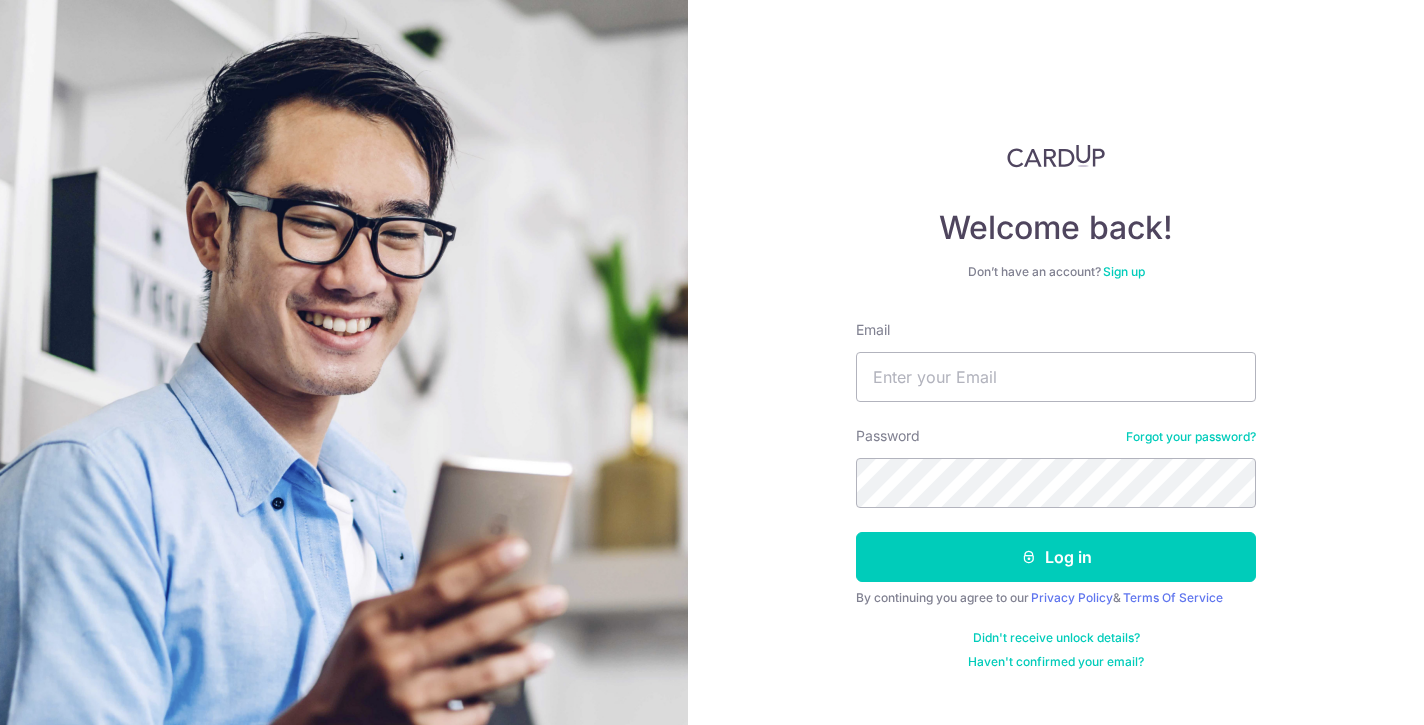 scroll, scrollTop: 0, scrollLeft: 0, axis: both 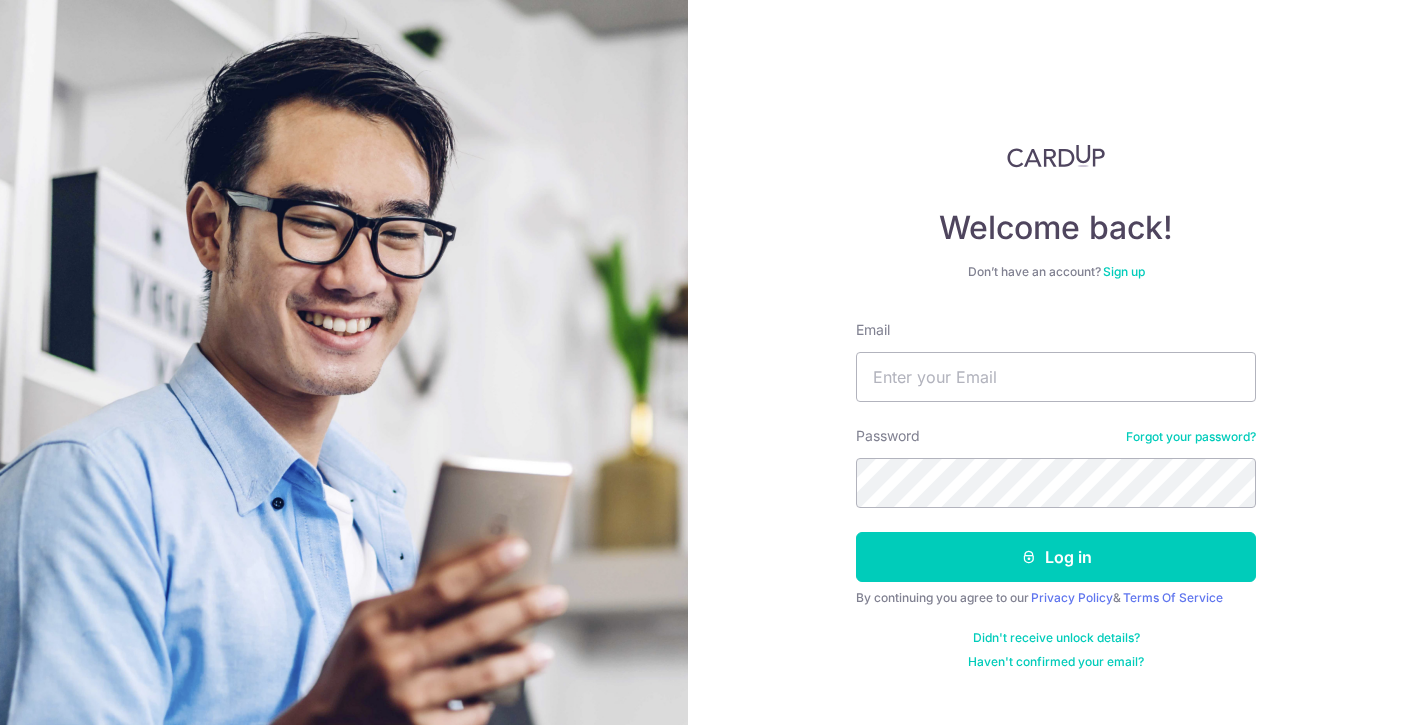 click on "Welcome back!
Don’t have an account?  Sign up
Email
Password
Forgot your password?
Log in
By continuing you agree to our
Privacy Policy
&  Terms Of Service
Didn't receive unlock details?
Haven't confirmed your email?" at bounding box center [1056, 407] 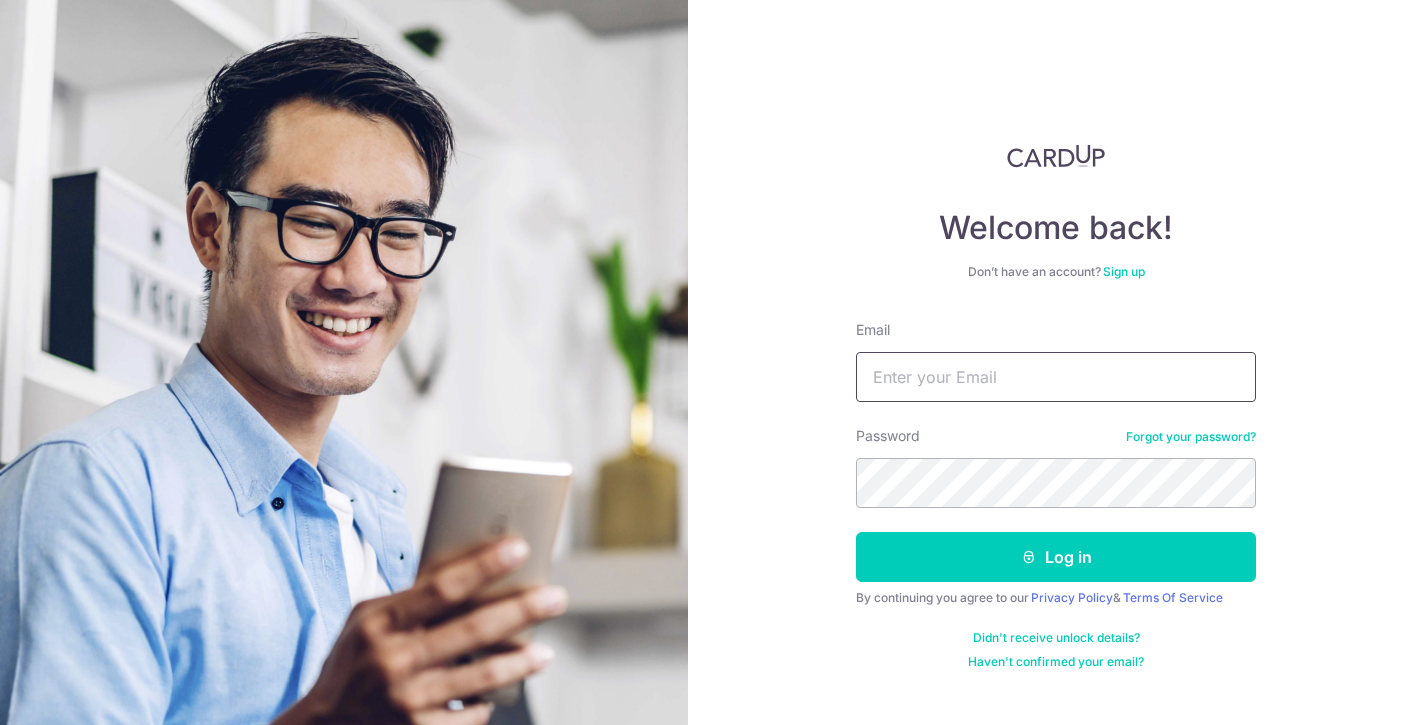 click on "Email" at bounding box center [1056, 377] 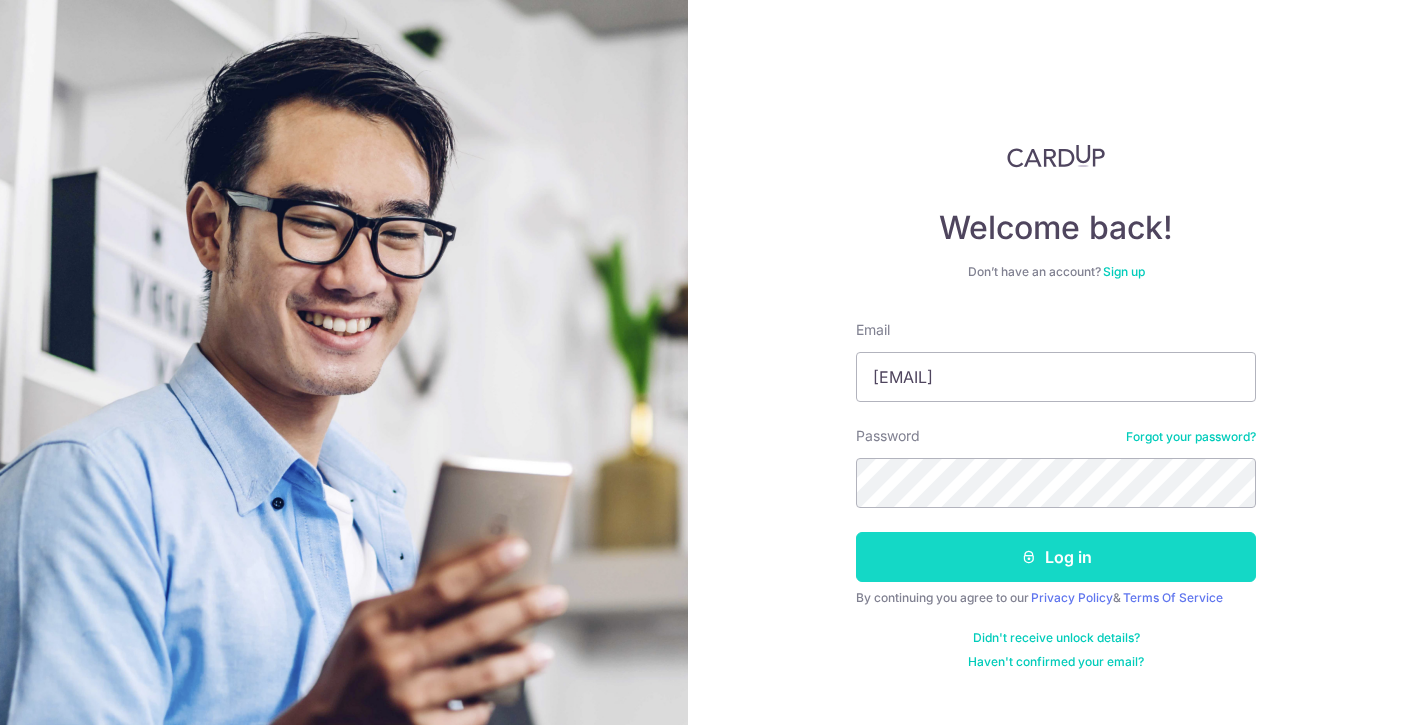 click on "Log in" at bounding box center (1056, 557) 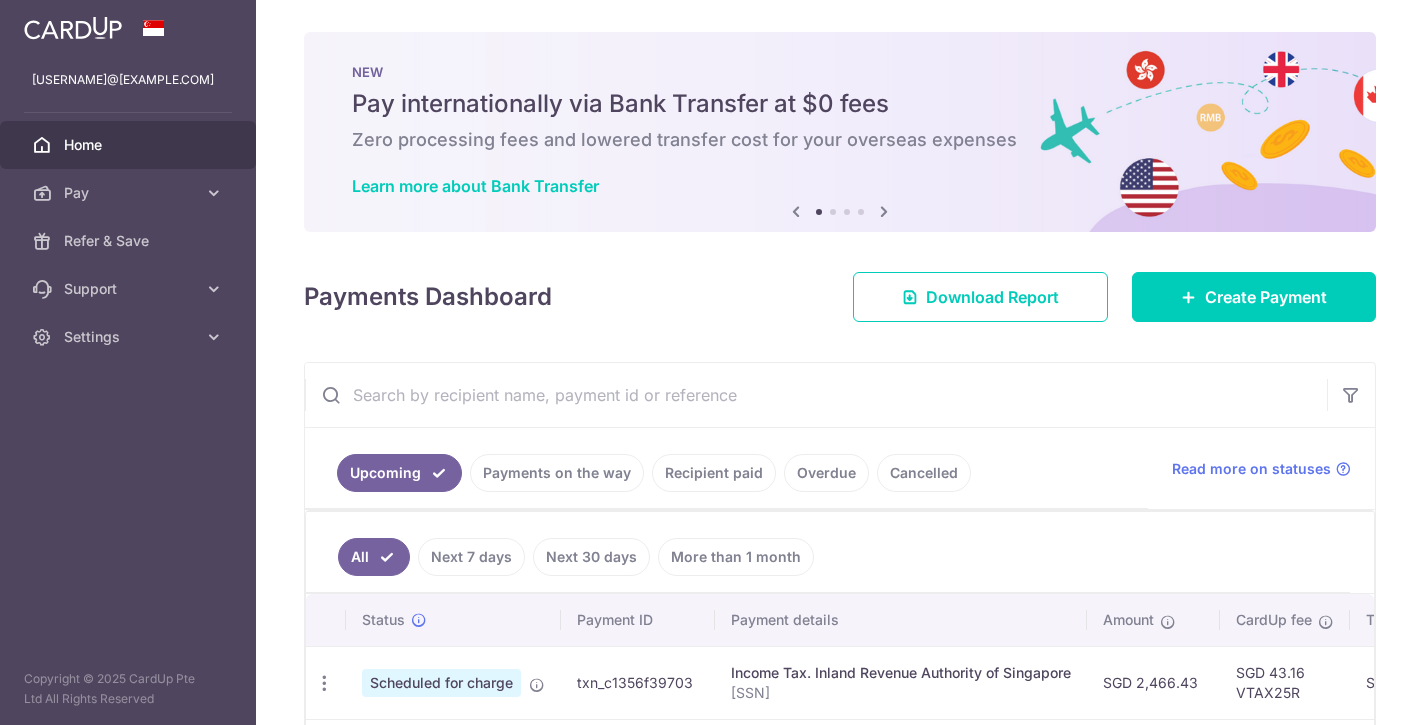 scroll, scrollTop: 0, scrollLeft: 0, axis: both 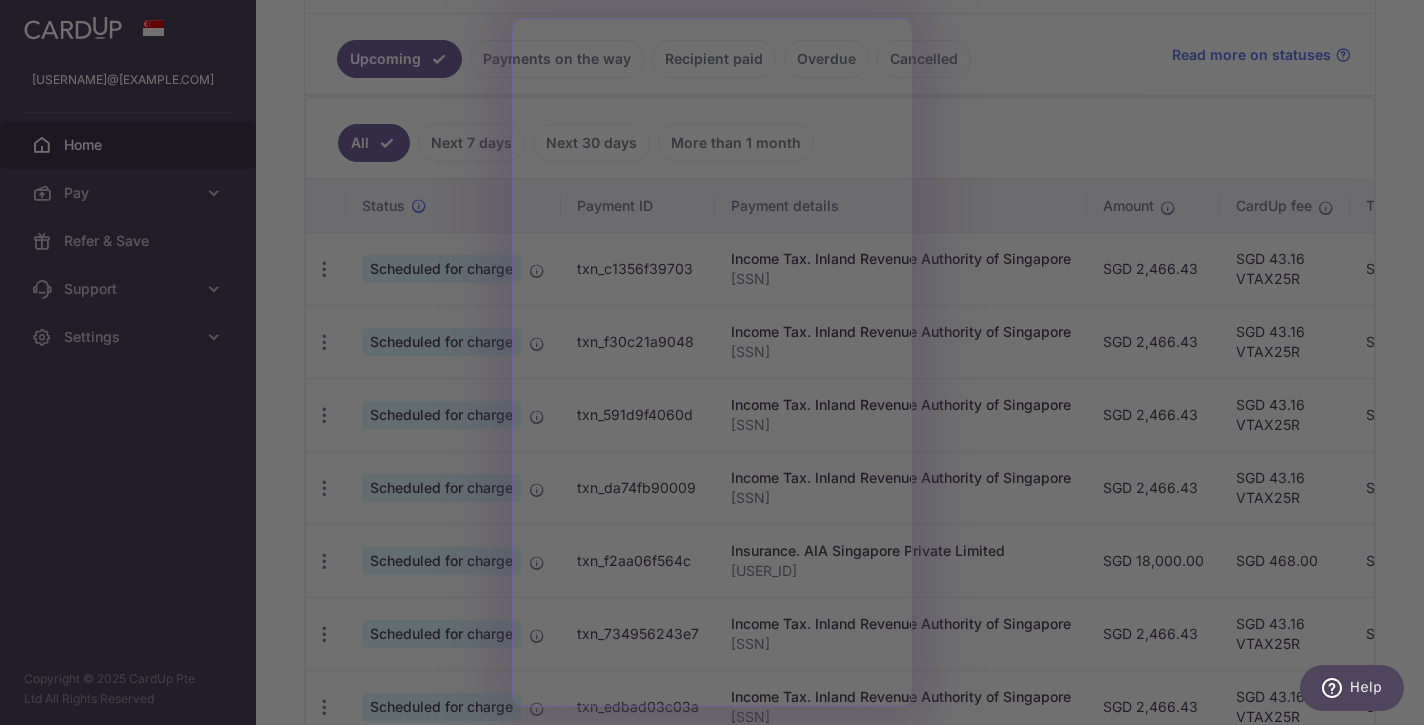 click at bounding box center [719, 366] 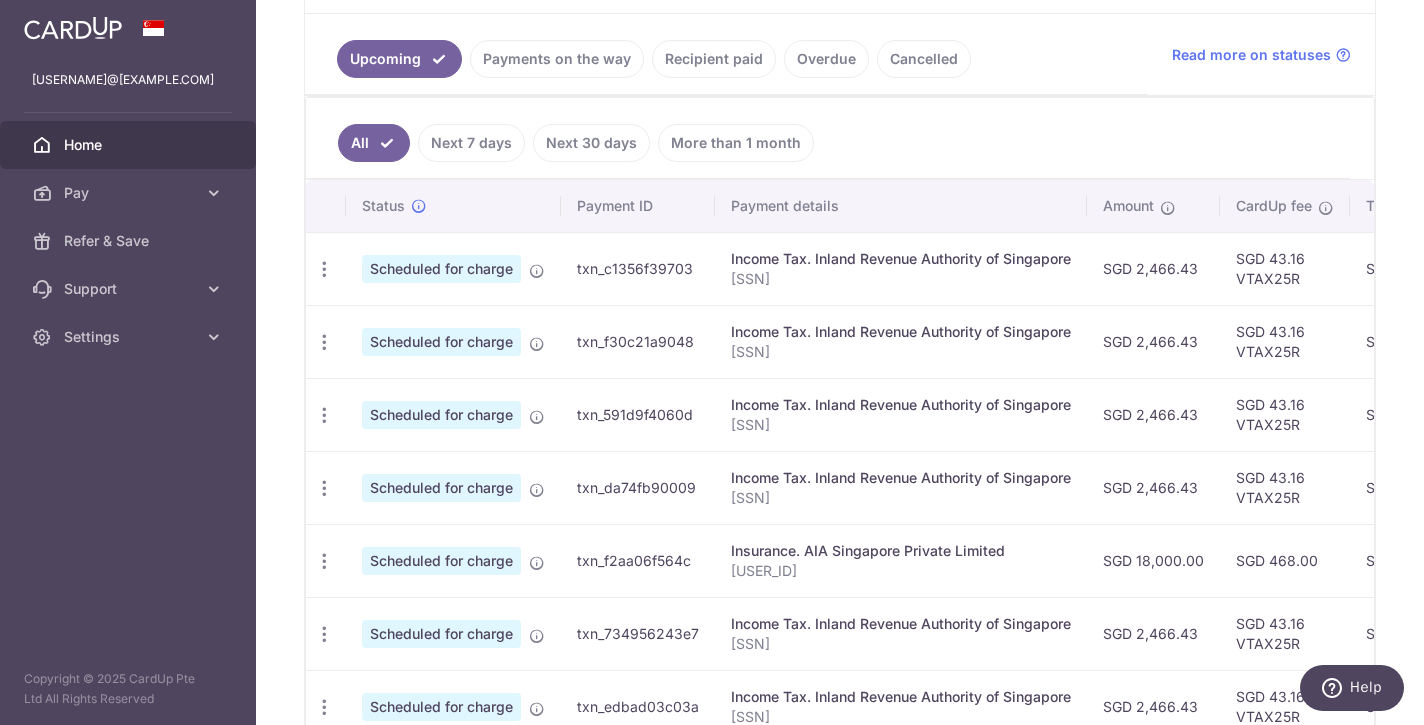 click on "Payments on the way" at bounding box center (557, 59) 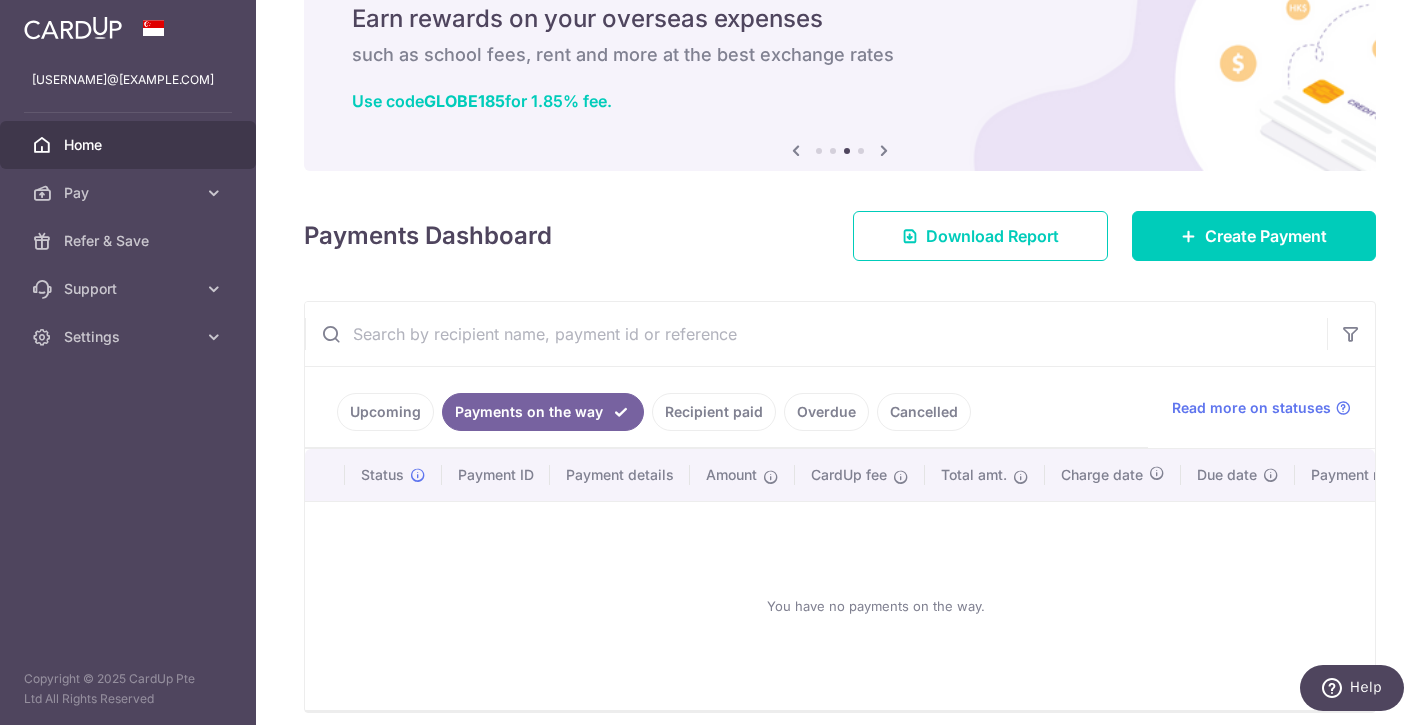 click on "Upcoming" at bounding box center [385, 412] 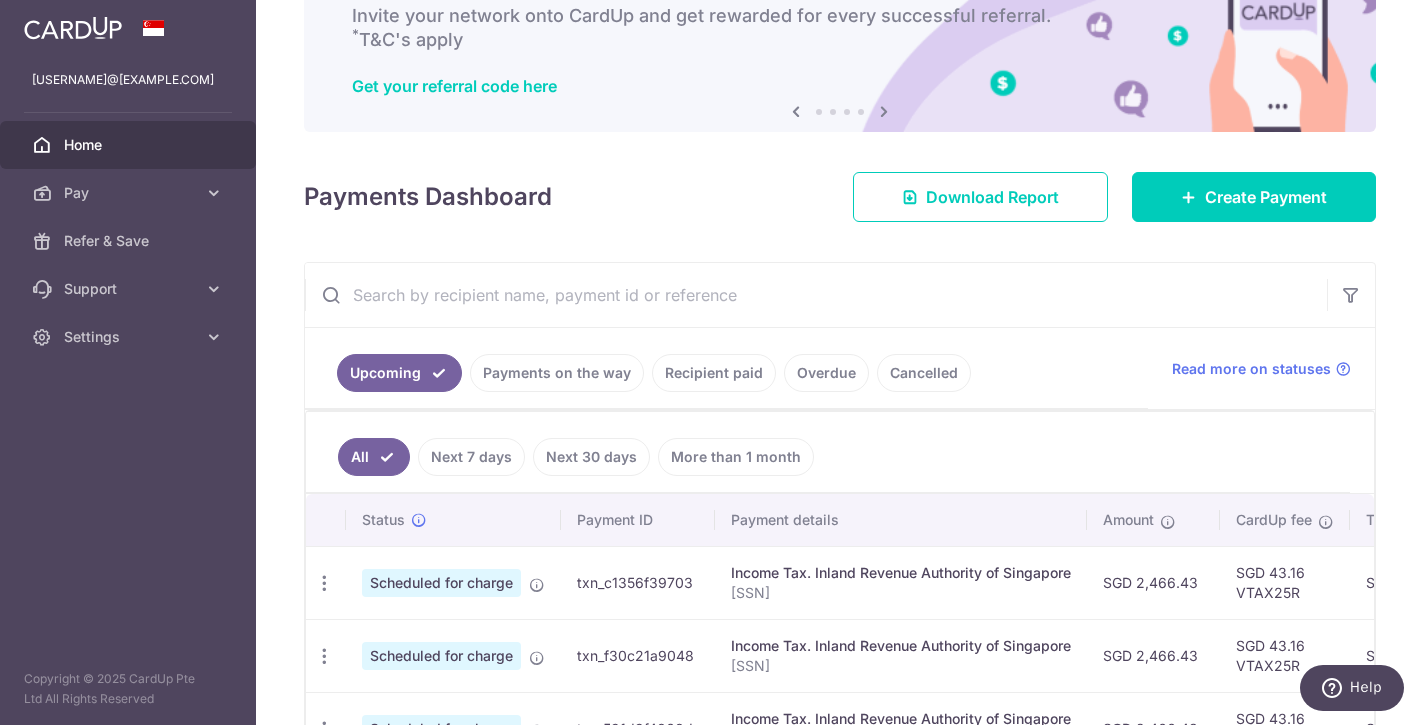 scroll, scrollTop: 60, scrollLeft: 0, axis: vertical 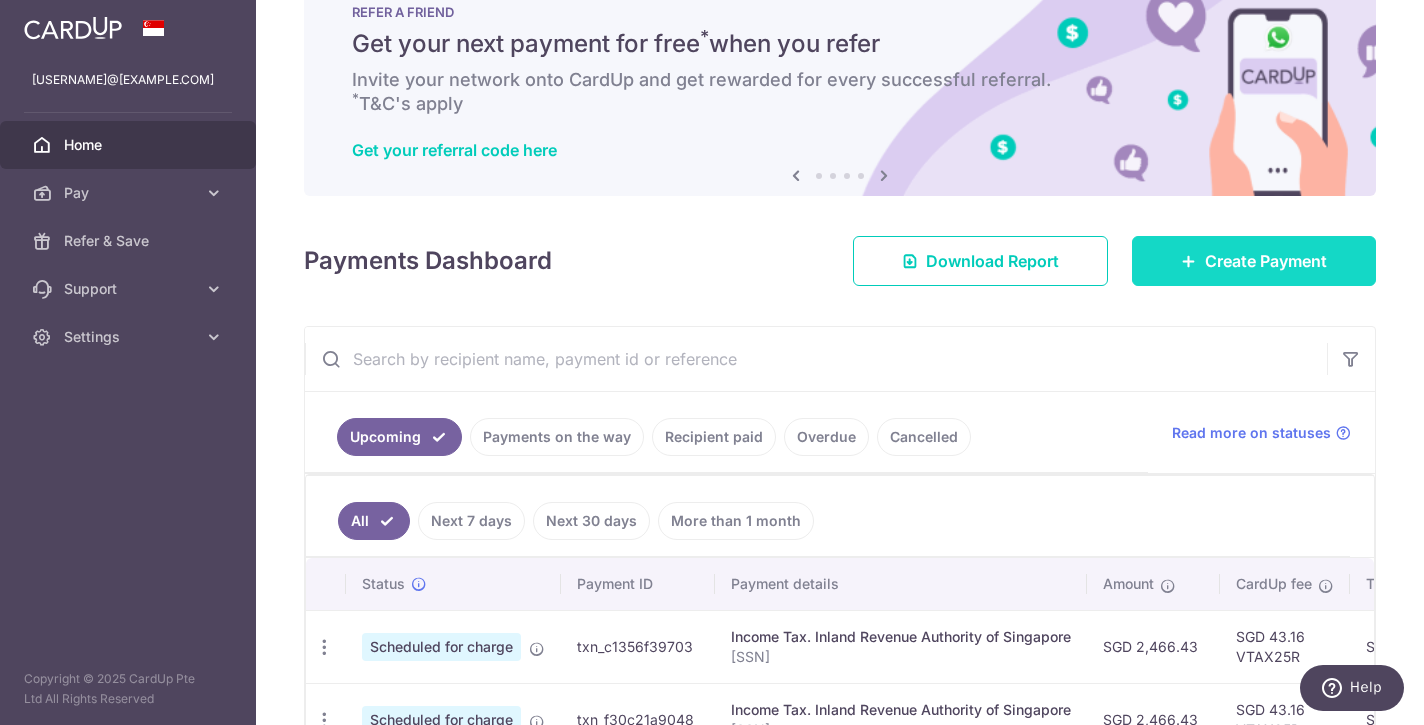 click on "Create Payment" at bounding box center (1266, 261) 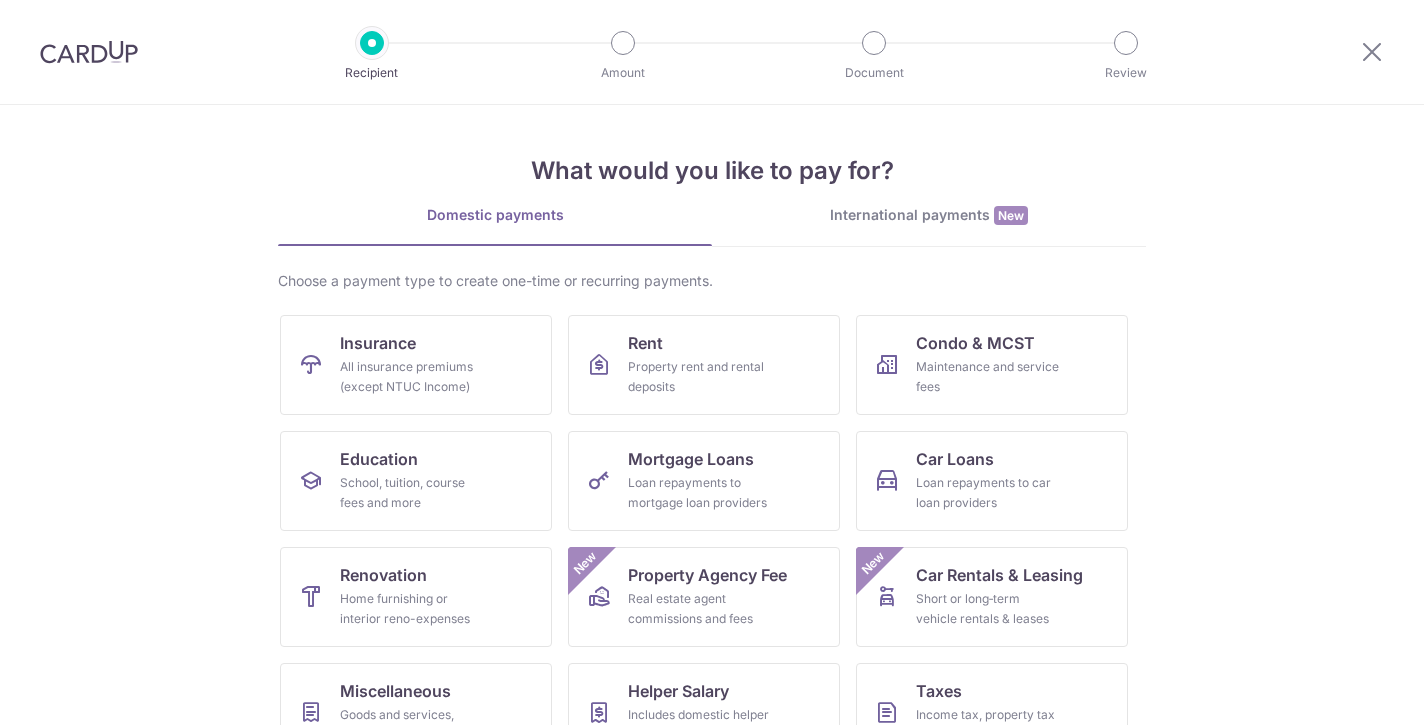 scroll, scrollTop: 0, scrollLeft: 0, axis: both 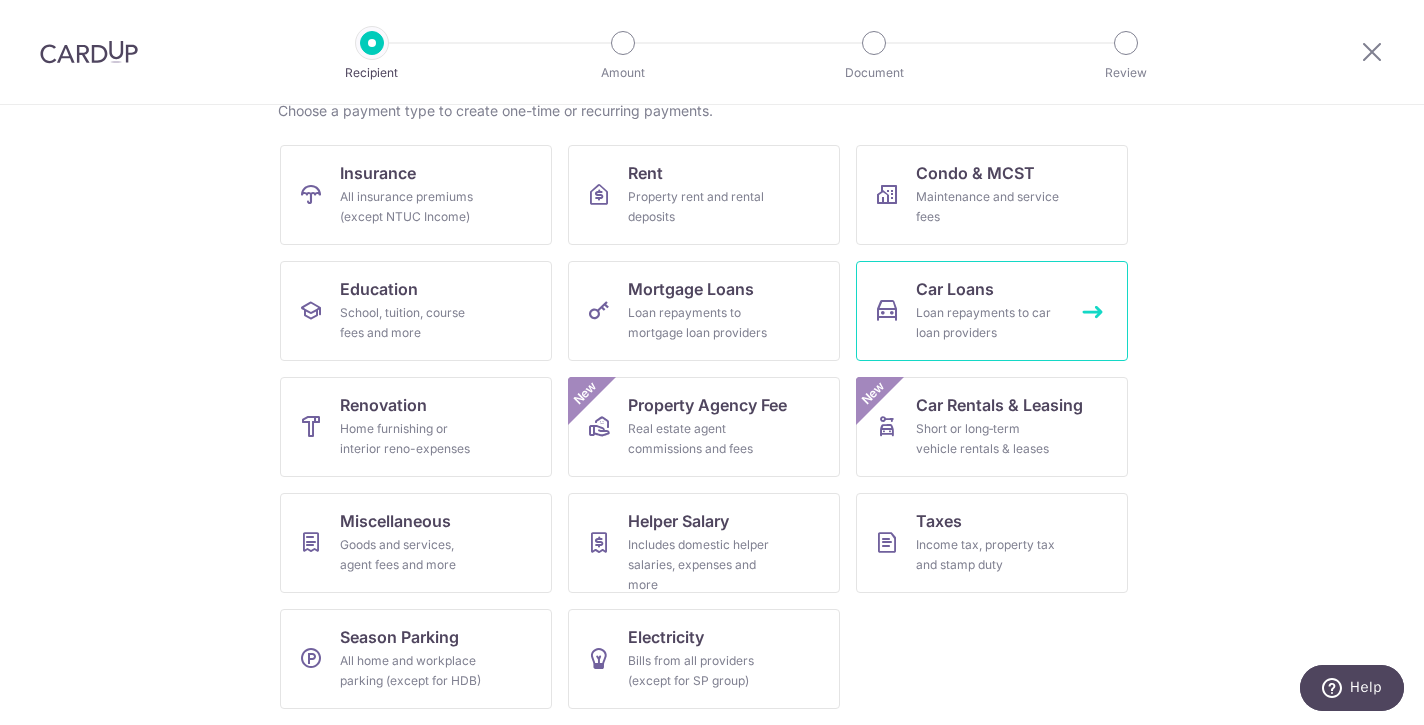 click on "Car Loans Loan repayments to car loan providers" at bounding box center (992, 311) 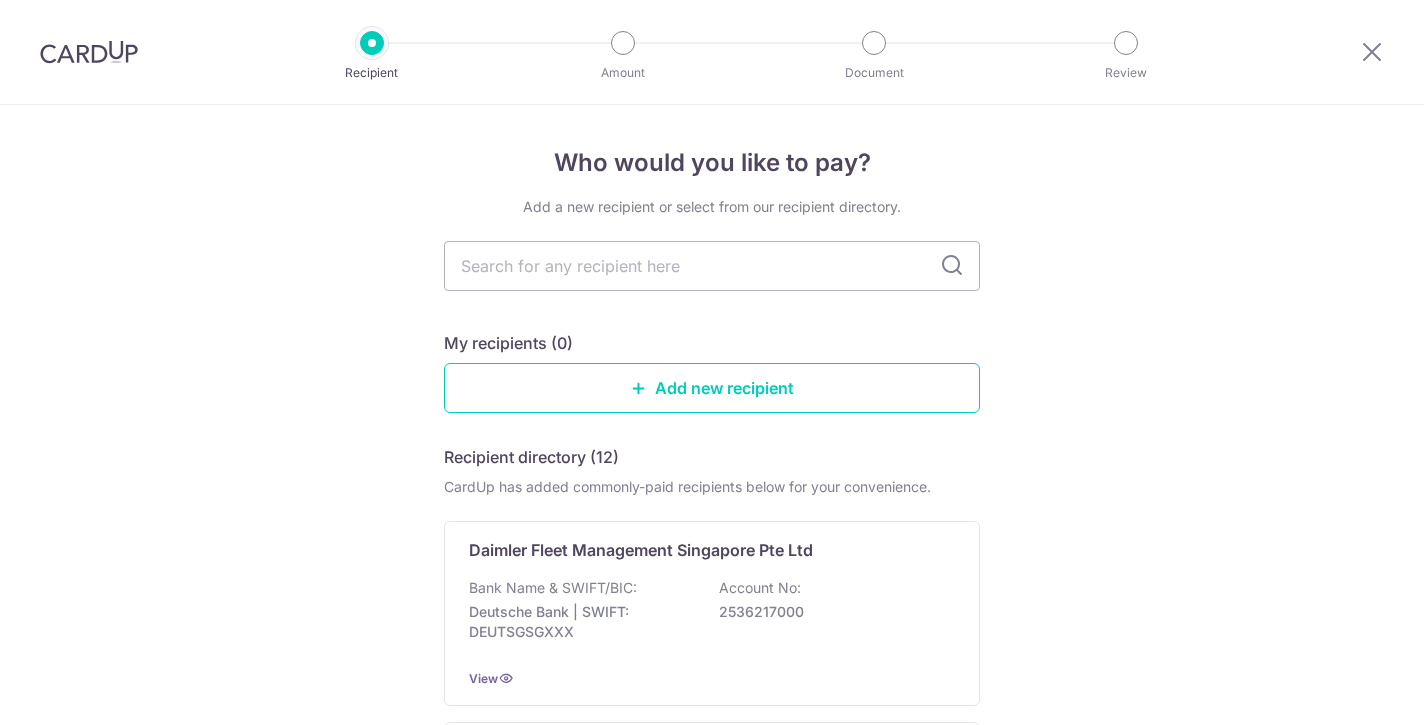 scroll, scrollTop: 0, scrollLeft: 0, axis: both 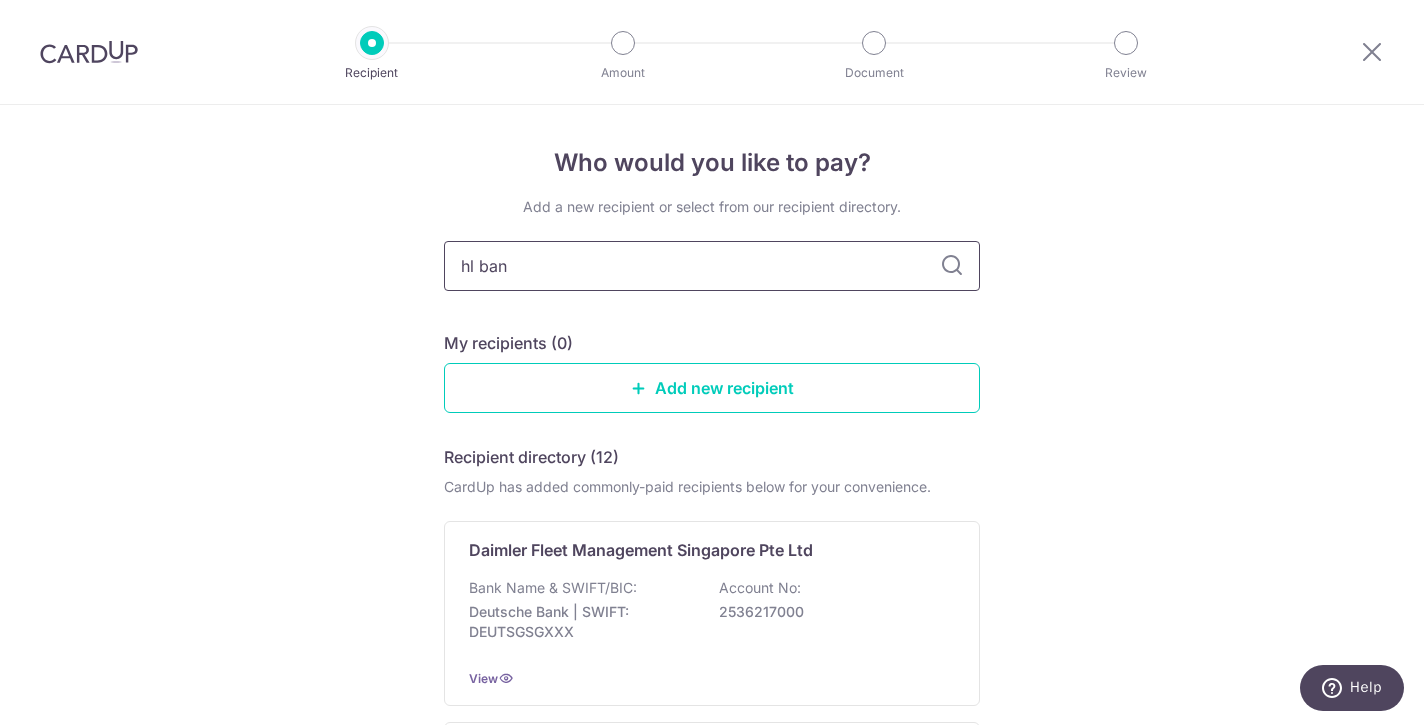 type on "hl bank" 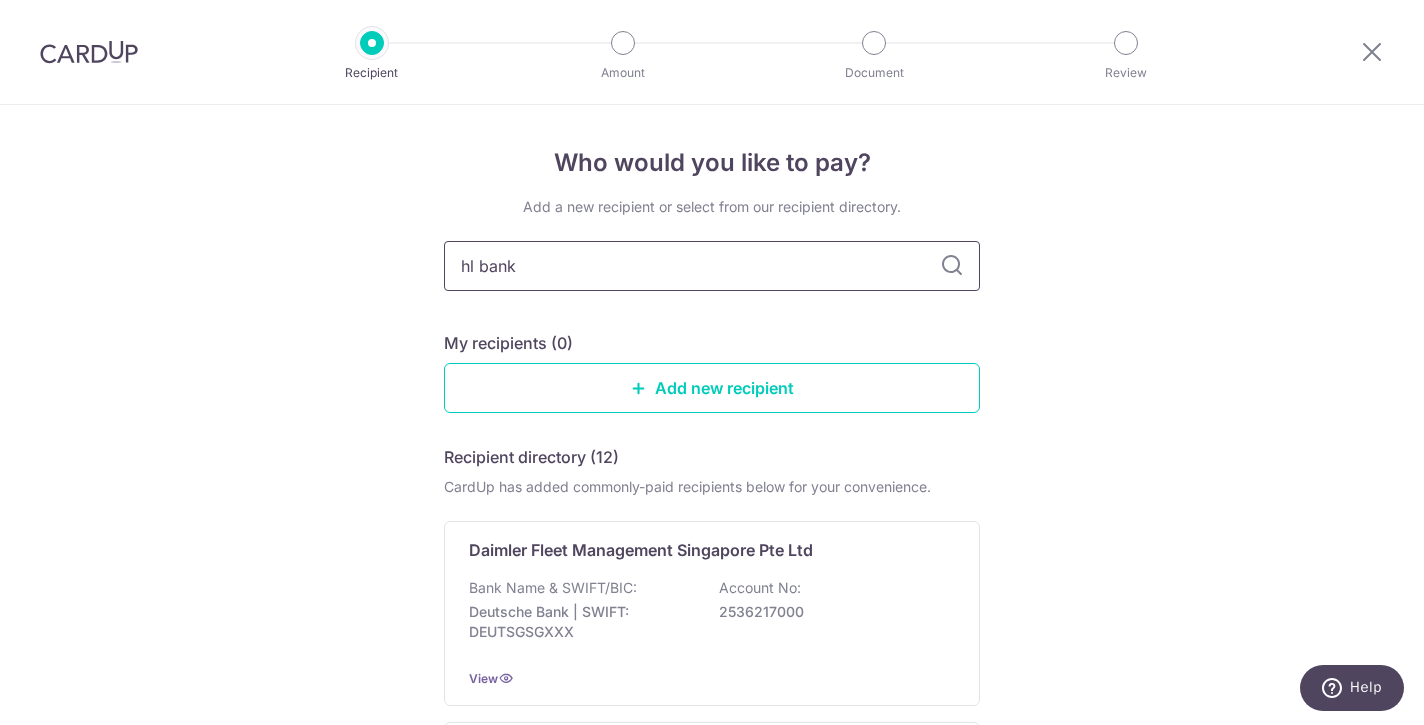 click on "hl bank" at bounding box center [712, 266] 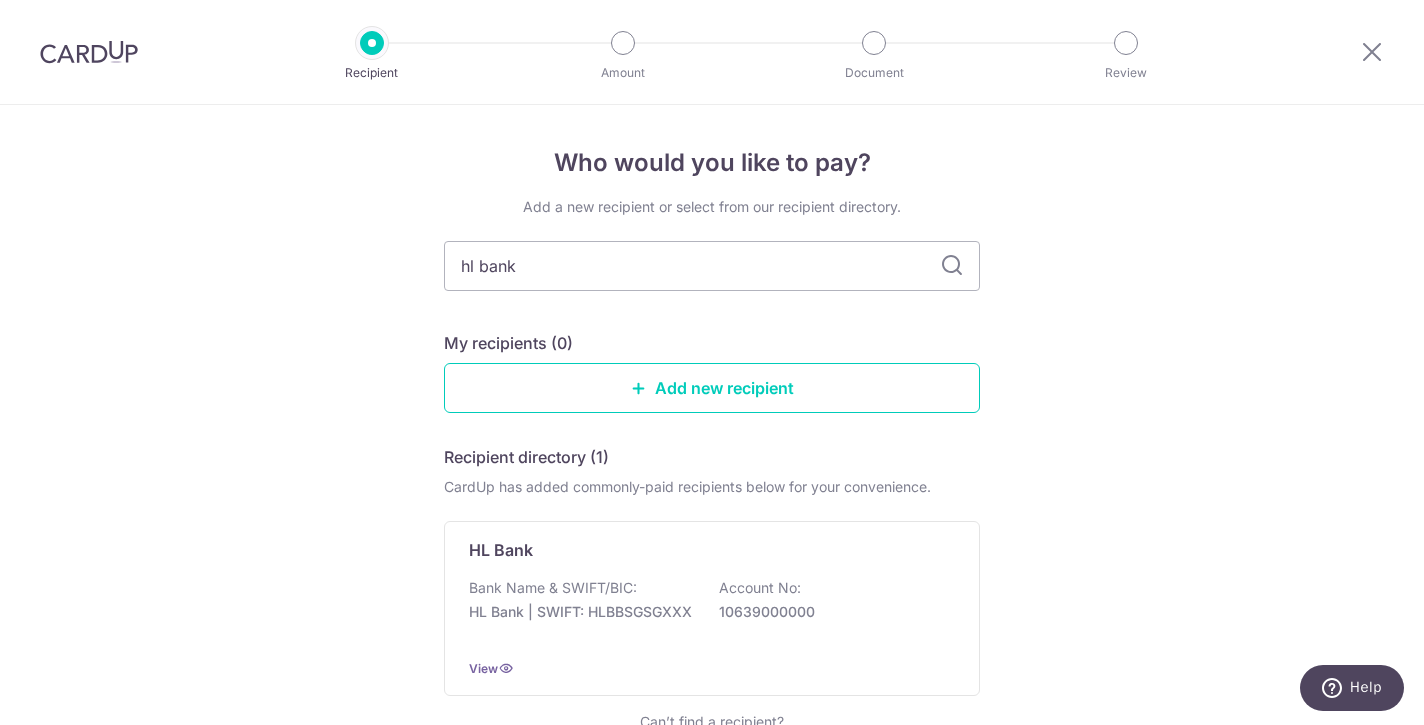 click at bounding box center [952, 266] 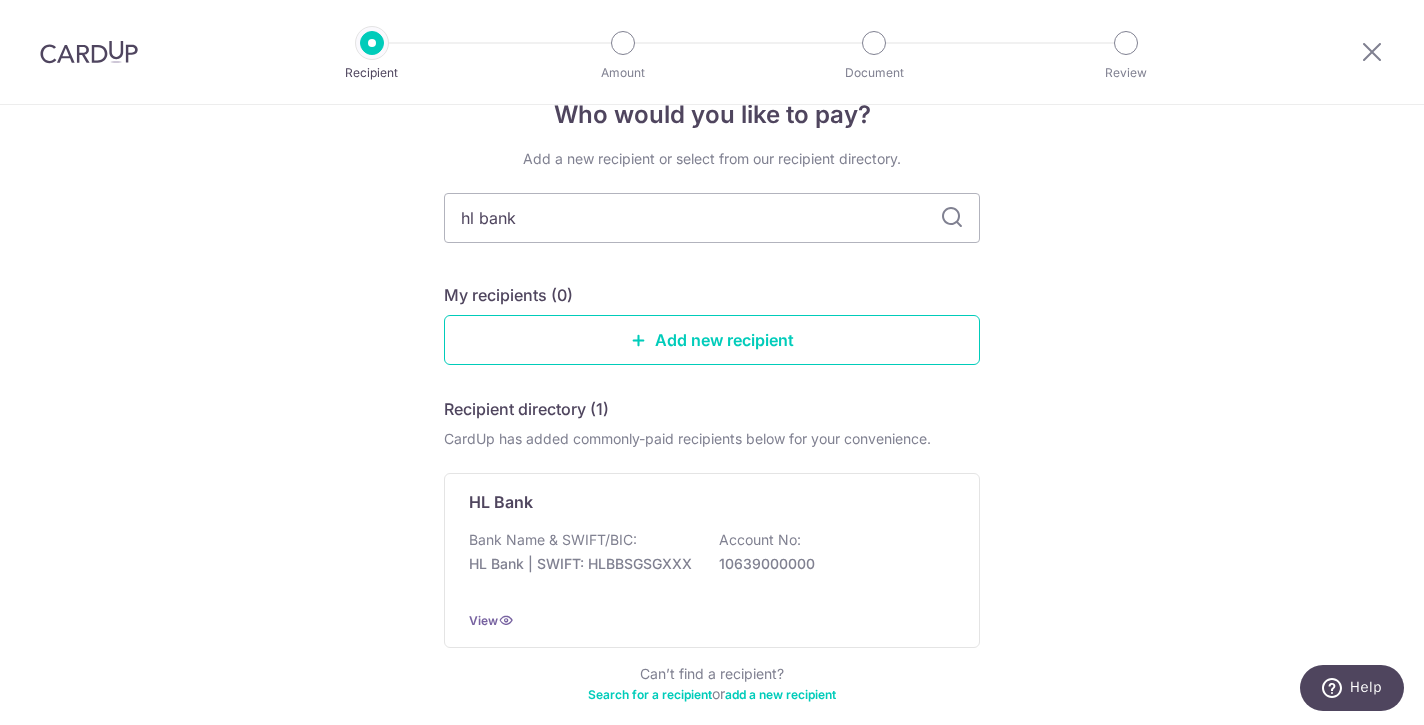scroll, scrollTop: 55, scrollLeft: 0, axis: vertical 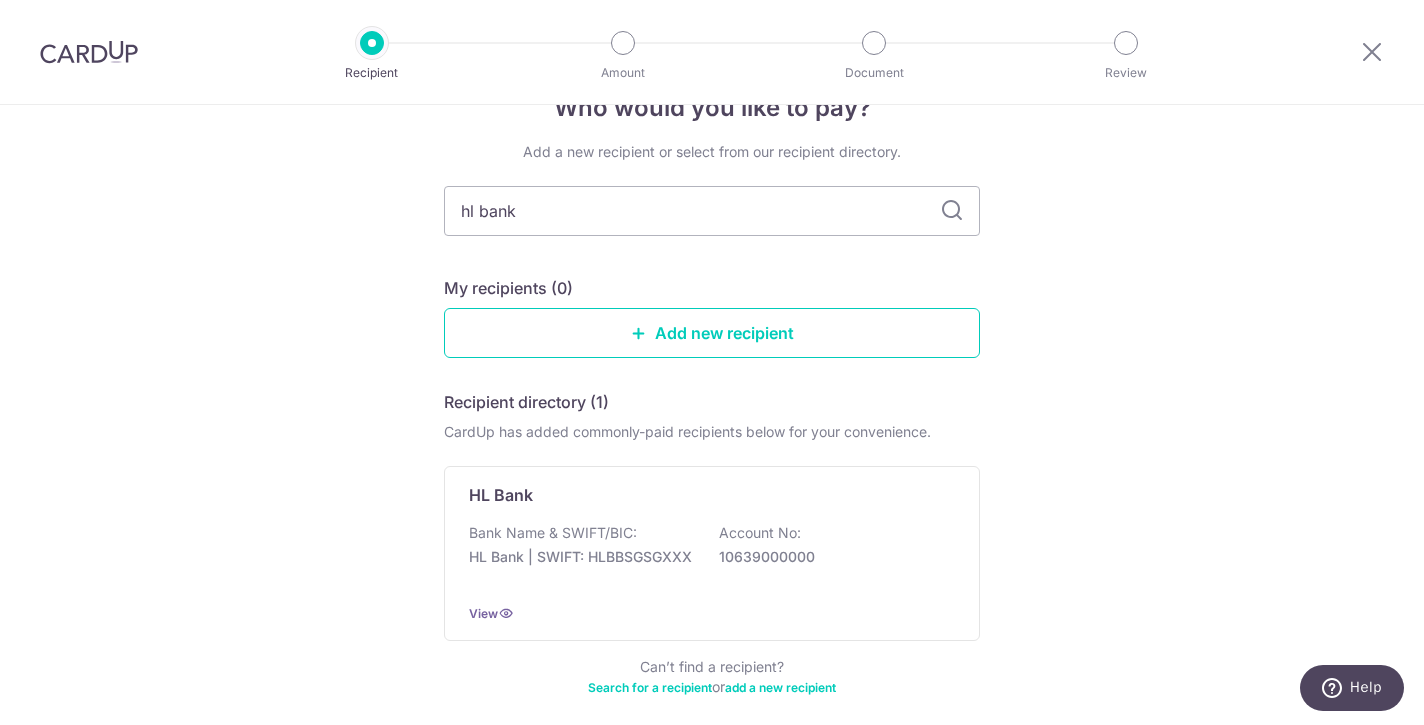 click at bounding box center (952, 211) 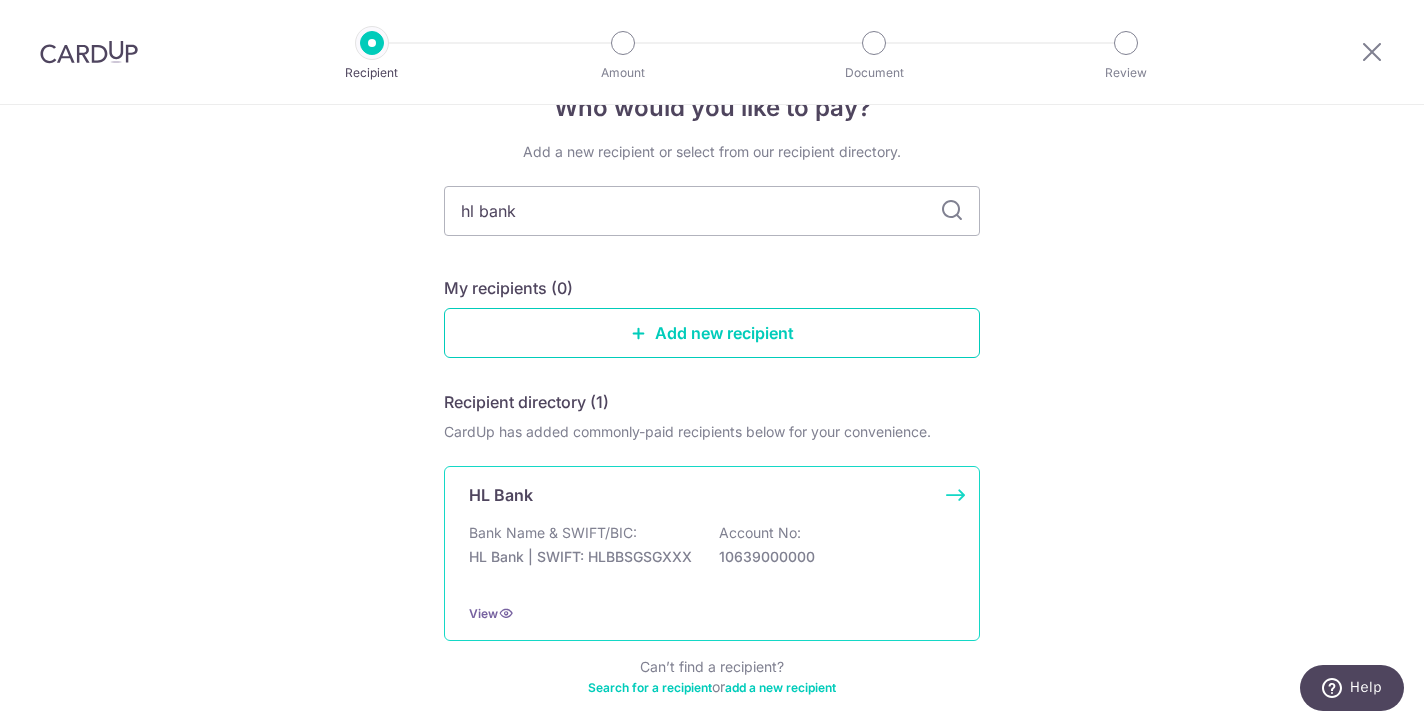 click on "Account No:" at bounding box center (760, 533) 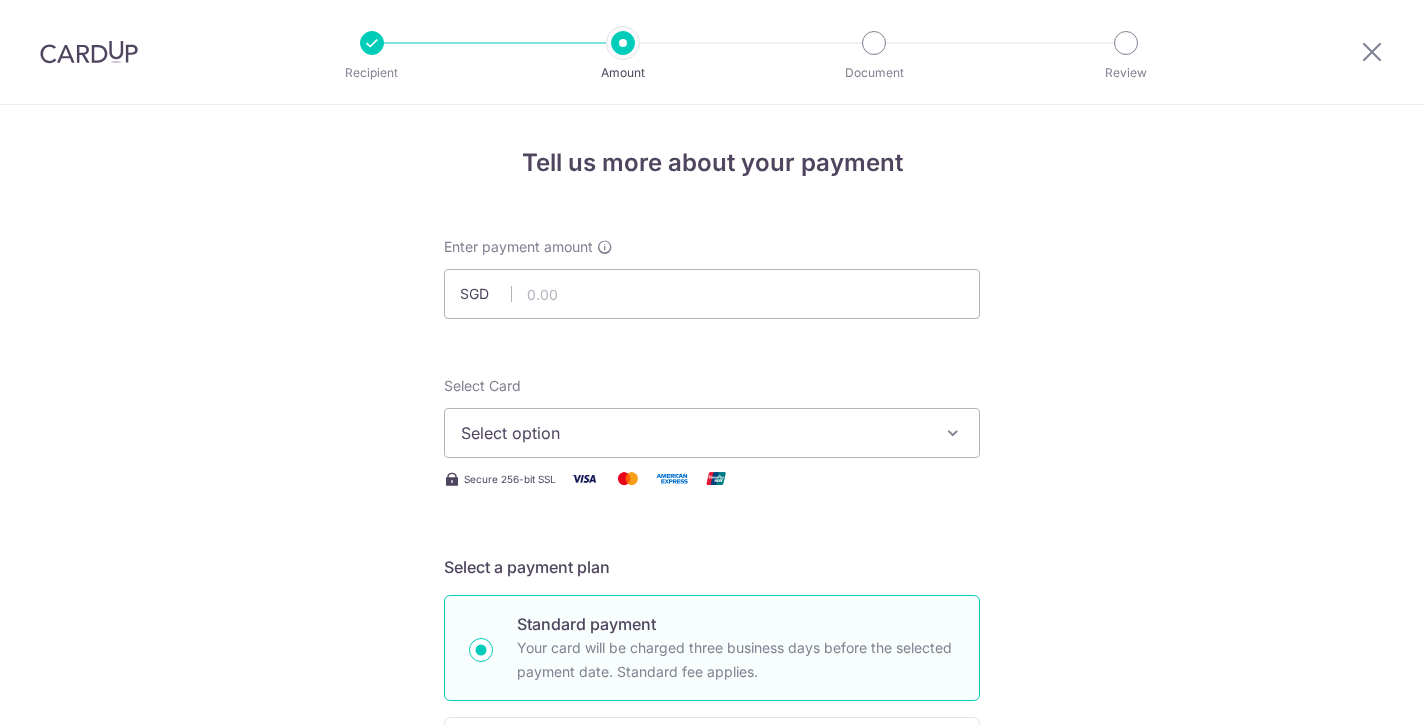 scroll, scrollTop: 0, scrollLeft: 0, axis: both 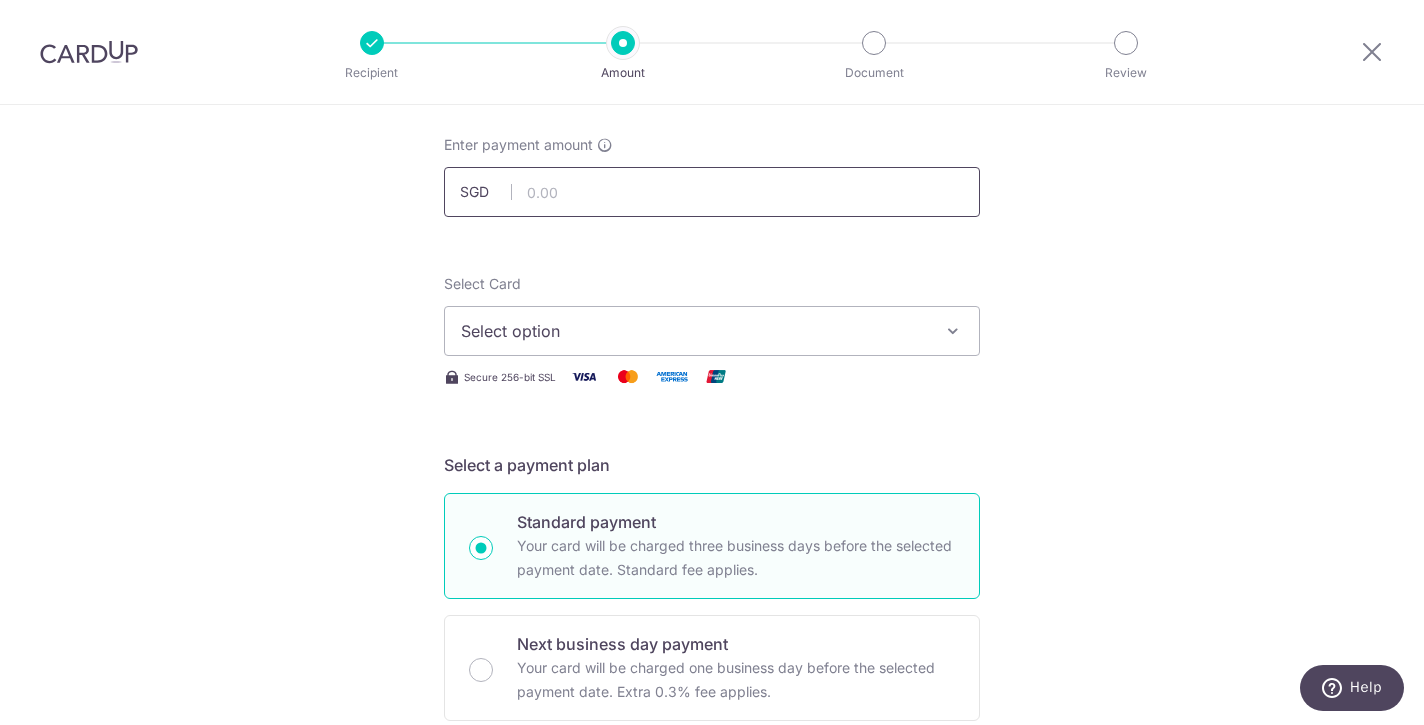 click at bounding box center (712, 192) 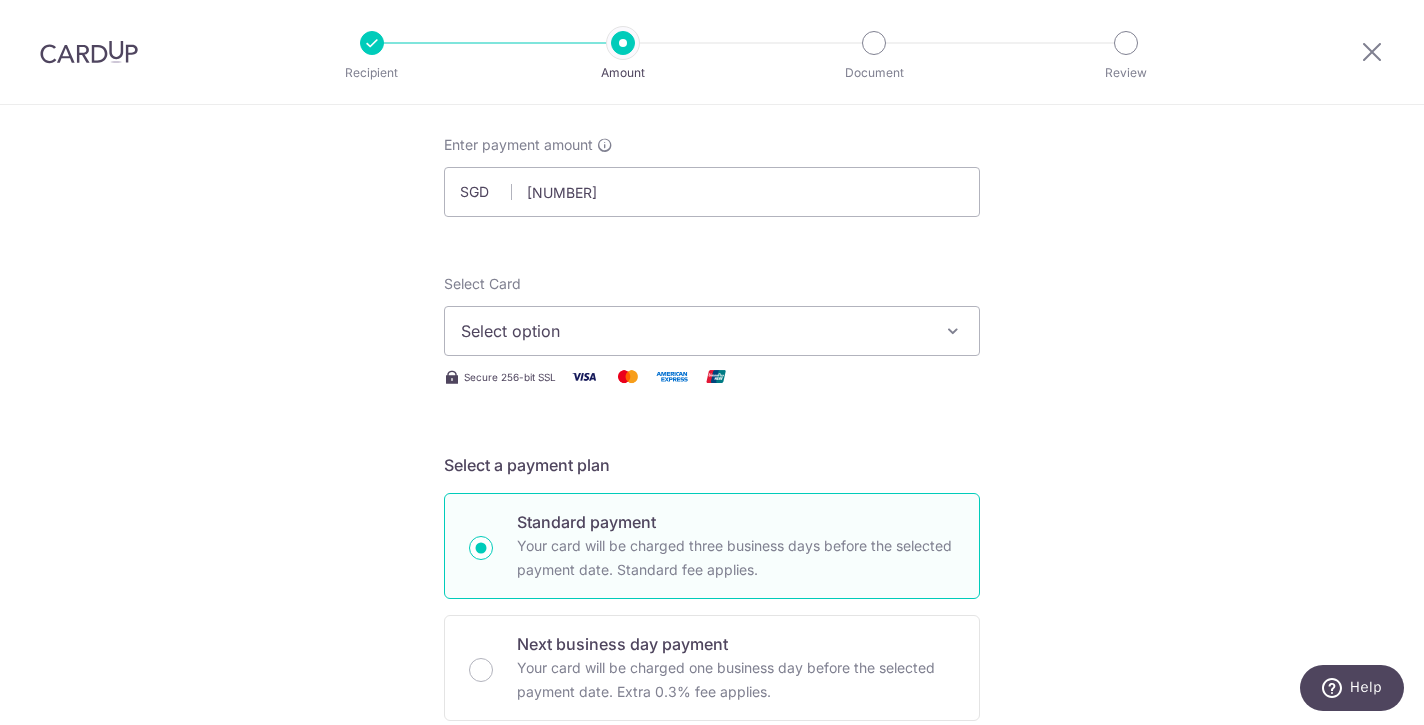 type on "[PRICE]" 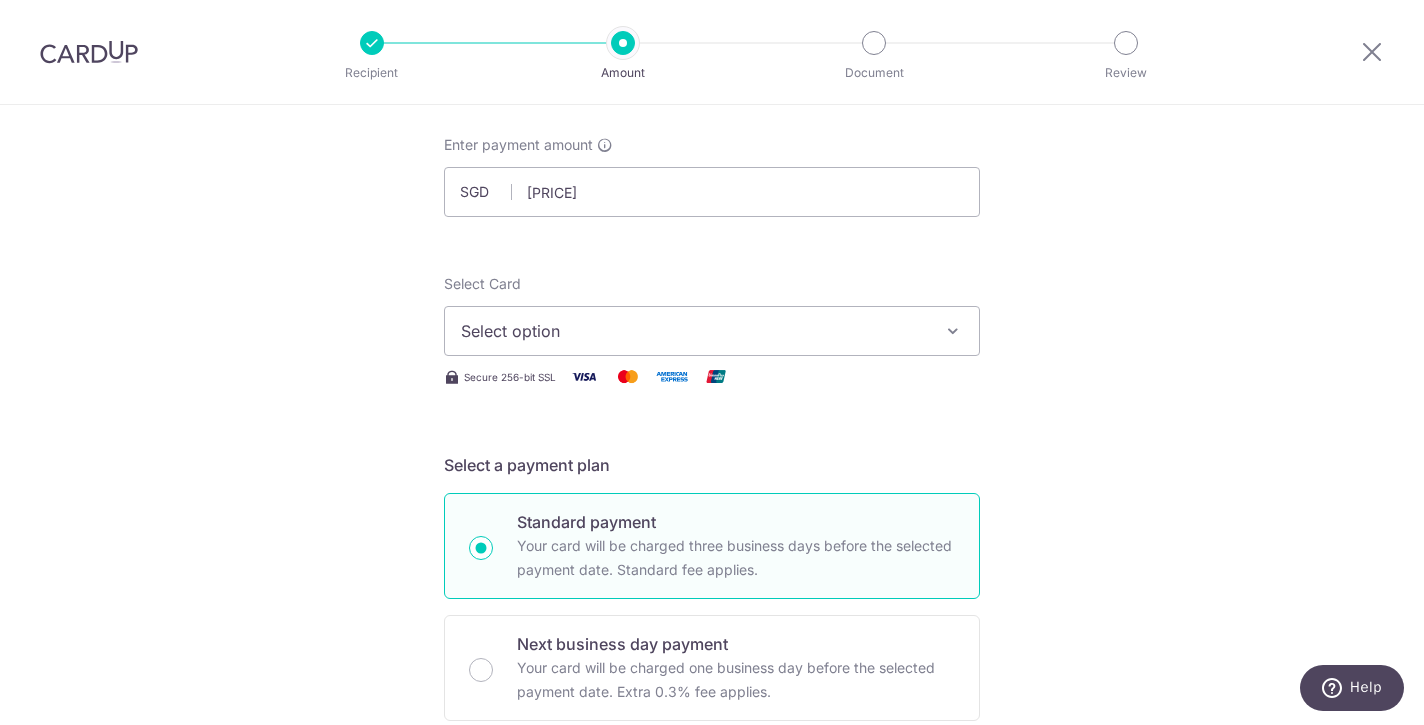 click on "Select option" at bounding box center [694, 331] 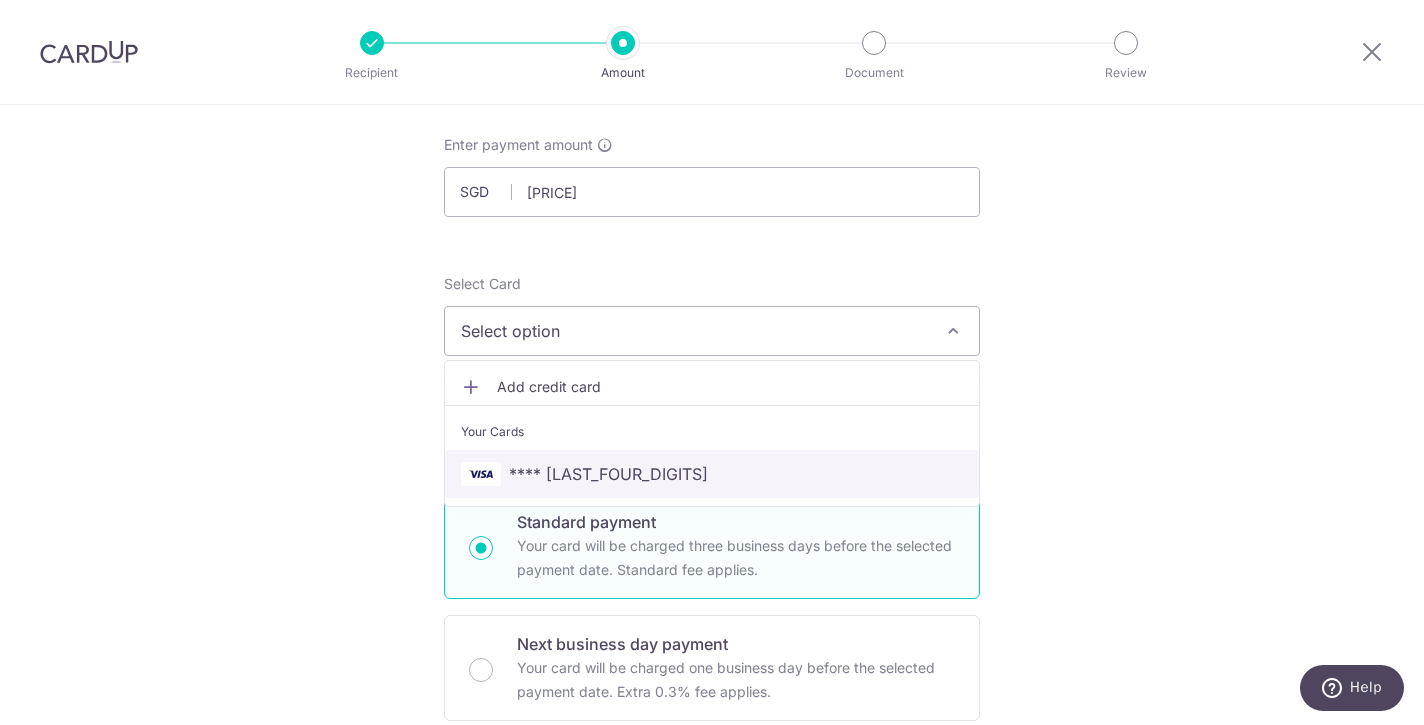 click on "**** [LAST_FOUR_DIGITS]" at bounding box center [608, 474] 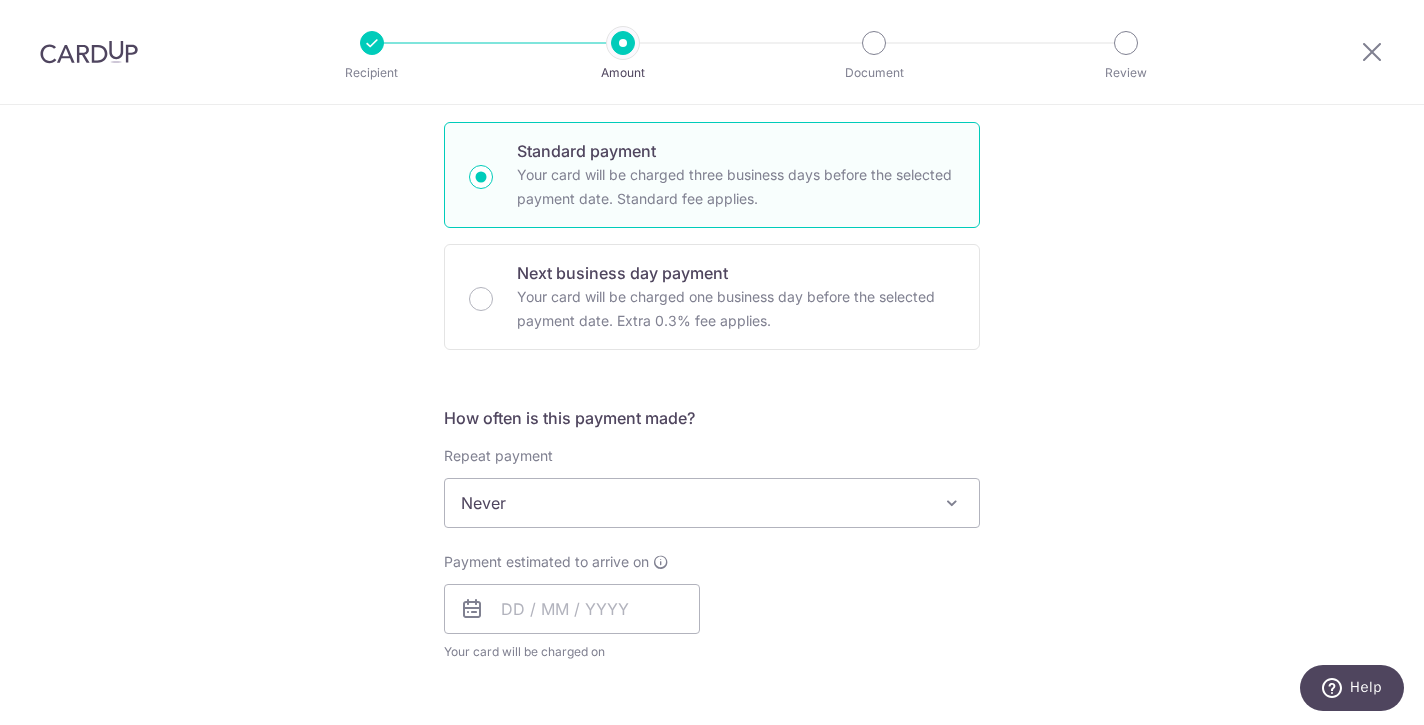 scroll, scrollTop: 655, scrollLeft: 0, axis: vertical 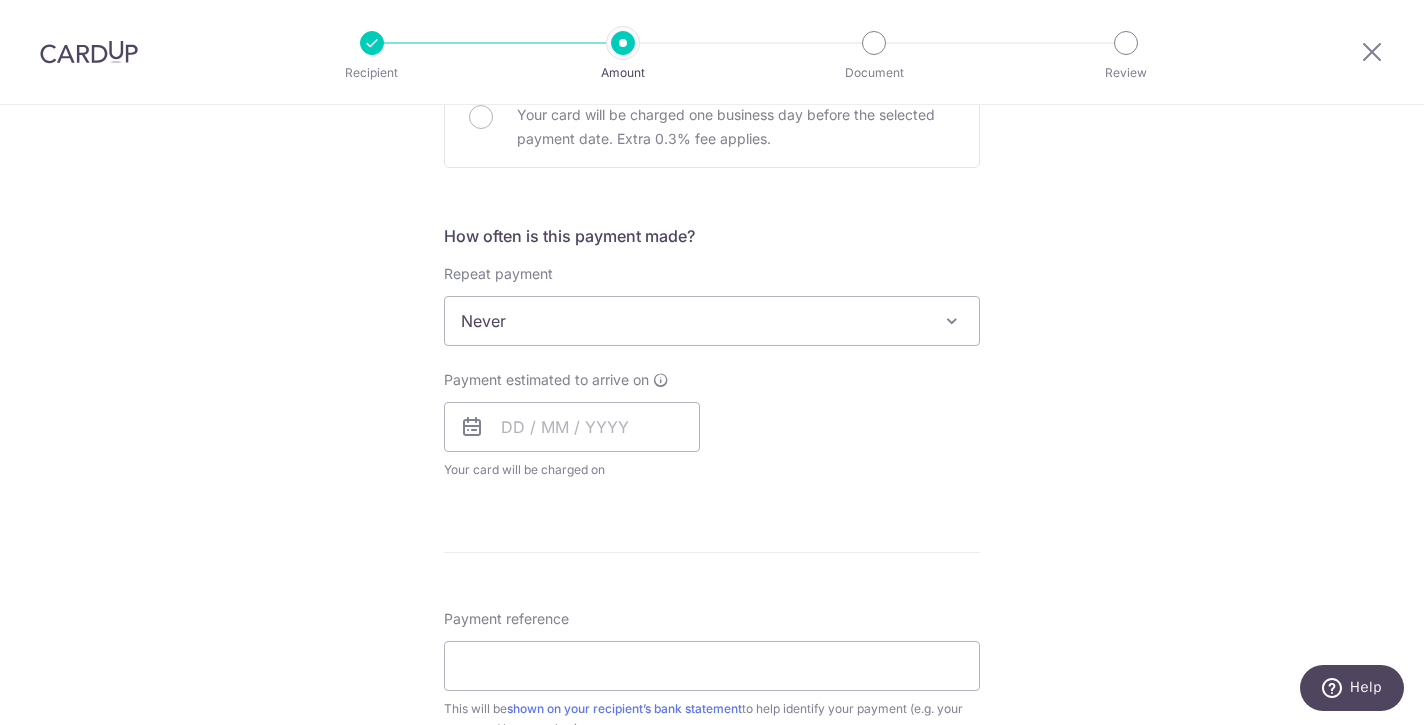 click on "Never" at bounding box center [712, 321] 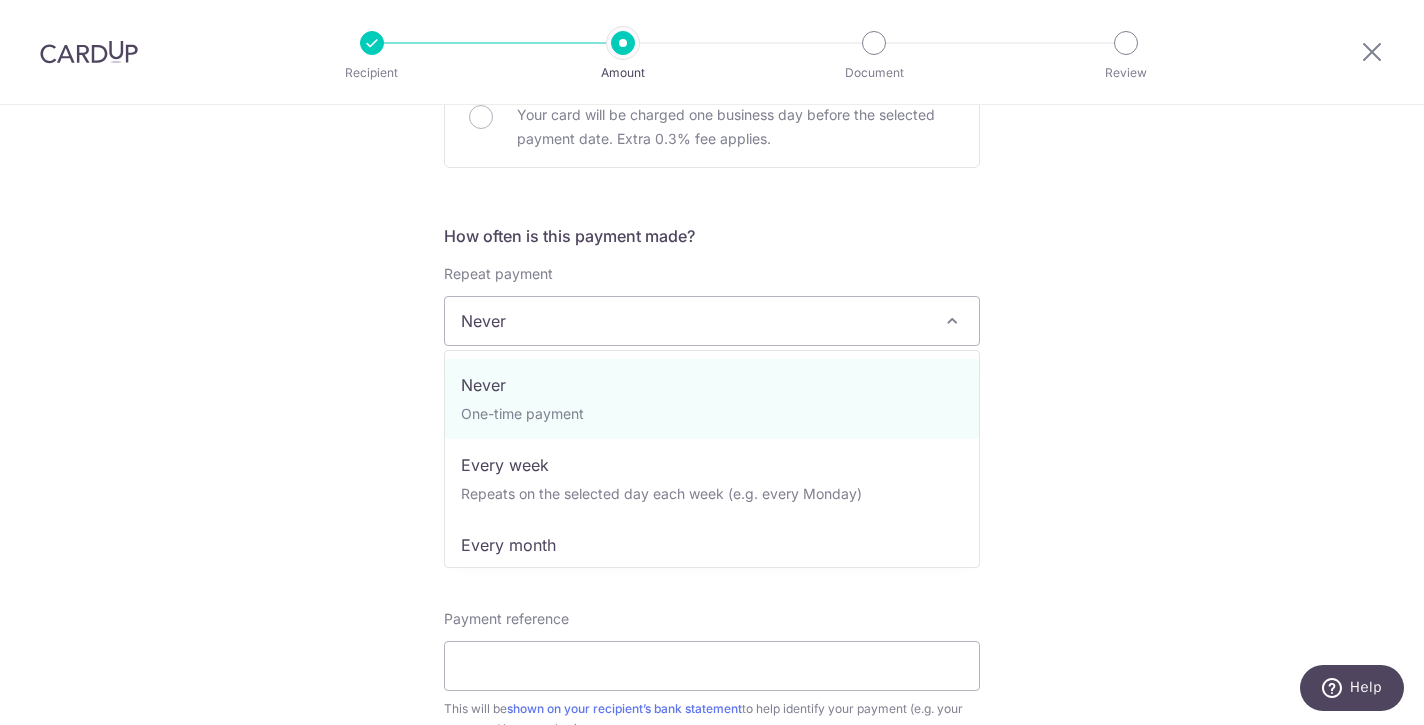 click on "Tell us more about your payment
Enter payment amount
SGD
2,519.00
2519.00
Select Card
**** 0805
Add credit card
Your Cards
**** 0805
Secure 256-bit SSL
Text
New card details
Card
Secure 256-bit SSL" at bounding box center [712, 354] 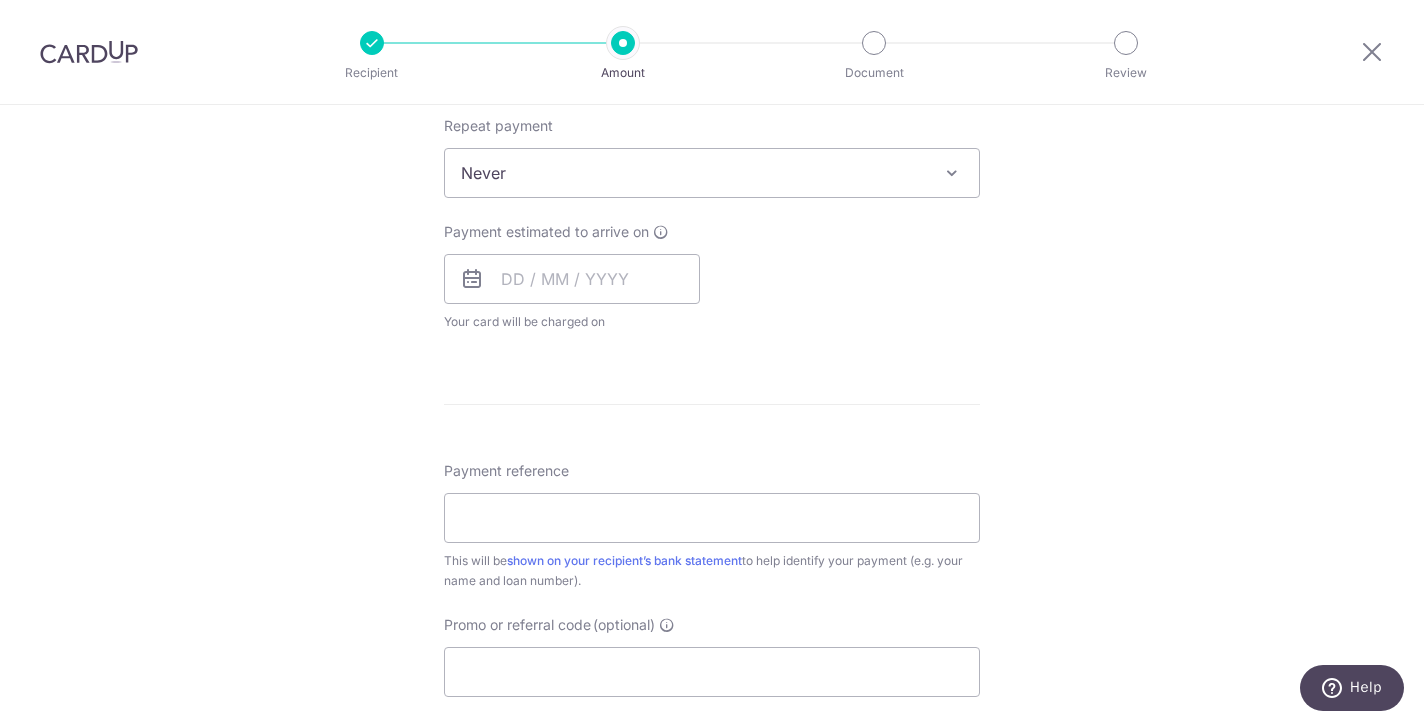 scroll, scrollTop: 805, scrollLeft: 0, axis: vertical 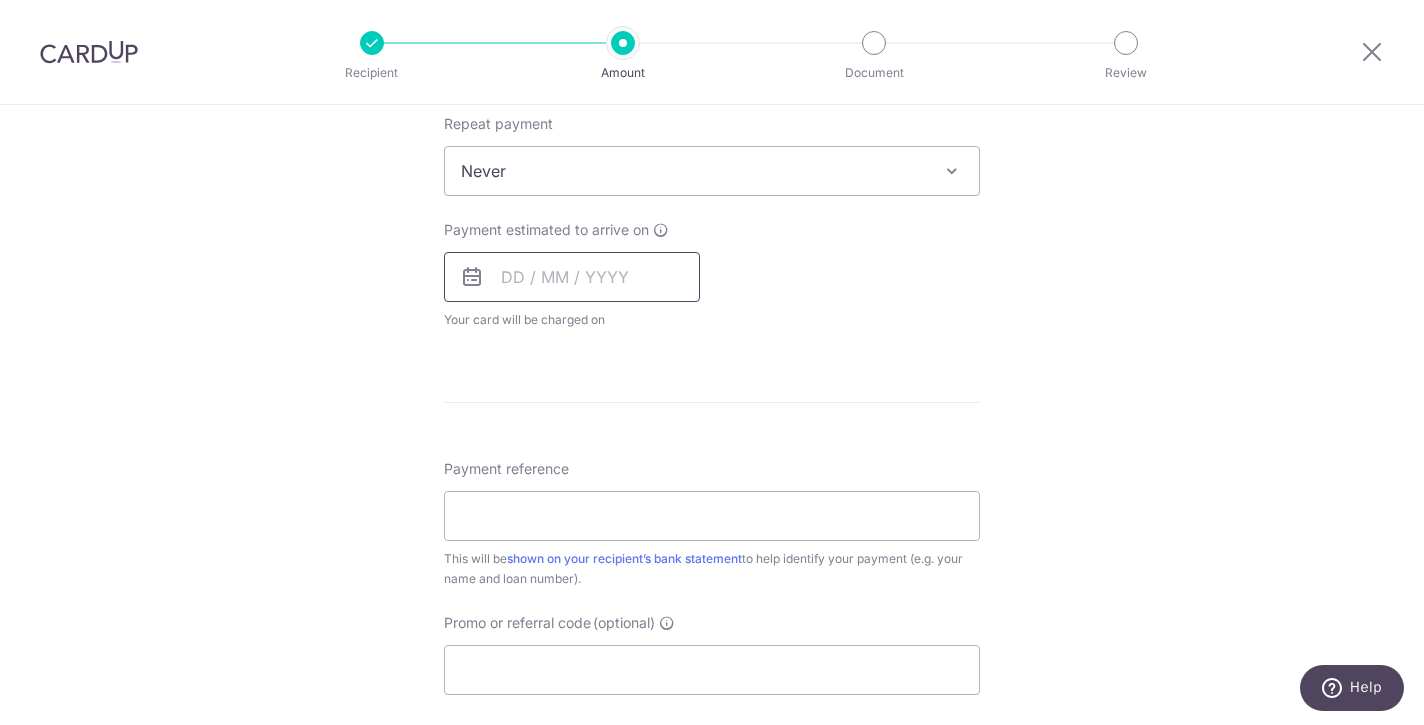 click at bounding box center (572, 277) 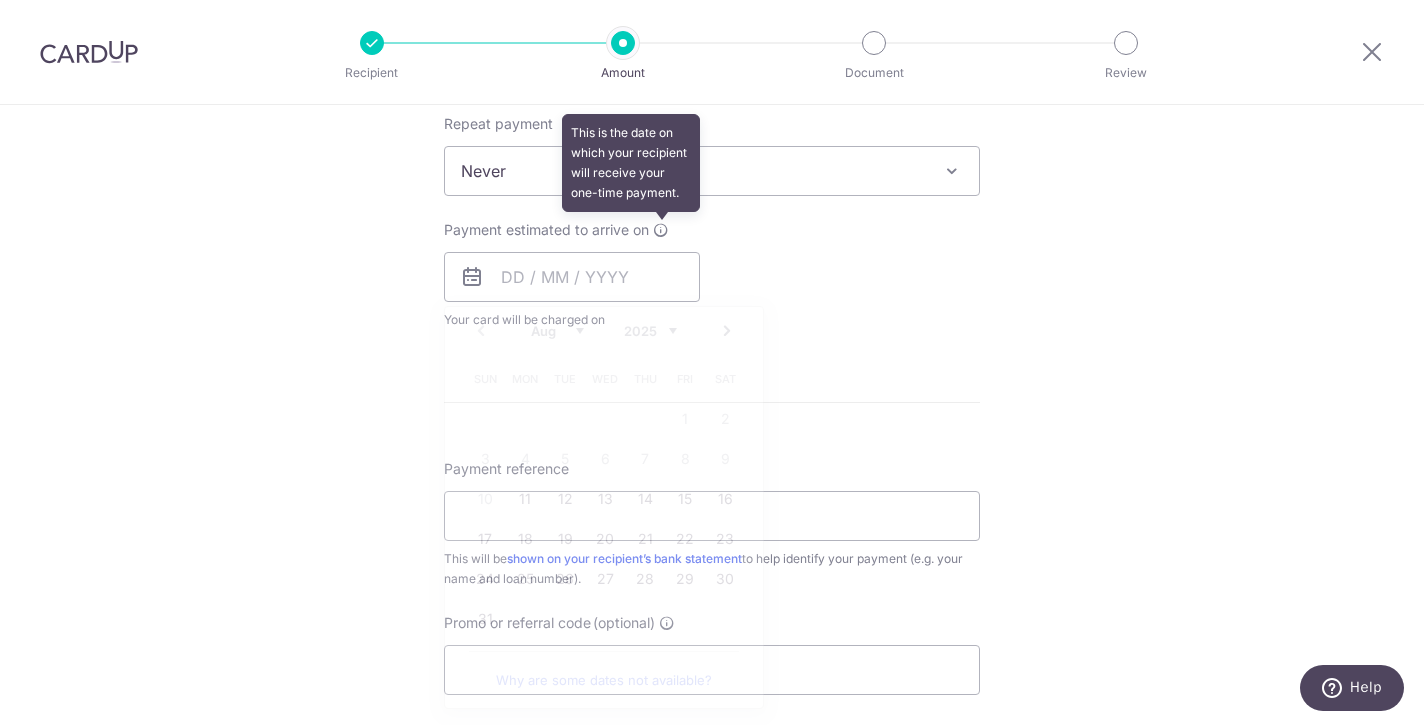 click at bounding box center [661, 230] 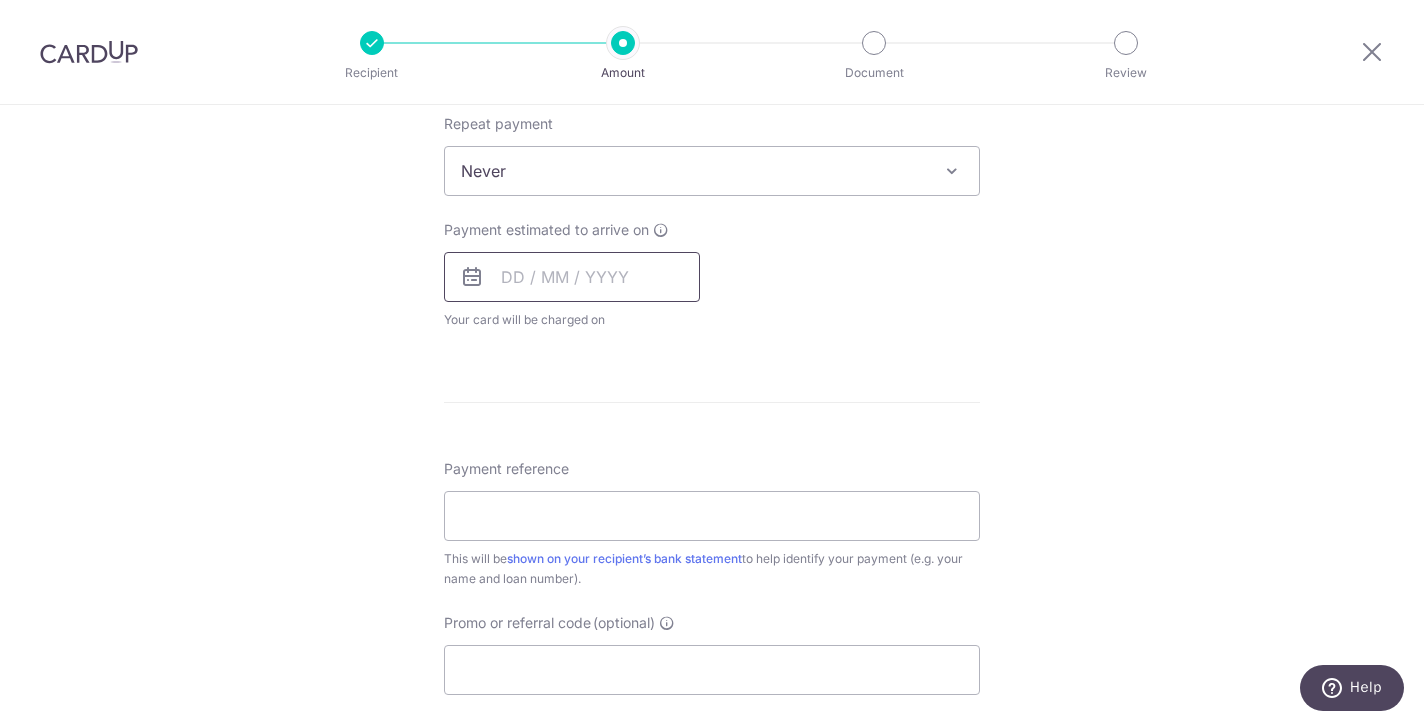 click at bounding box center [572, 277] 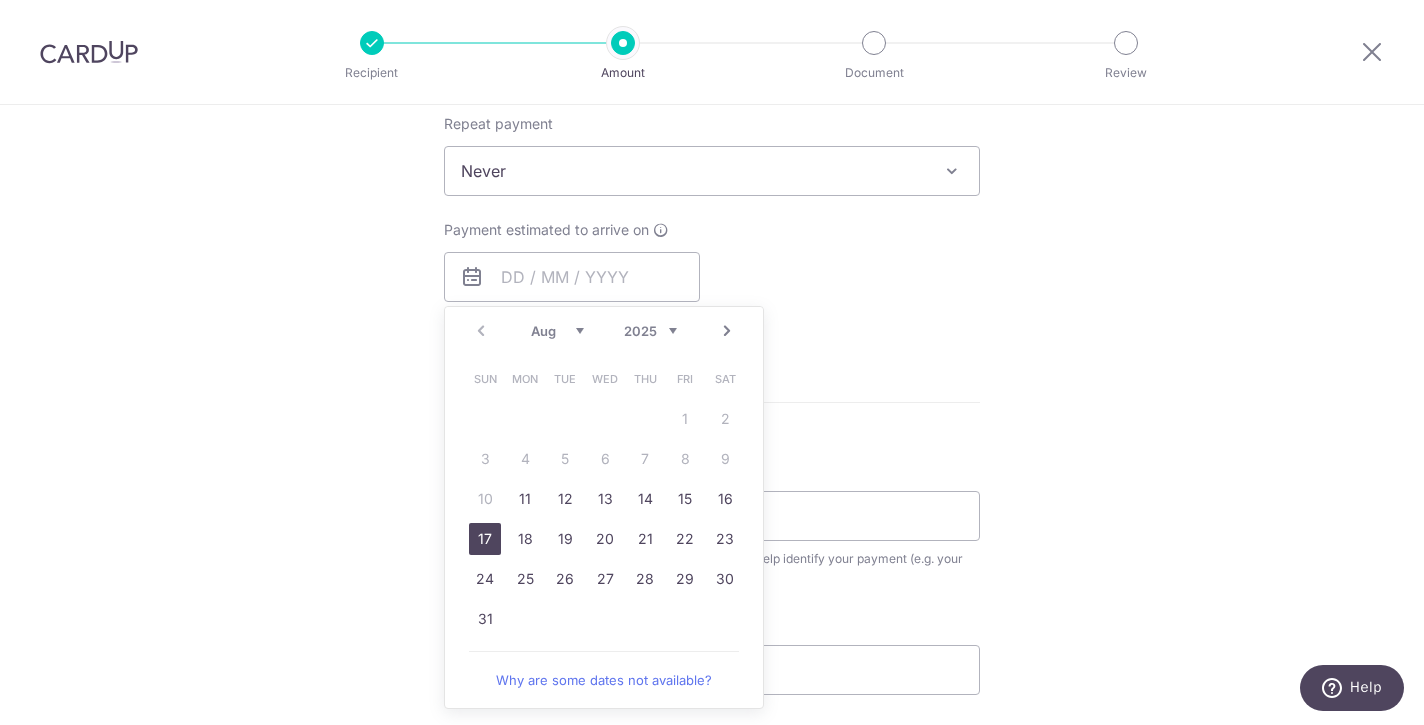 click on "17" at bounding box center (485, 539) 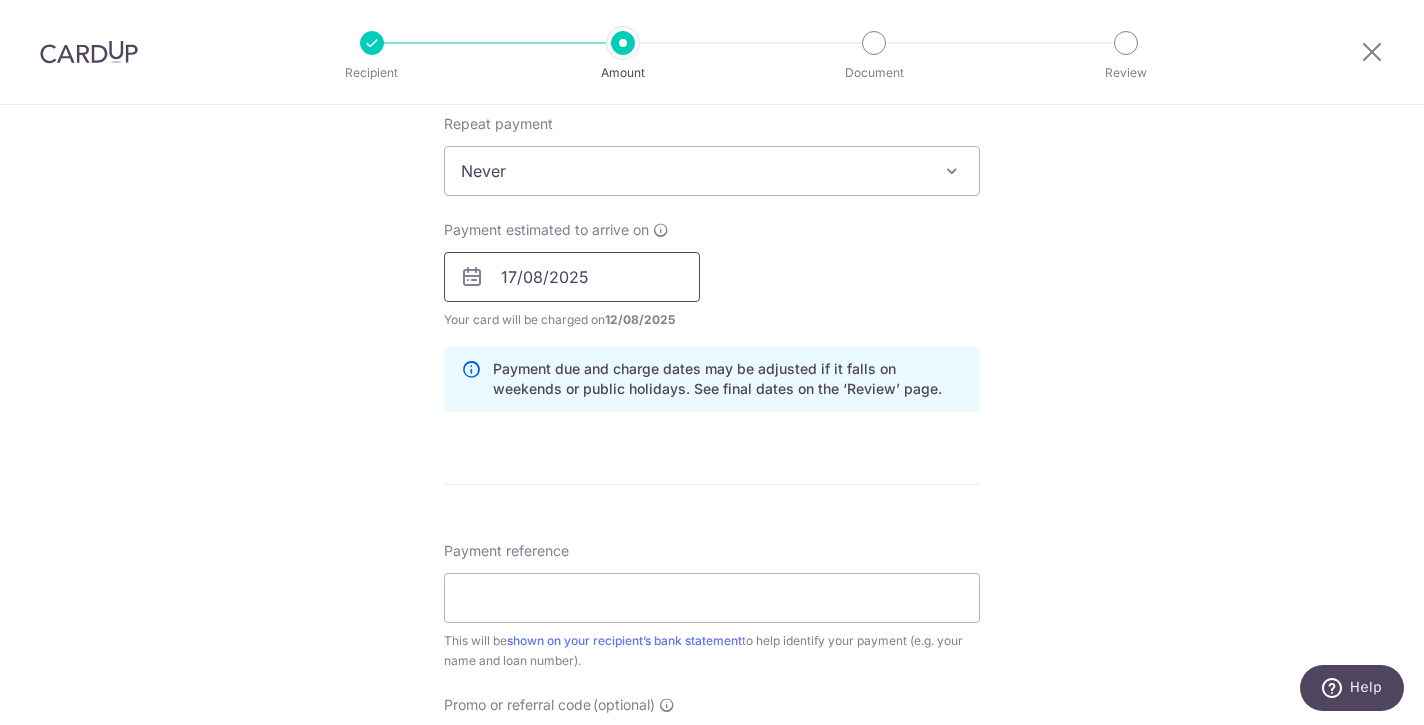 click on "17/08/2025" at bounding box center (572, 277) 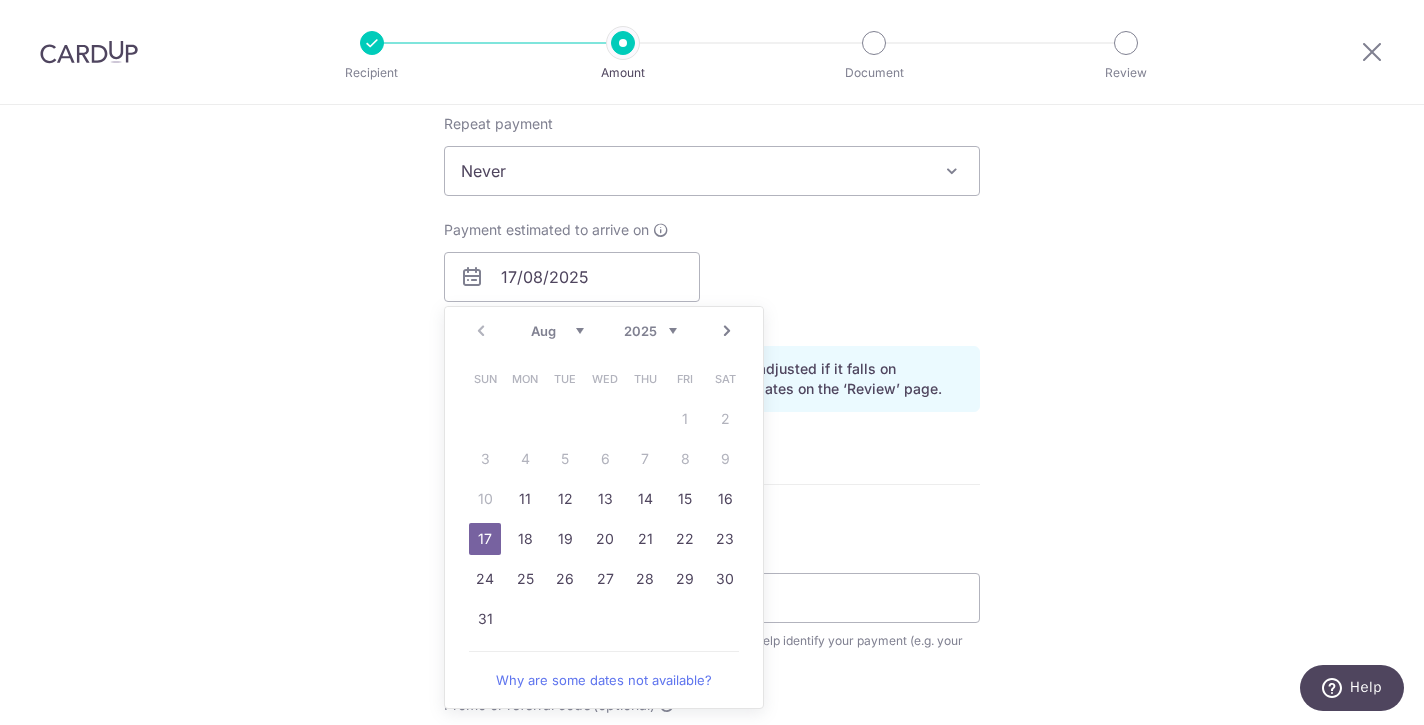 click on "Payment reference
This will be  shown on your recipient’s bank statement  to help identify your payment (e.g. your name and loan number)." at bounding box center [712, 606] 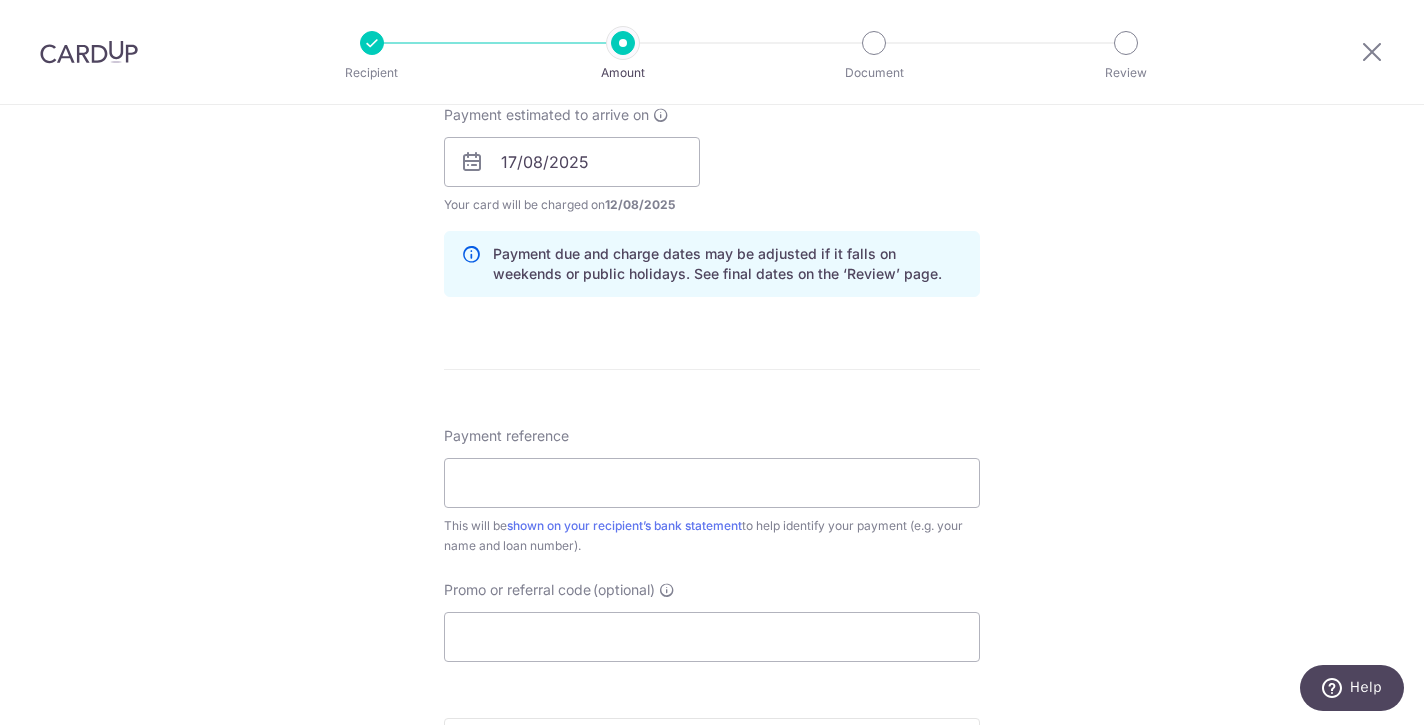 scroll, scrollTop: 937, scrollLeft: 0, axis: vertical 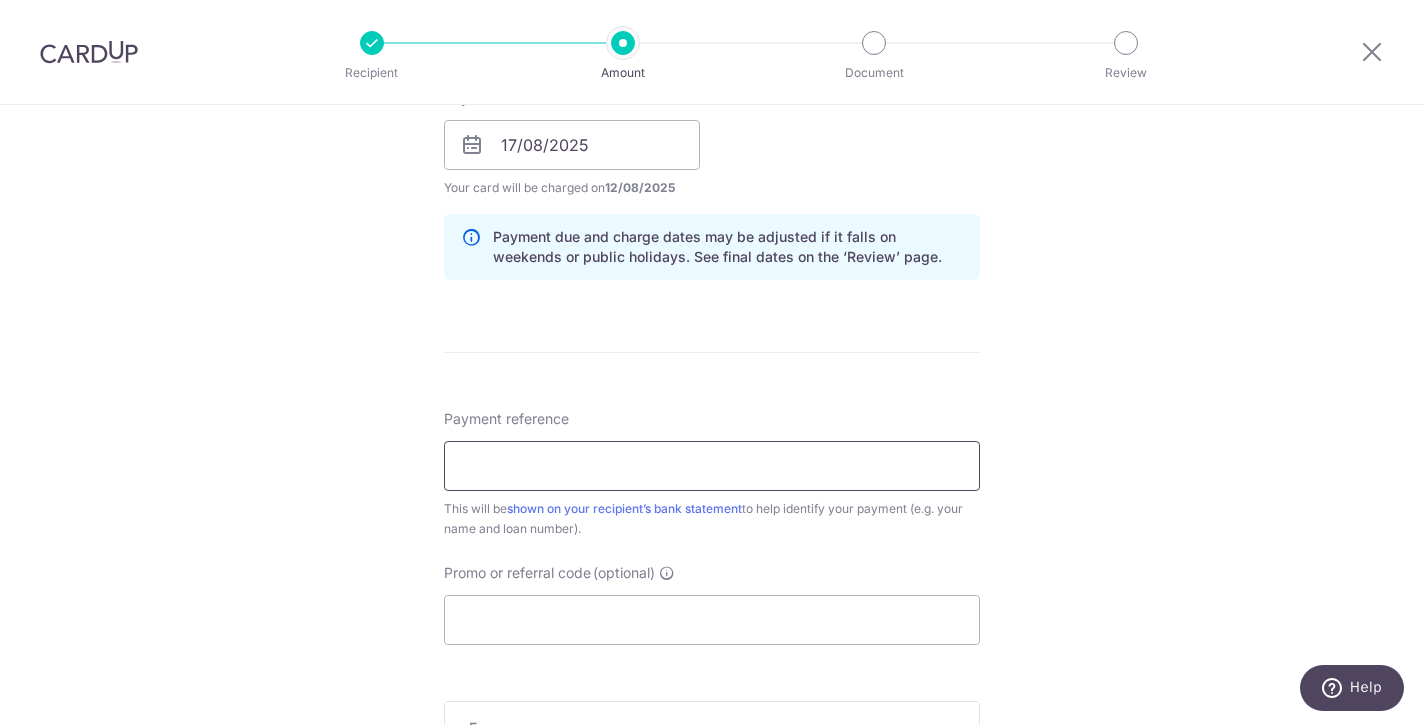 click on "Payment reference" at bounding box center (712, 466) 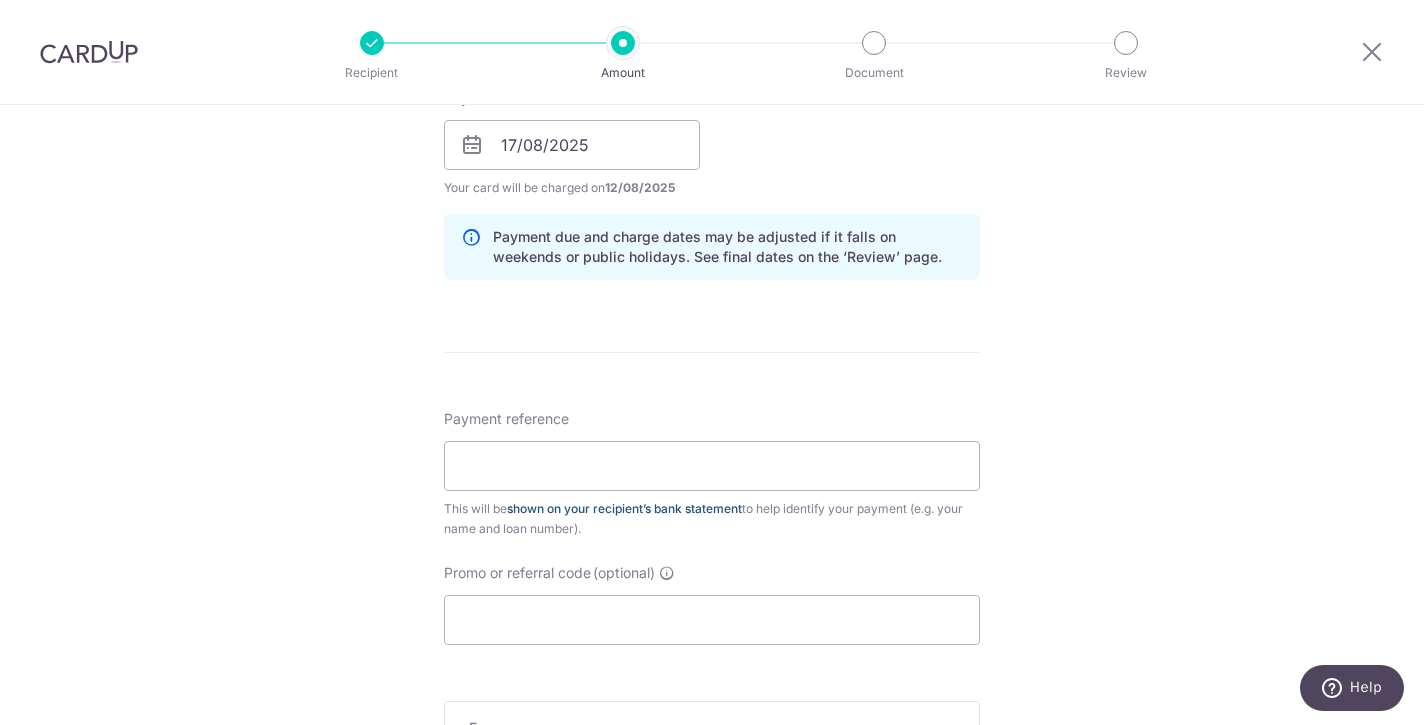 click on "shown on your recipient’s bank statement" at bounding box center [624, 508] 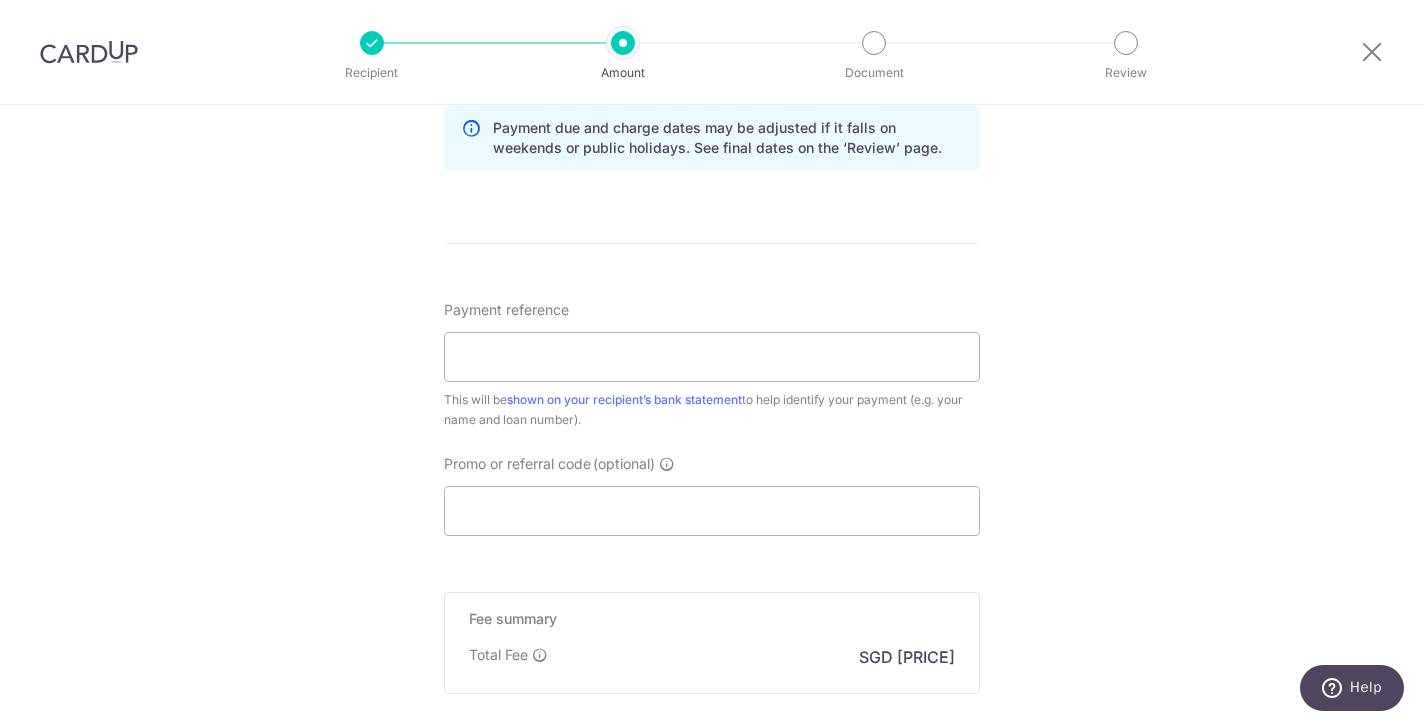 scroll, scrollTop: 1118, scrollLeft: 0, axis: vertical 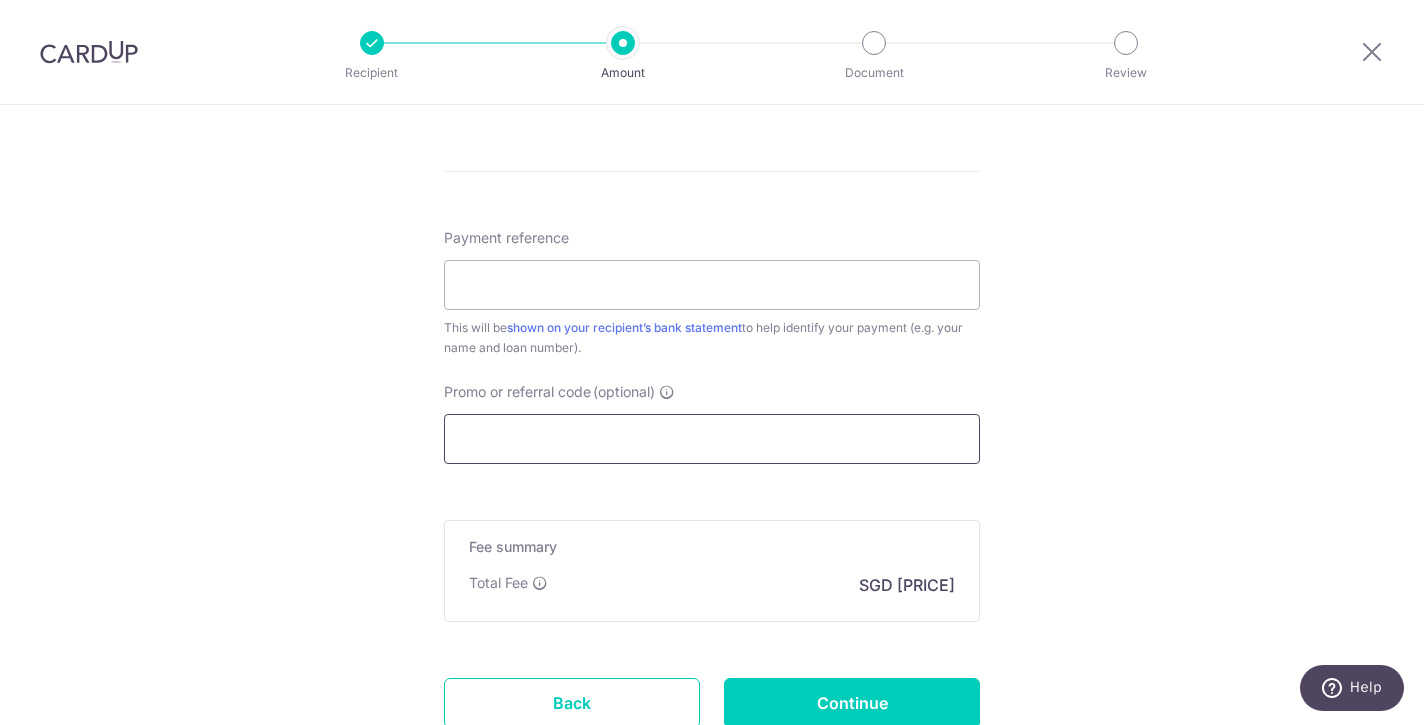 click on "Promo or referral code
(optional)" at bounding box center (712, 439) 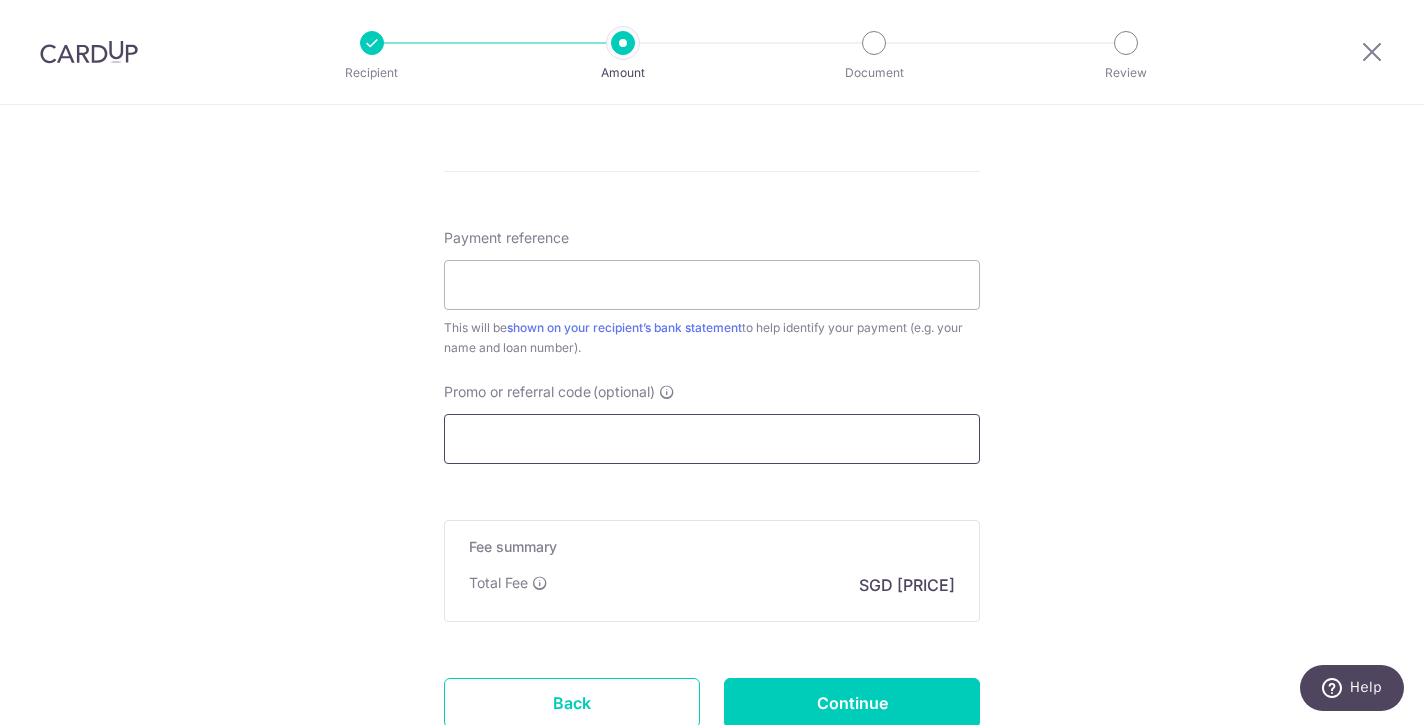 paste on "600000499513" 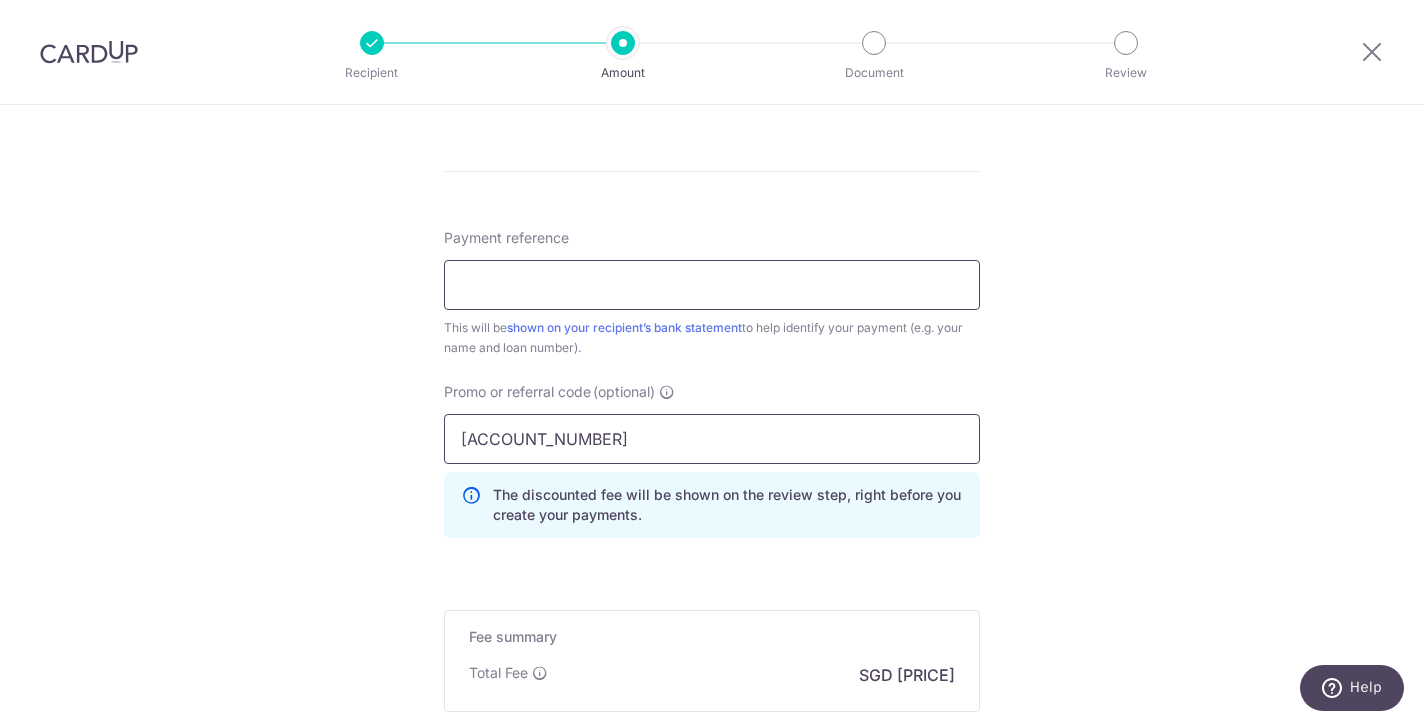 type on "600000499513" 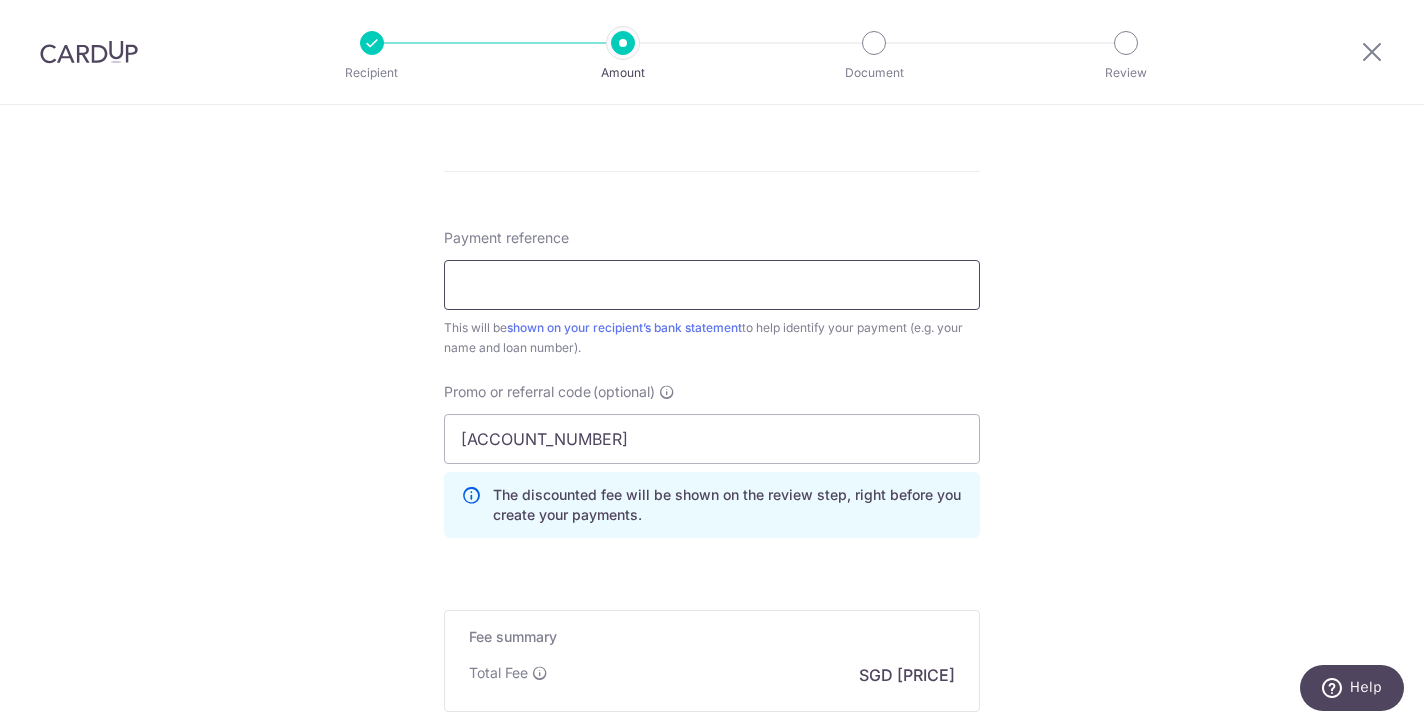 click on "Payment reference" at bounding box center (712, 285) 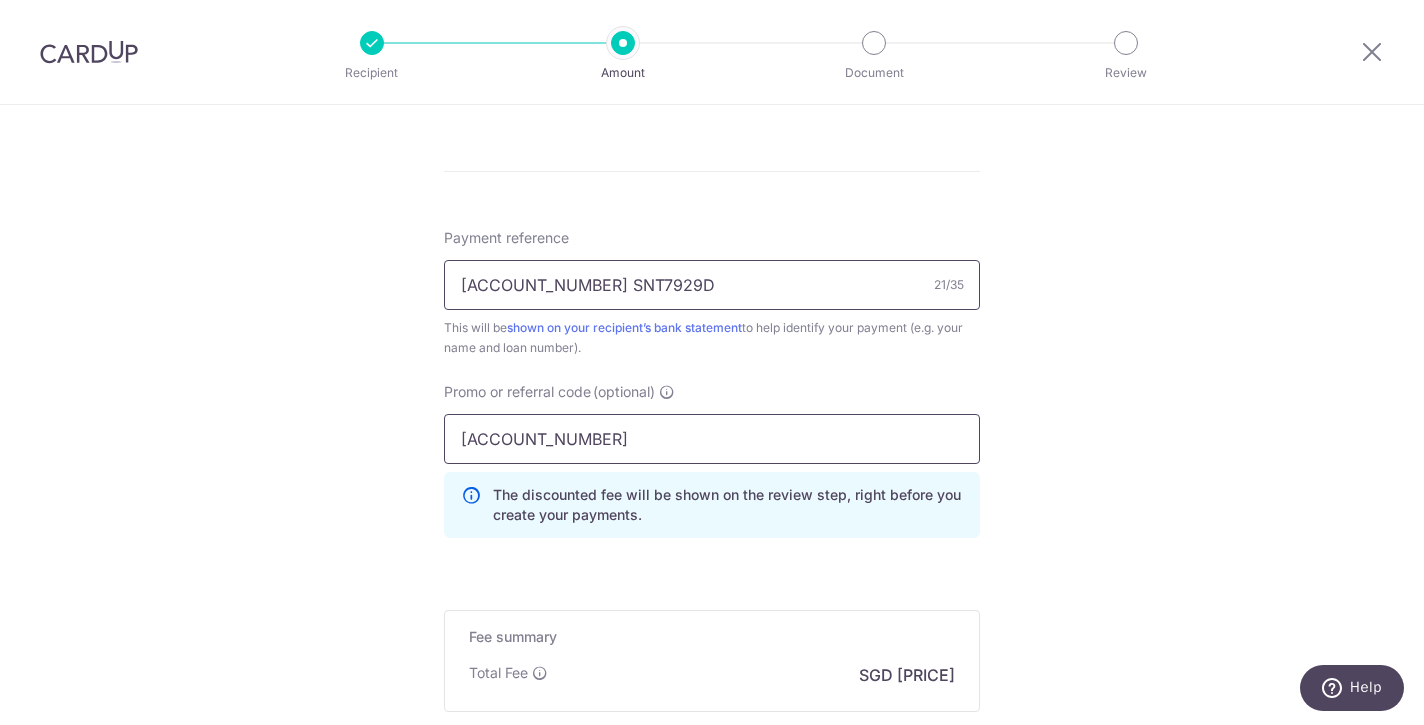 type on "600000499513 SNT7929D" 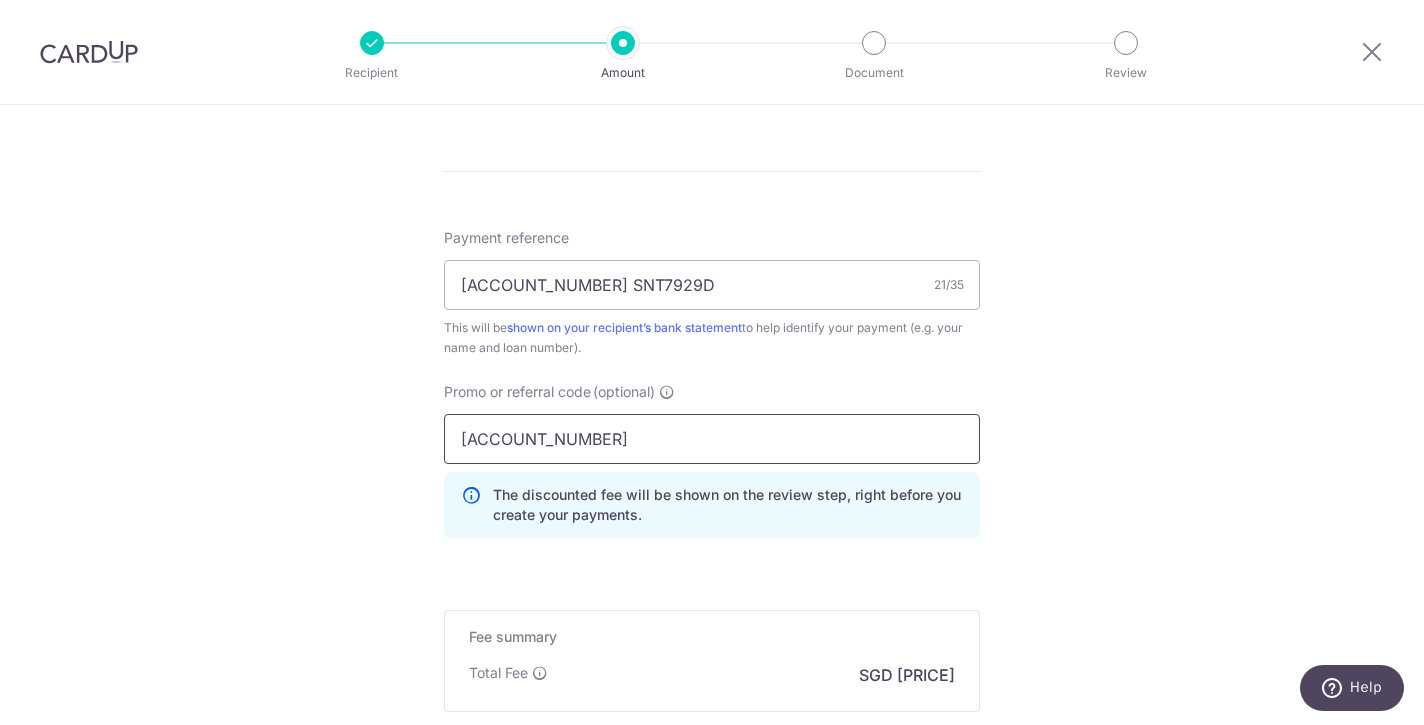 drag, startPoint x: 620, startPoint y: 431, endPoint x: 269, endPoint y: 437, distance: 351.05127 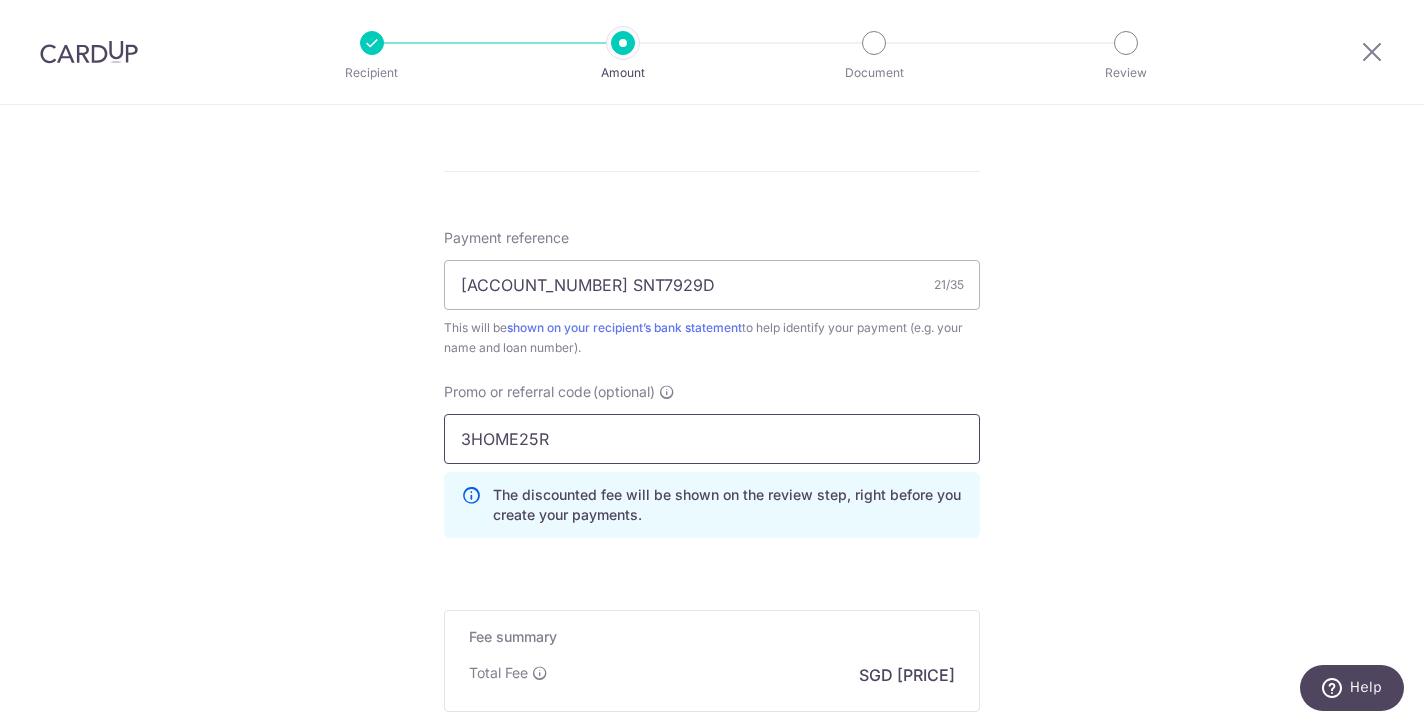 type on "3HOME25R" 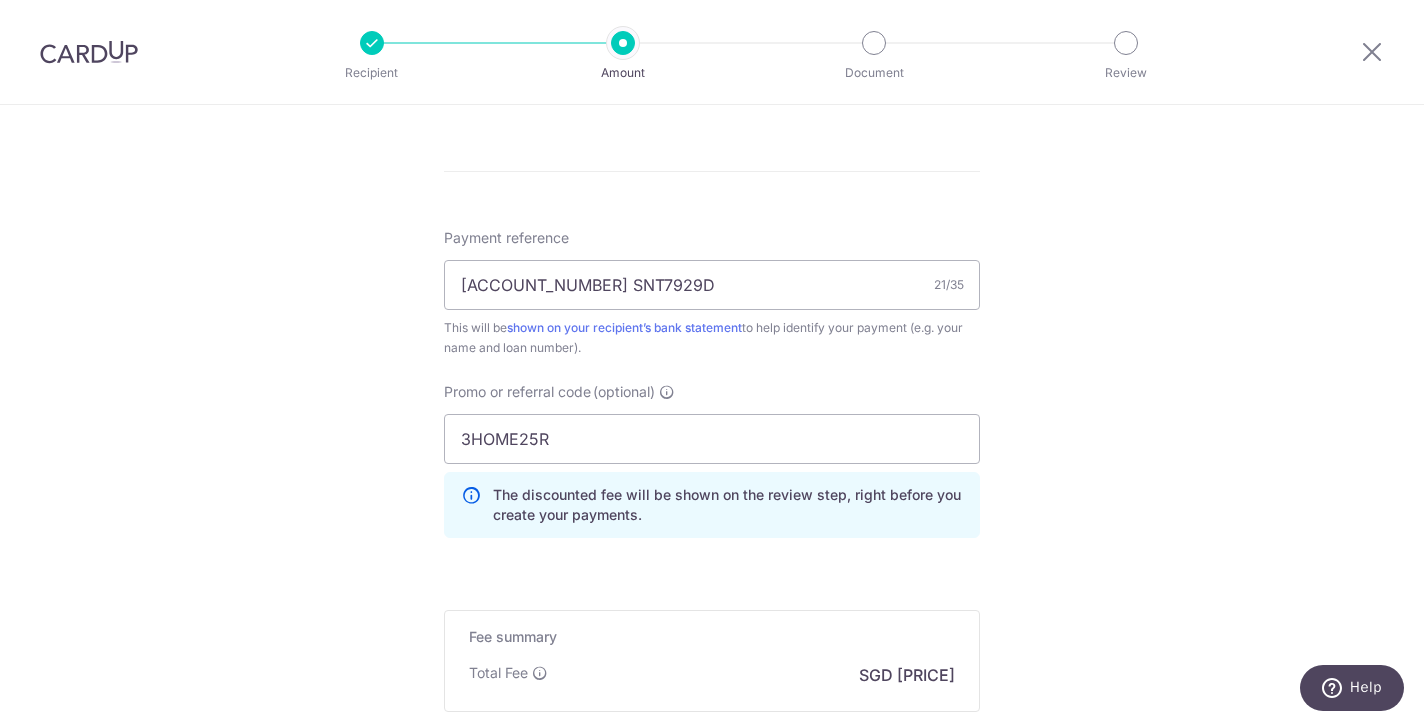 click on "Tell us more about your payment
Enter payment amount
SGD
2,519.00
2519.00
Select Card
**** 0805
Add credit card
Your Cards
**** 0805
Secure 256-bit SSL
Text
New card details
Card
Secure 256-bit SSL" at bounding box center [712, -23] 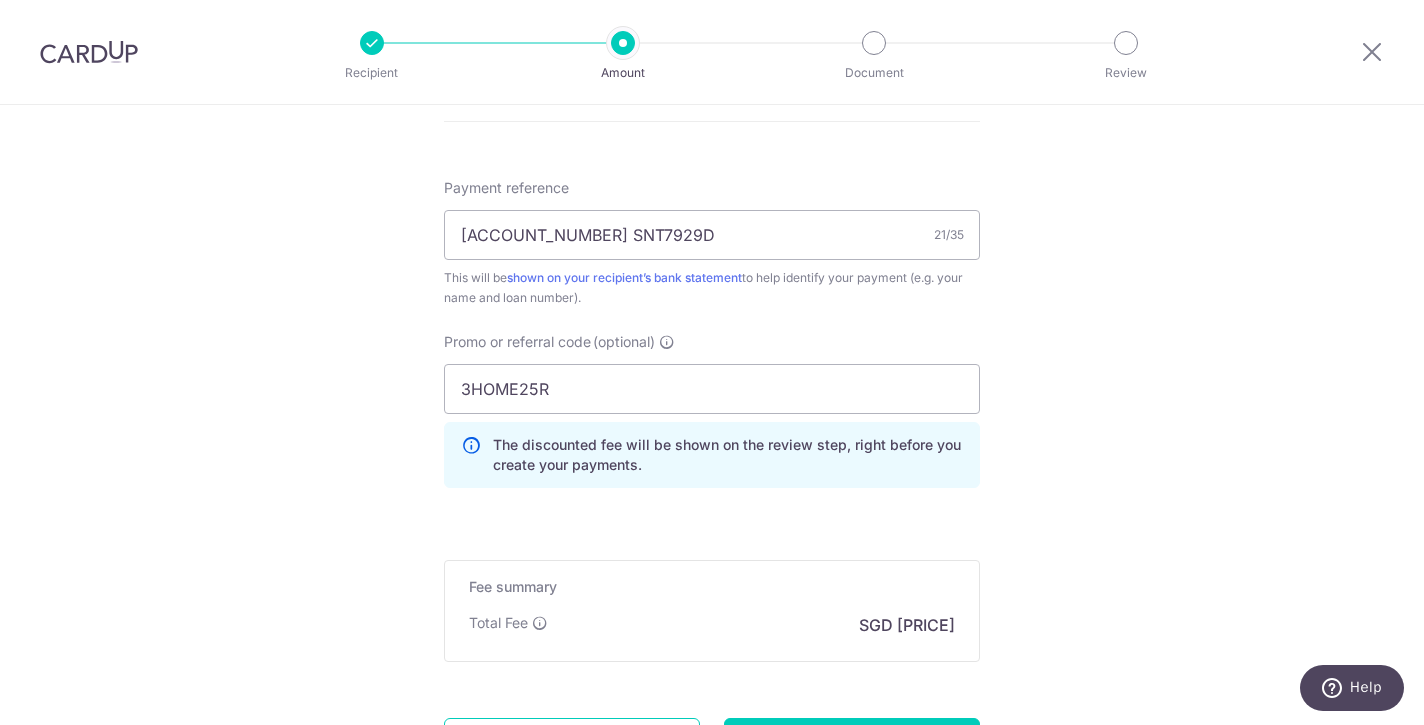 scroll, scrollTop: 1177, scrollLeft: 0, axis: vertical 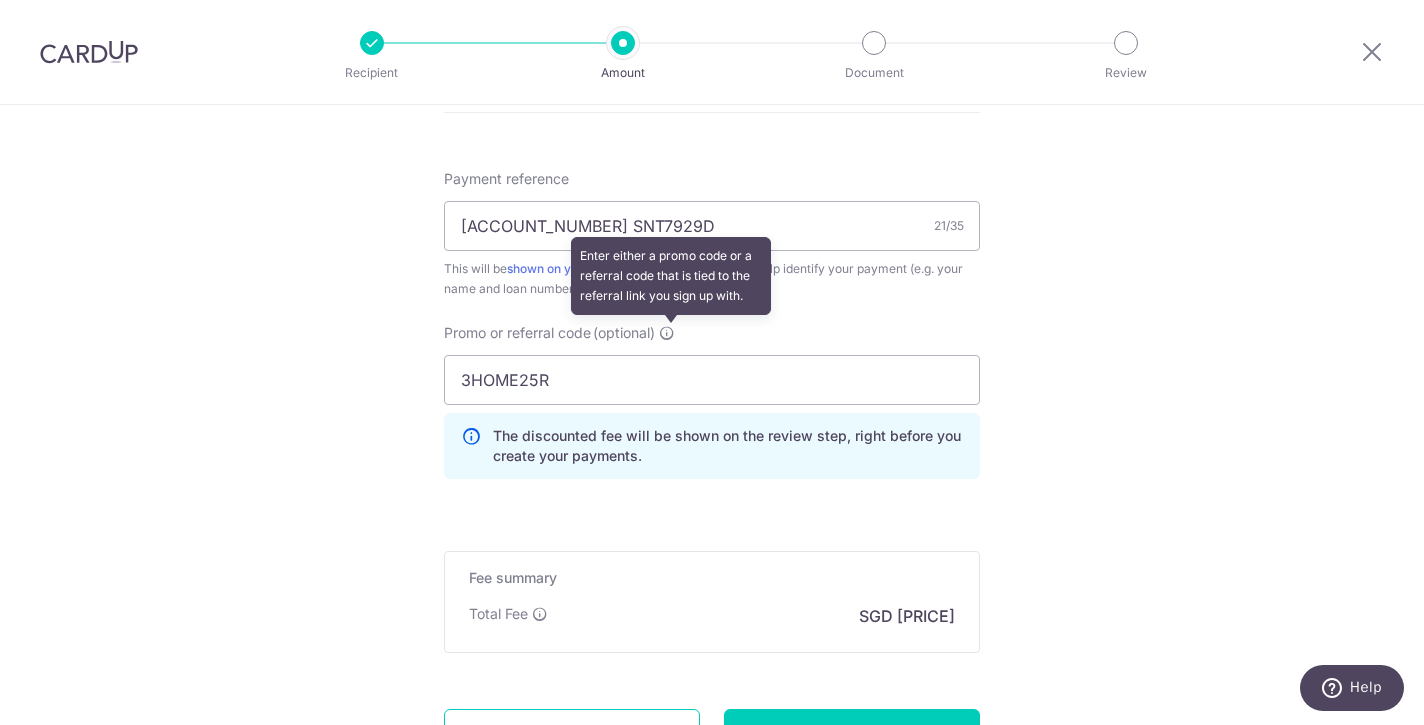 click at bounding box center [667, 333] 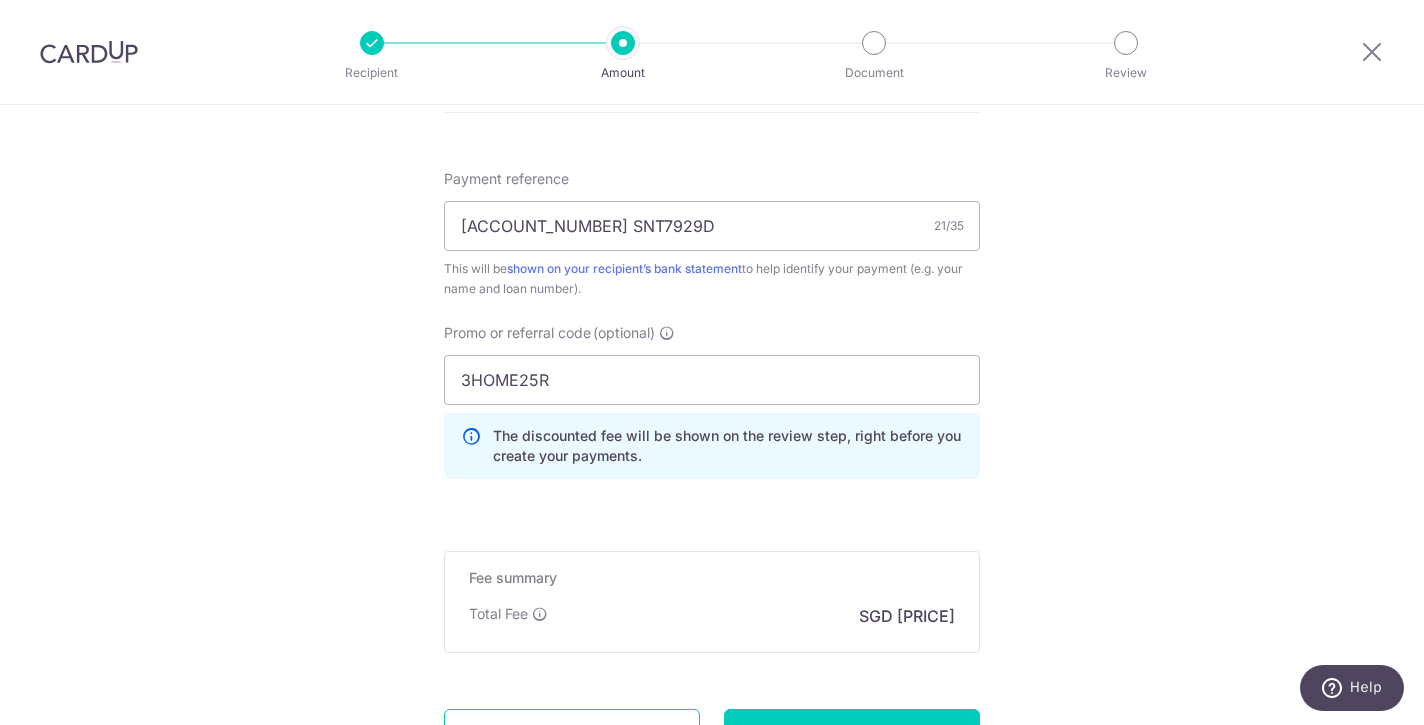click at bounding box center (471, 446) 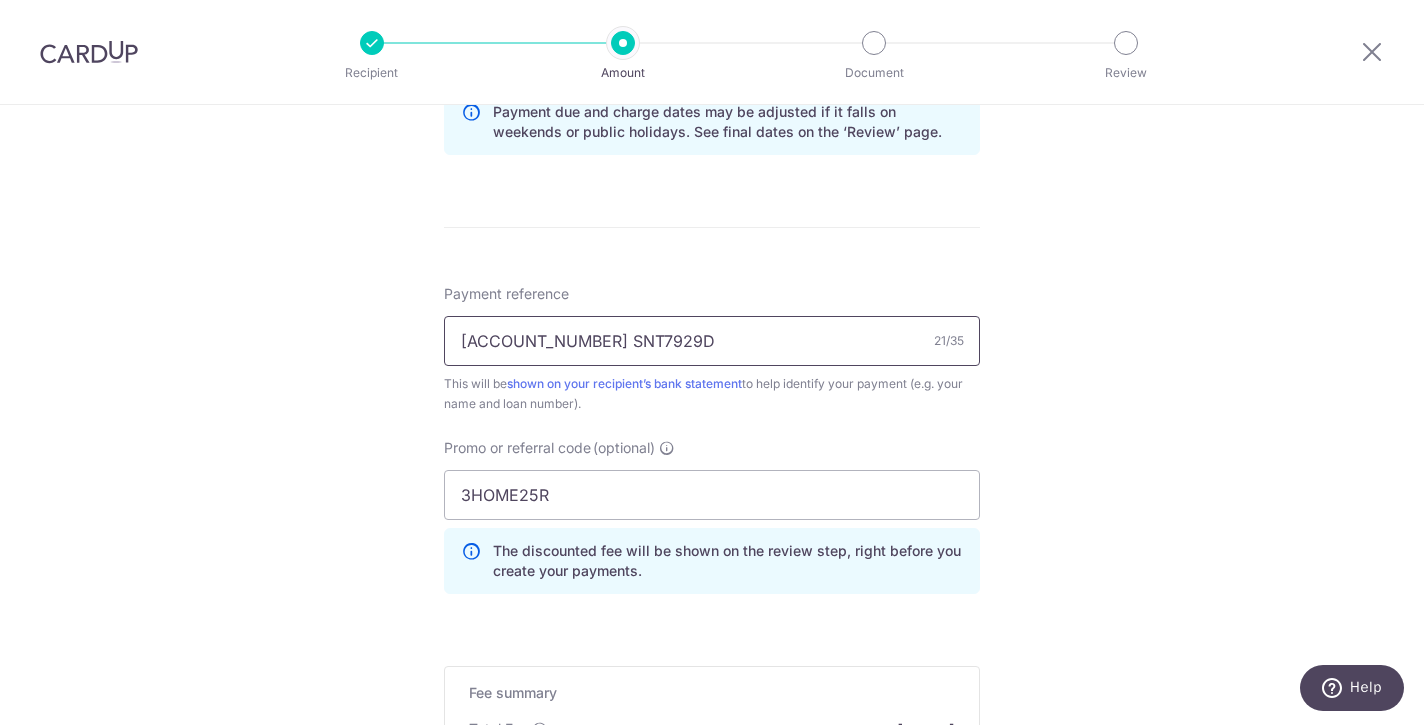 scroll, scrollTop: 1232, scrollLeft: 0, axis: vertical 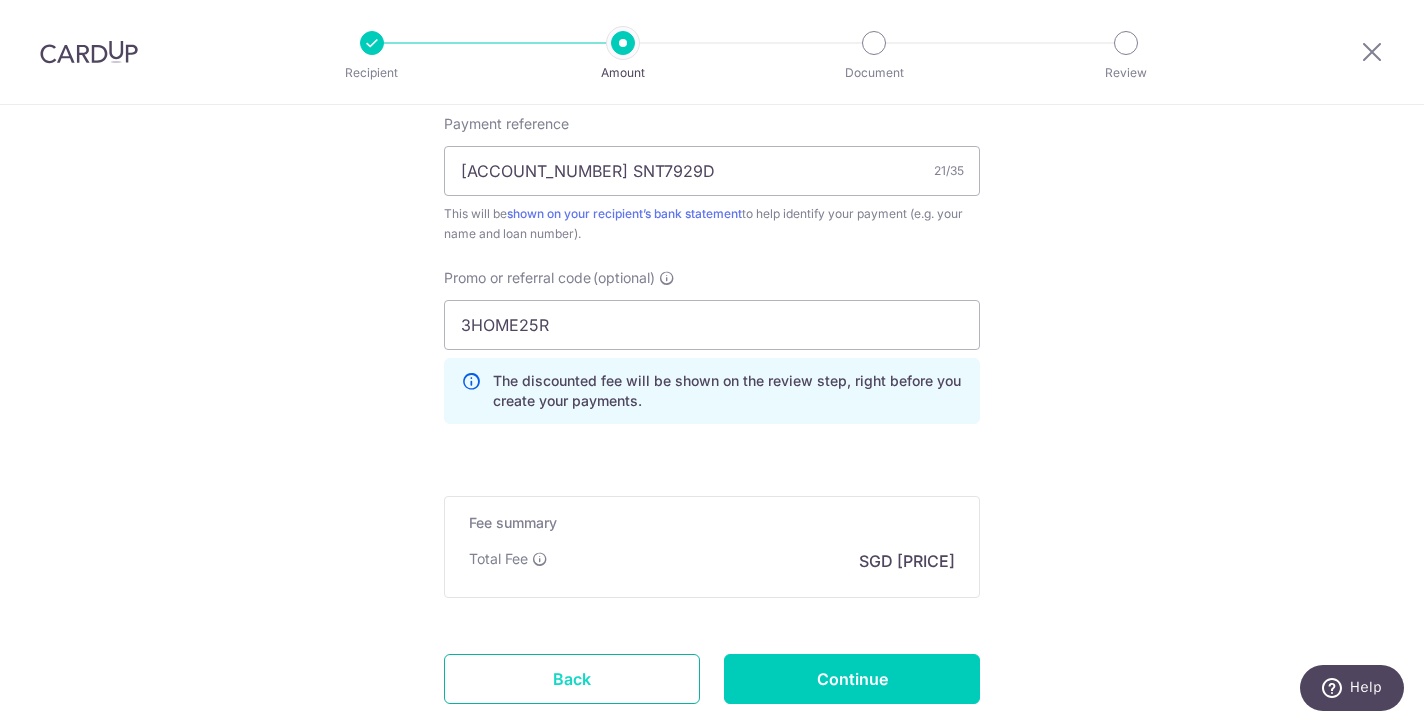 click on "Back" at bounding box center (572, 679) 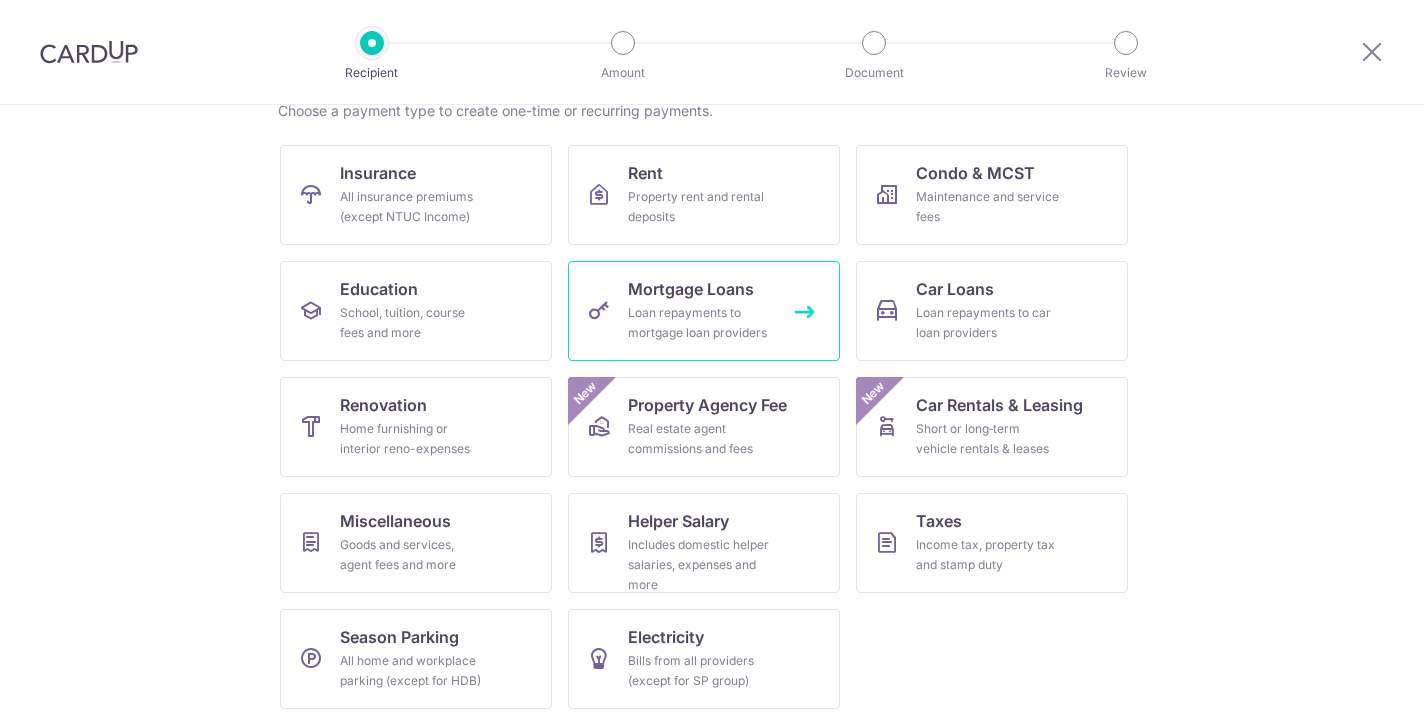 scroll, scrollTop: 170, scrollLeft: 0, axis: vertical 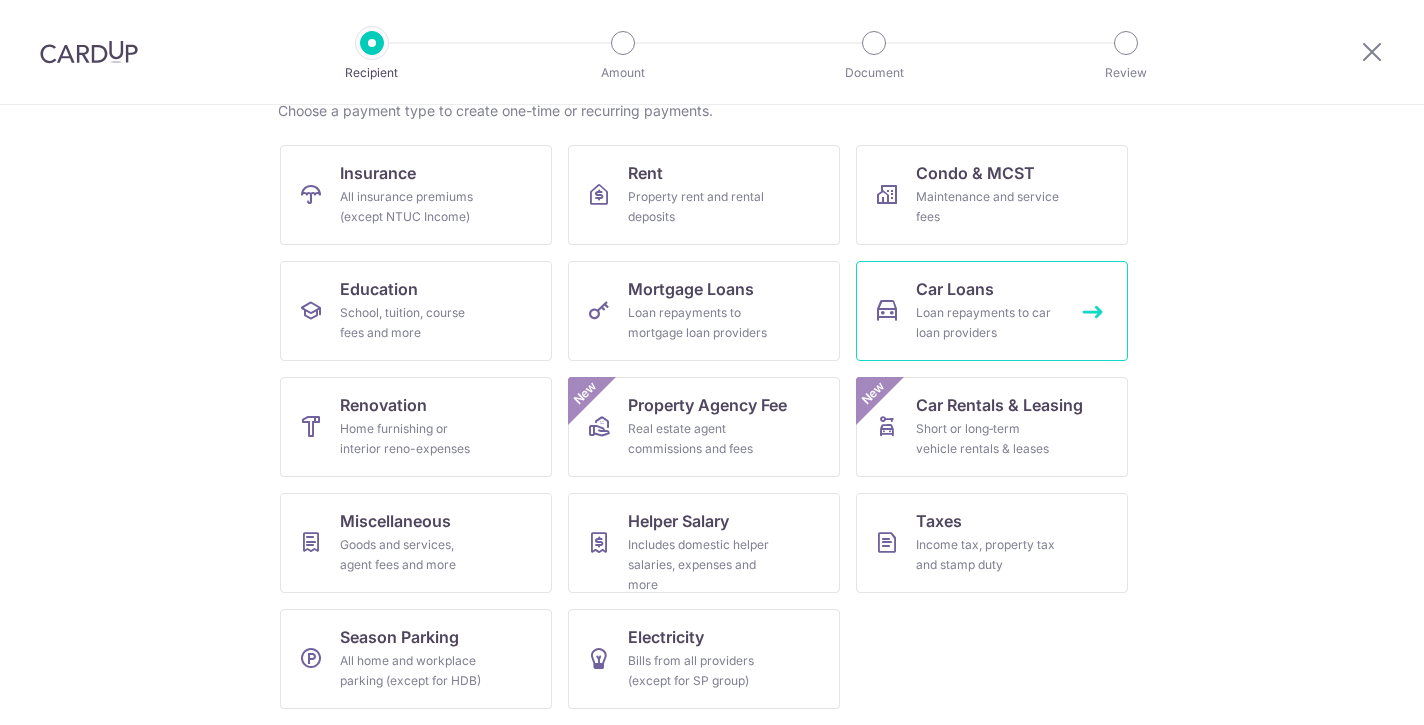 click on "Car Loans" at bounding box center [955, 289] 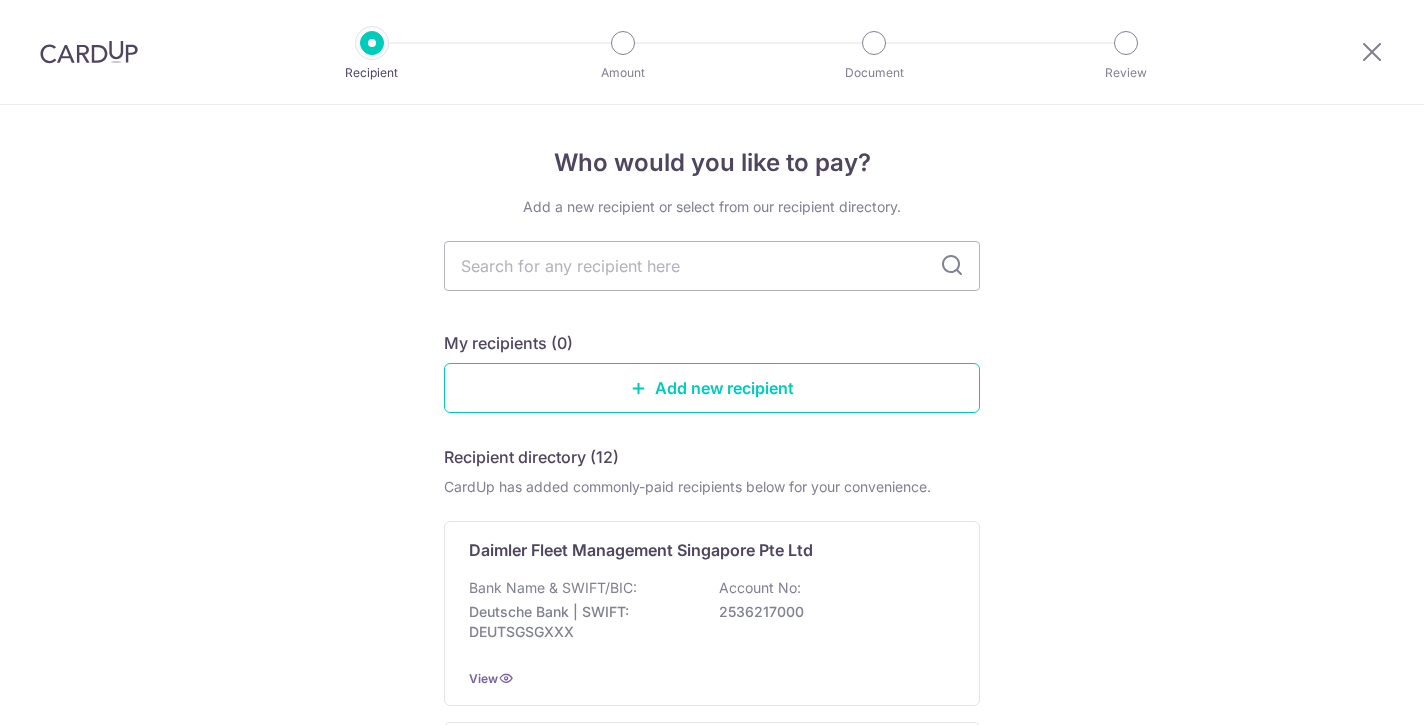 scroll, scrollTop: 0, scrollLeft: 0, axis: both 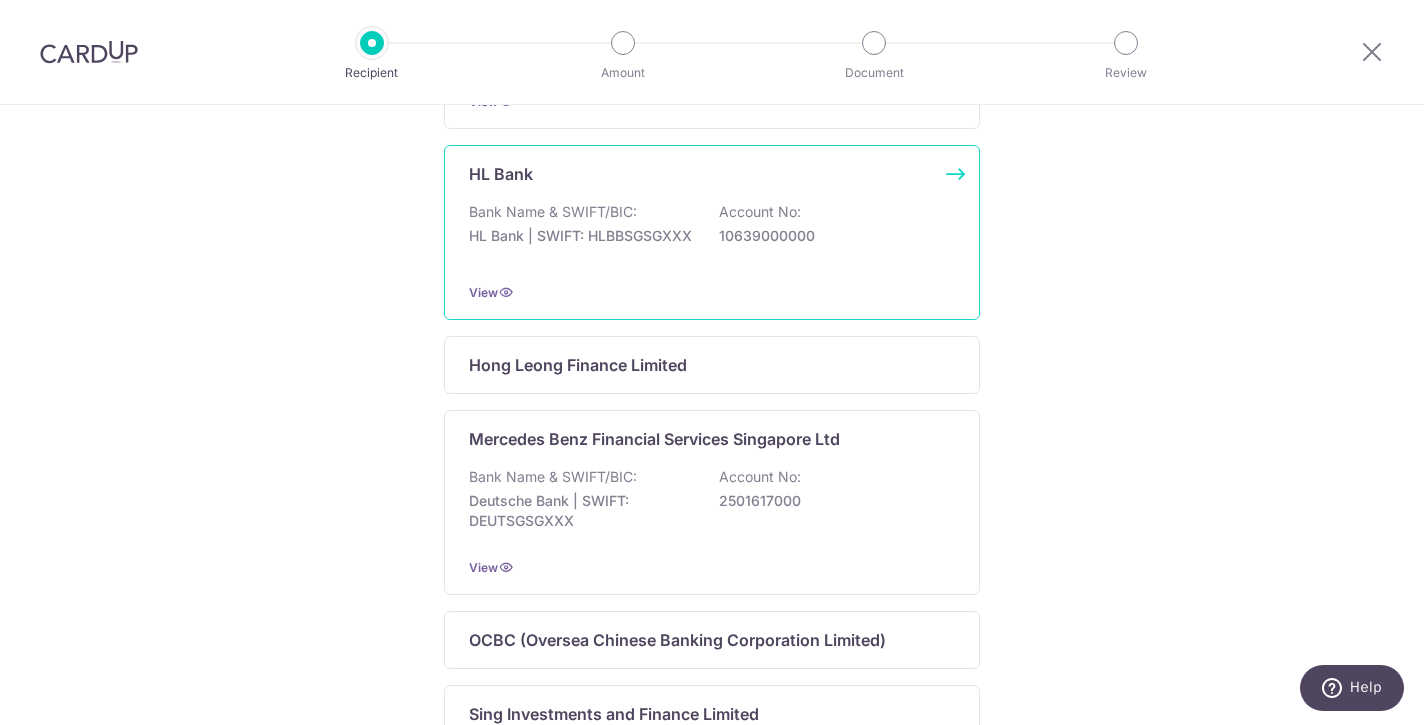 click on "HL Bank
Bank Name & SWIFT/BIC:
HL Bank | SWIFT: [SWIFT]
Account No:
[ACCOUNT_NUMBER]
View" at bounding box center (712, 232) 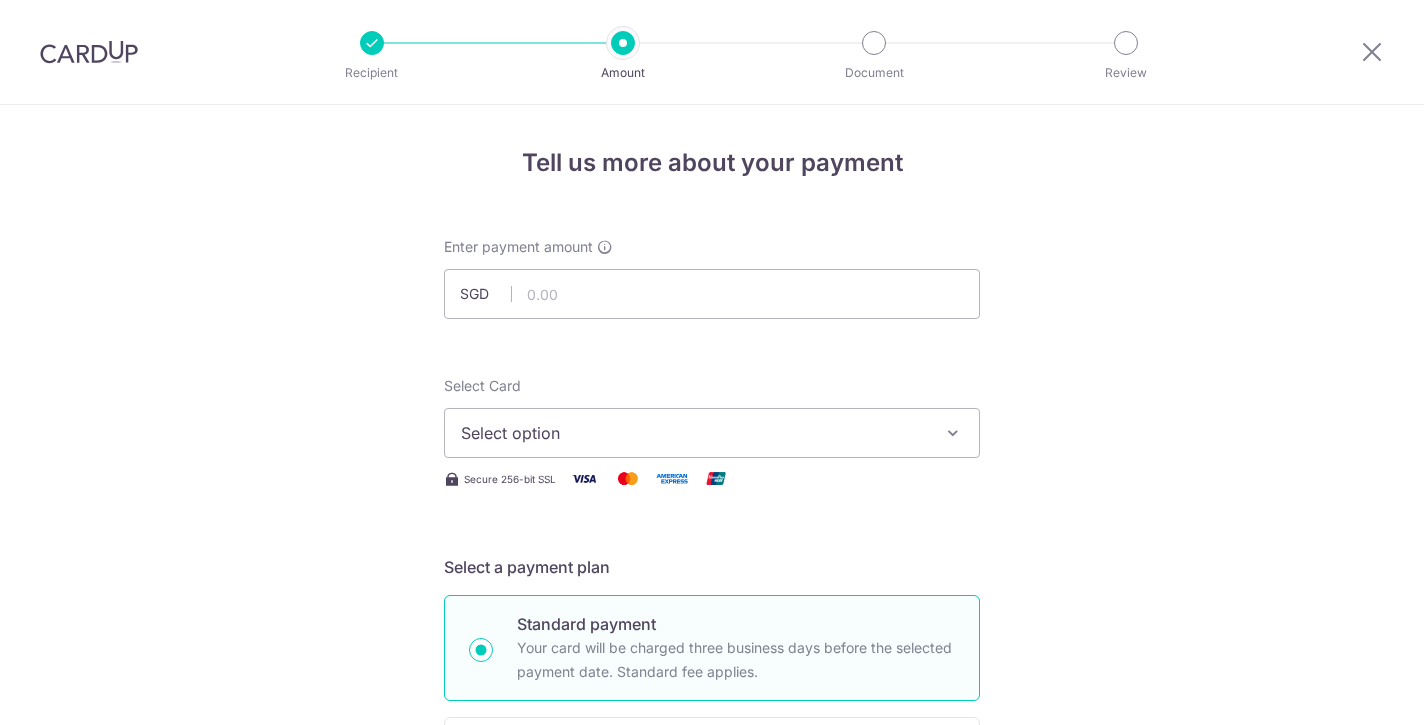 scroll, scrollTop: 0, scrollLeft: 0, axis: both 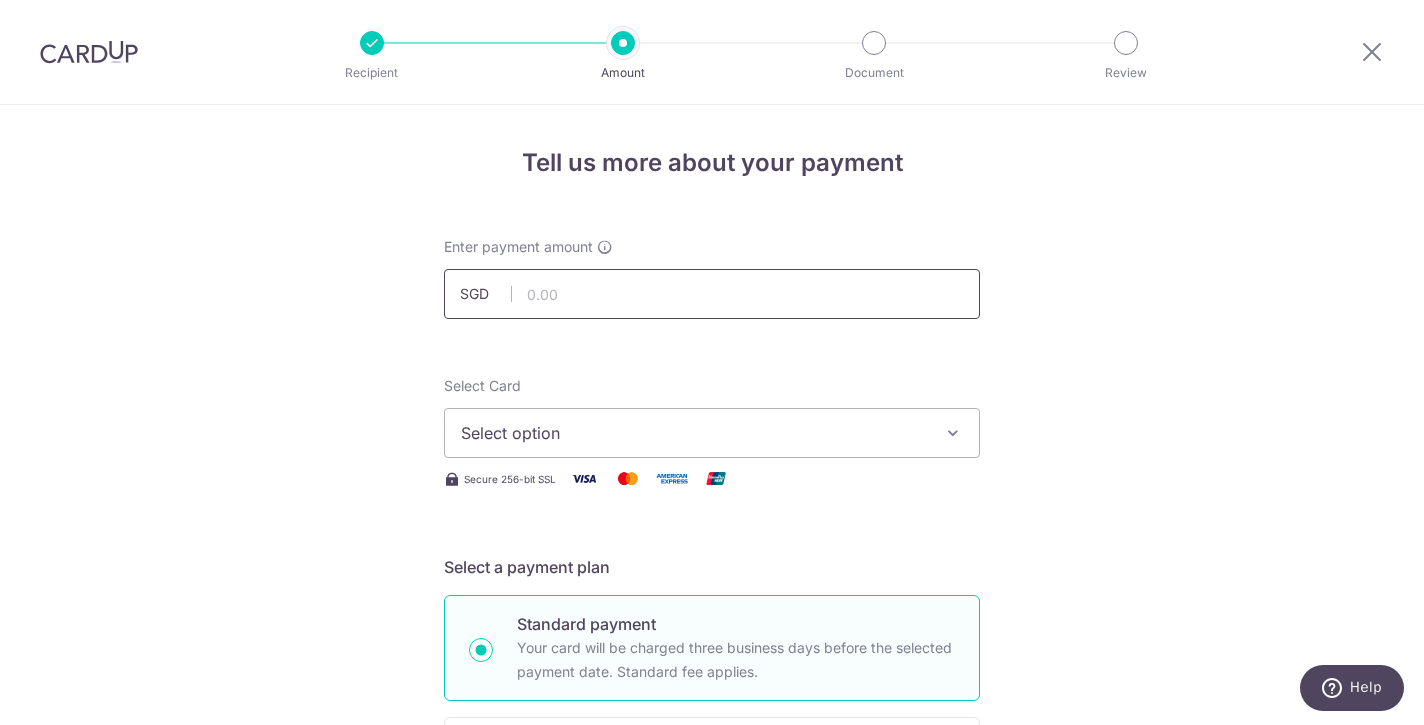 click at bounding box center (712, 294) 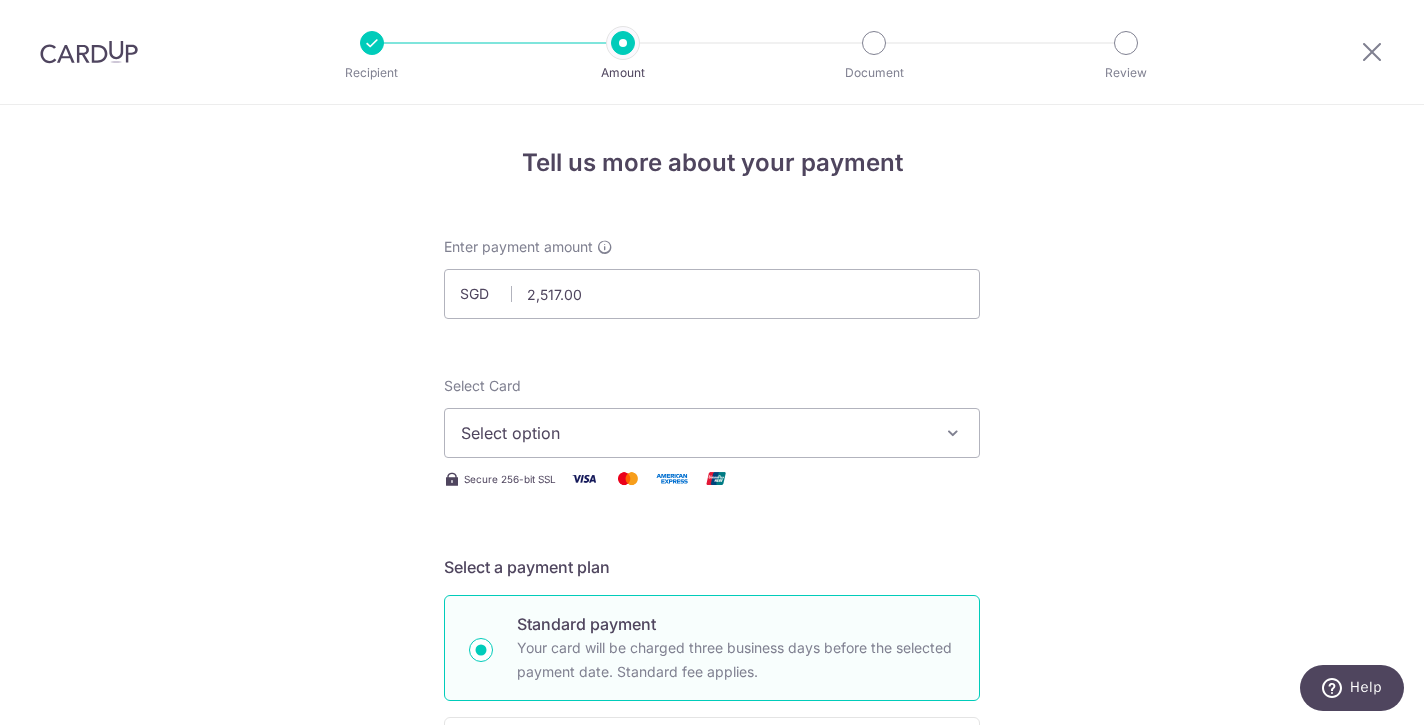 click on "Select option" at bounding box center (694, 433) 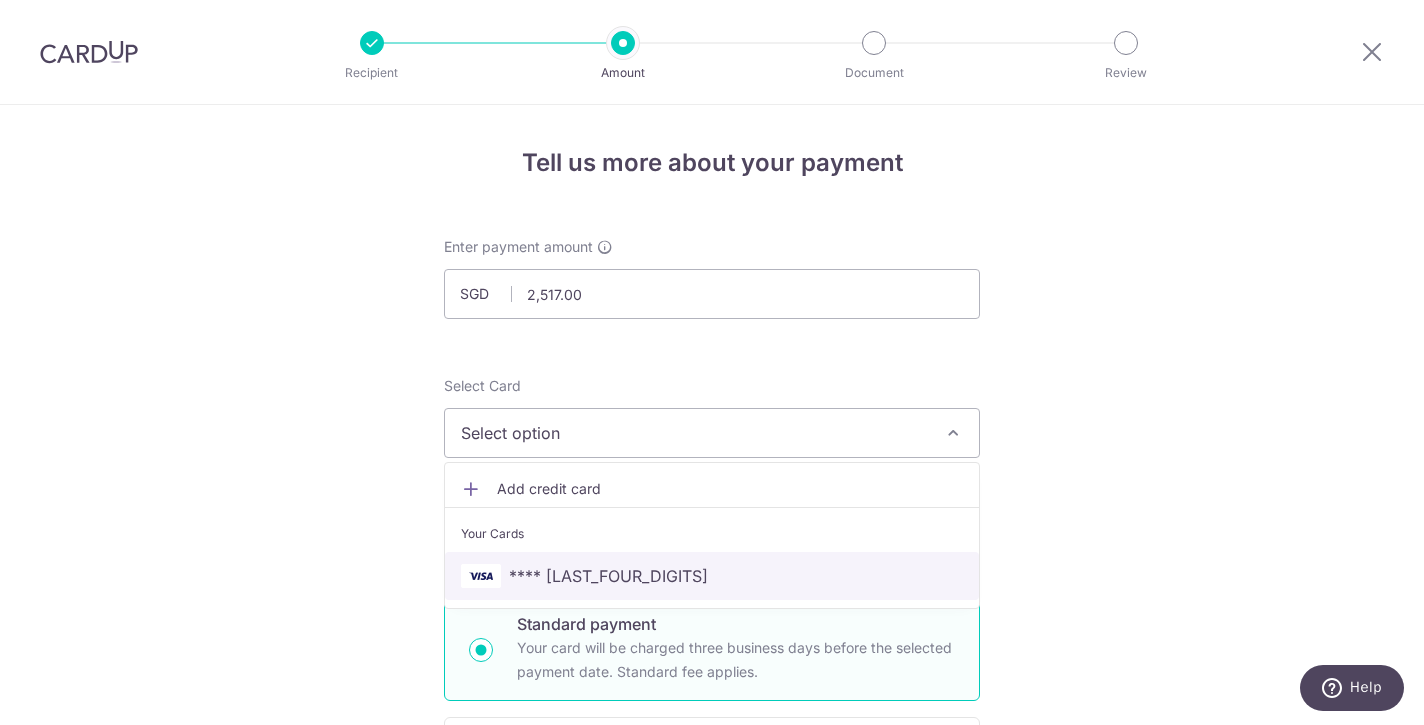 click on "**** 0805" at bounding box center (712, 576) 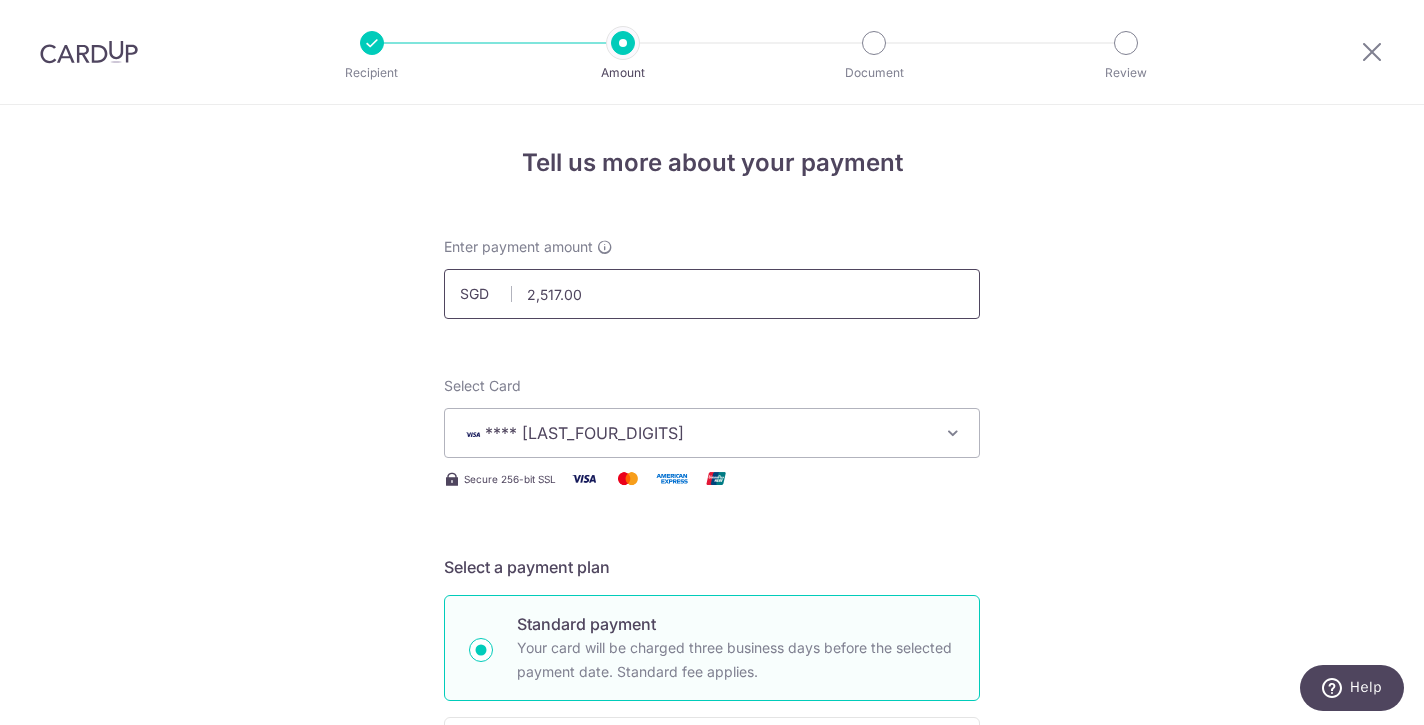 click on "2,517.00" at bounding box center (712, 294) 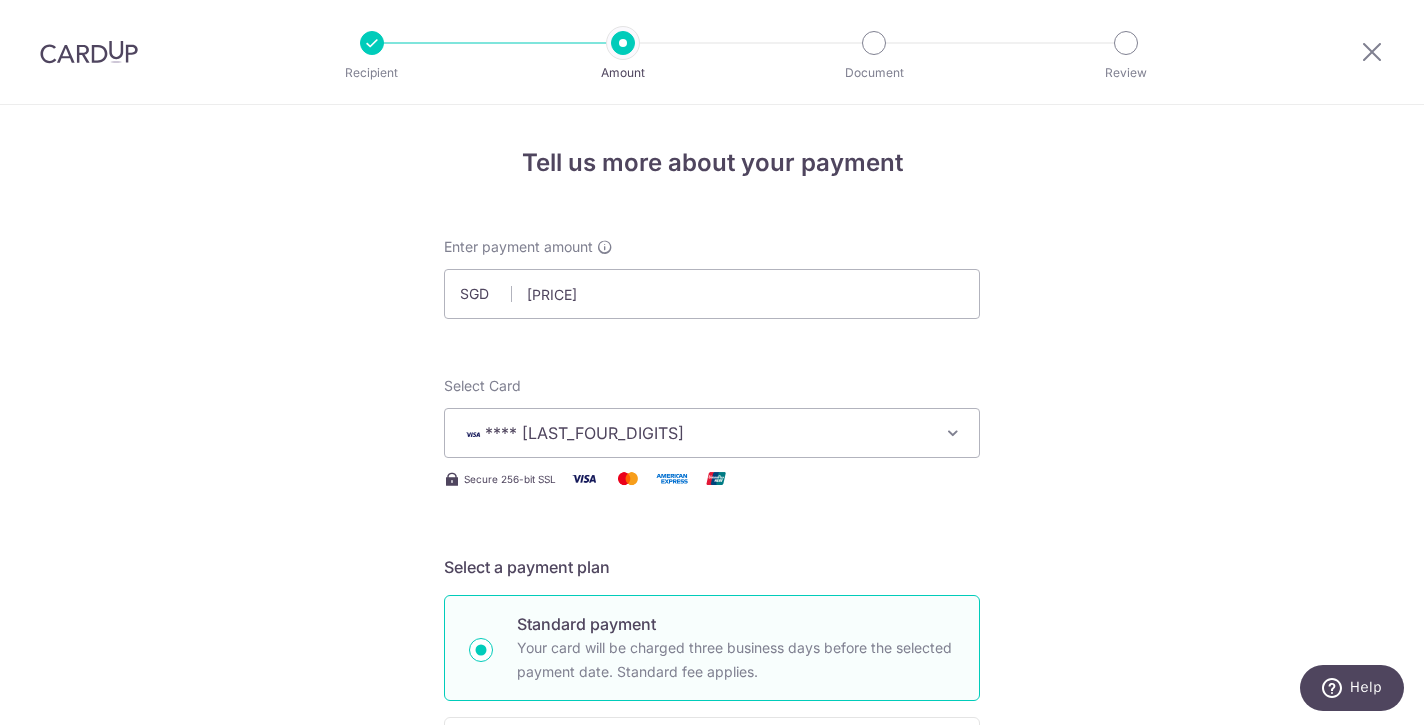 type on "2,519.00" 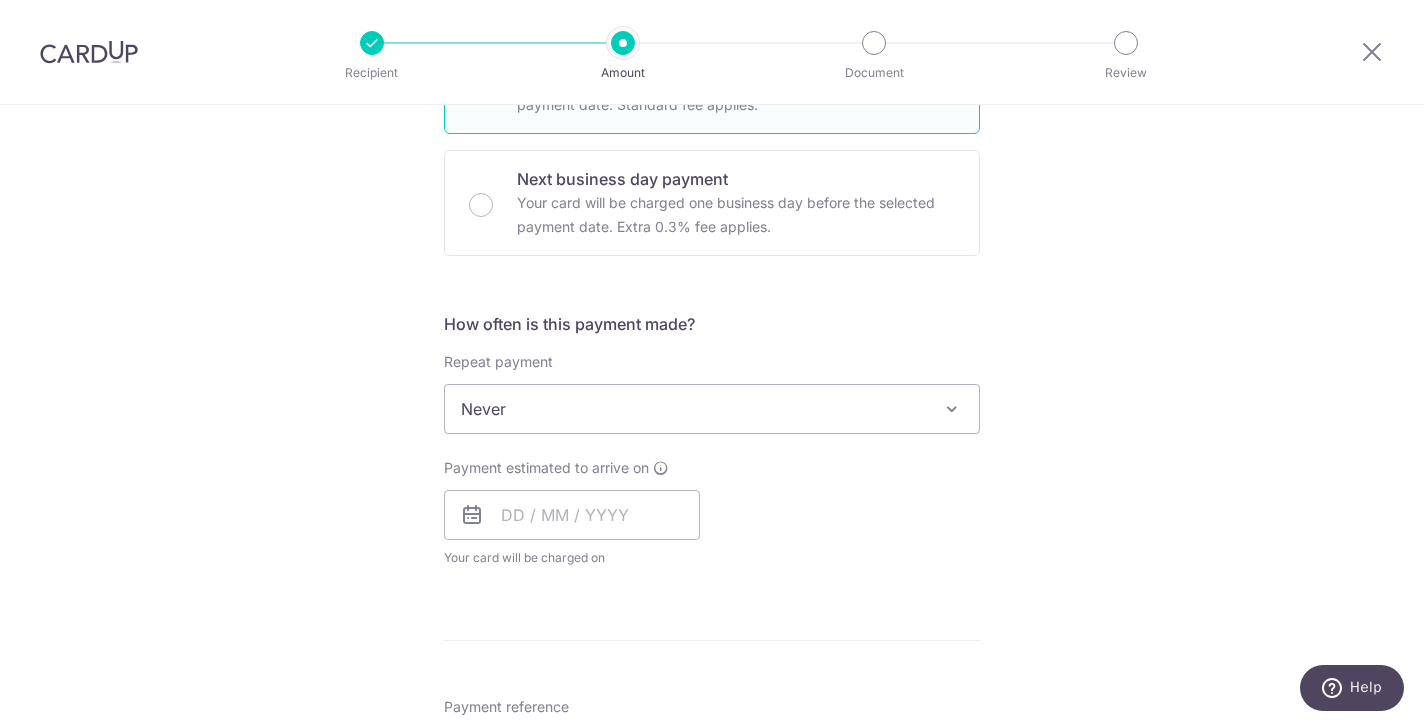 scroll, scrollTop: 618, scrollLeft: 0, axis: vertical 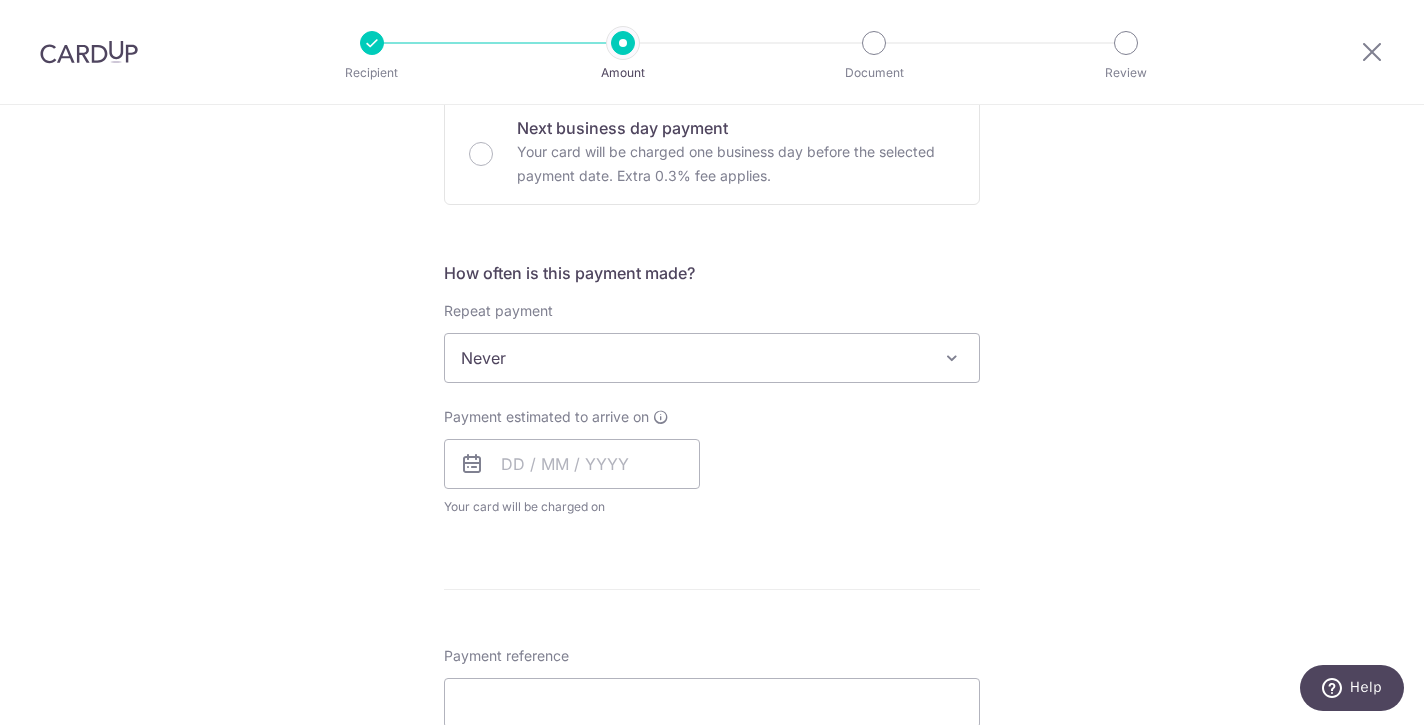 click on "Never" at bounding box center [712, 358] 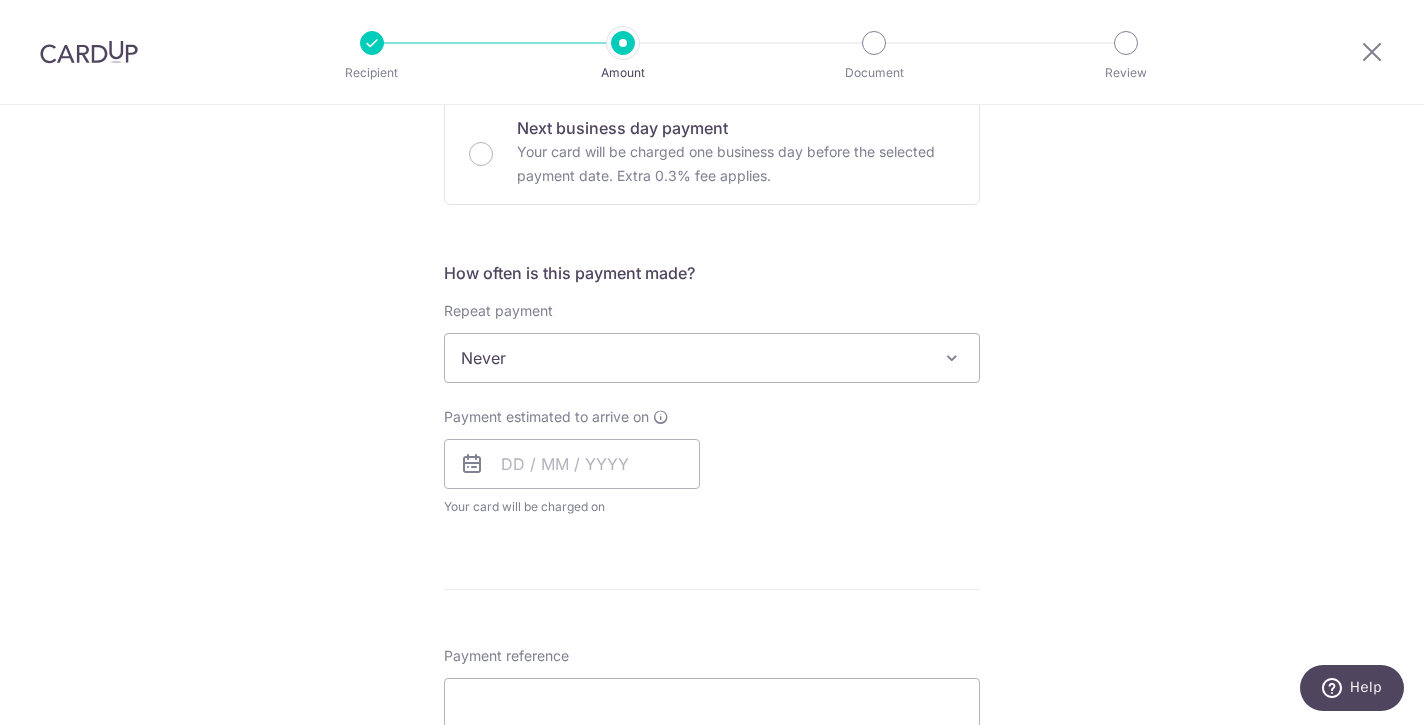 click on "How often is this payment made?" at bounding box center (712, 273) 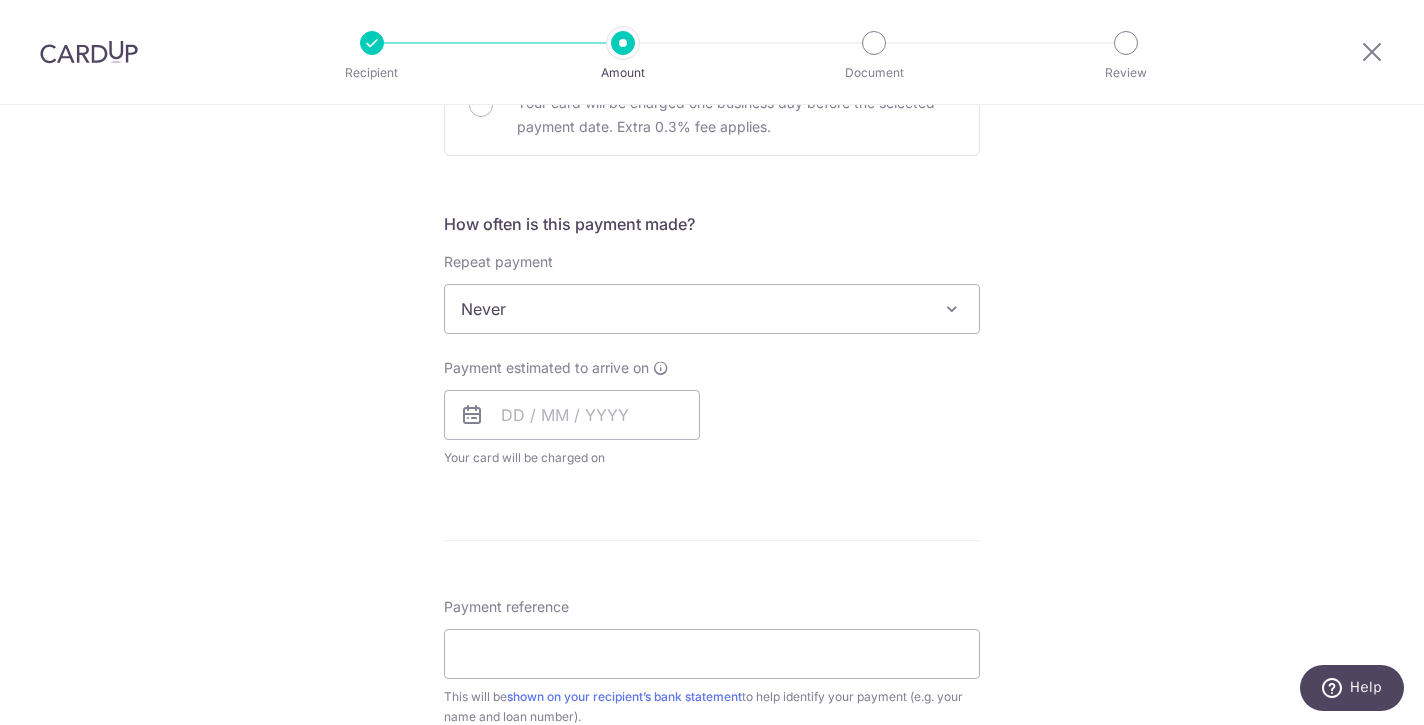 scroll, scrollTop: 678, scrollLeft: 0, axis: vertical 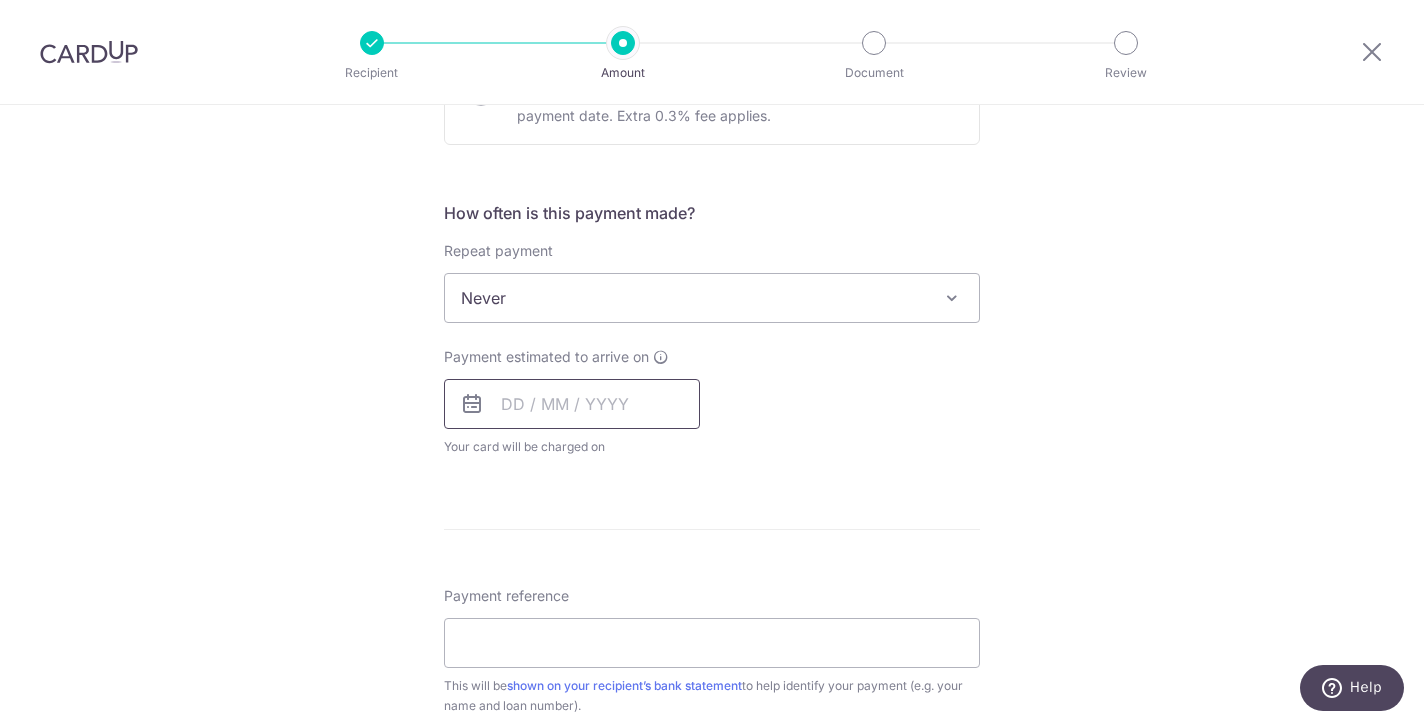 click at bounding box center [572, 404] 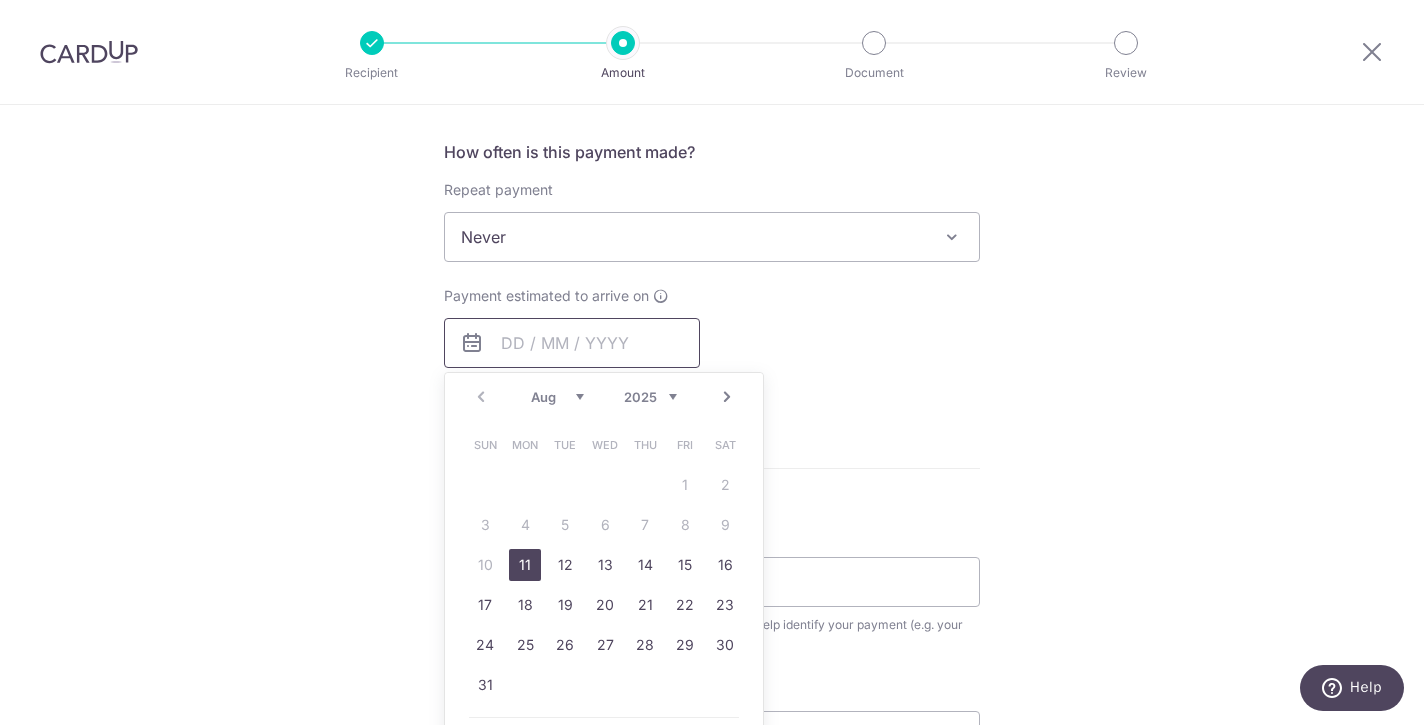 scroll, scrollTop: 759, scrollLeft: 0, axis: vertical 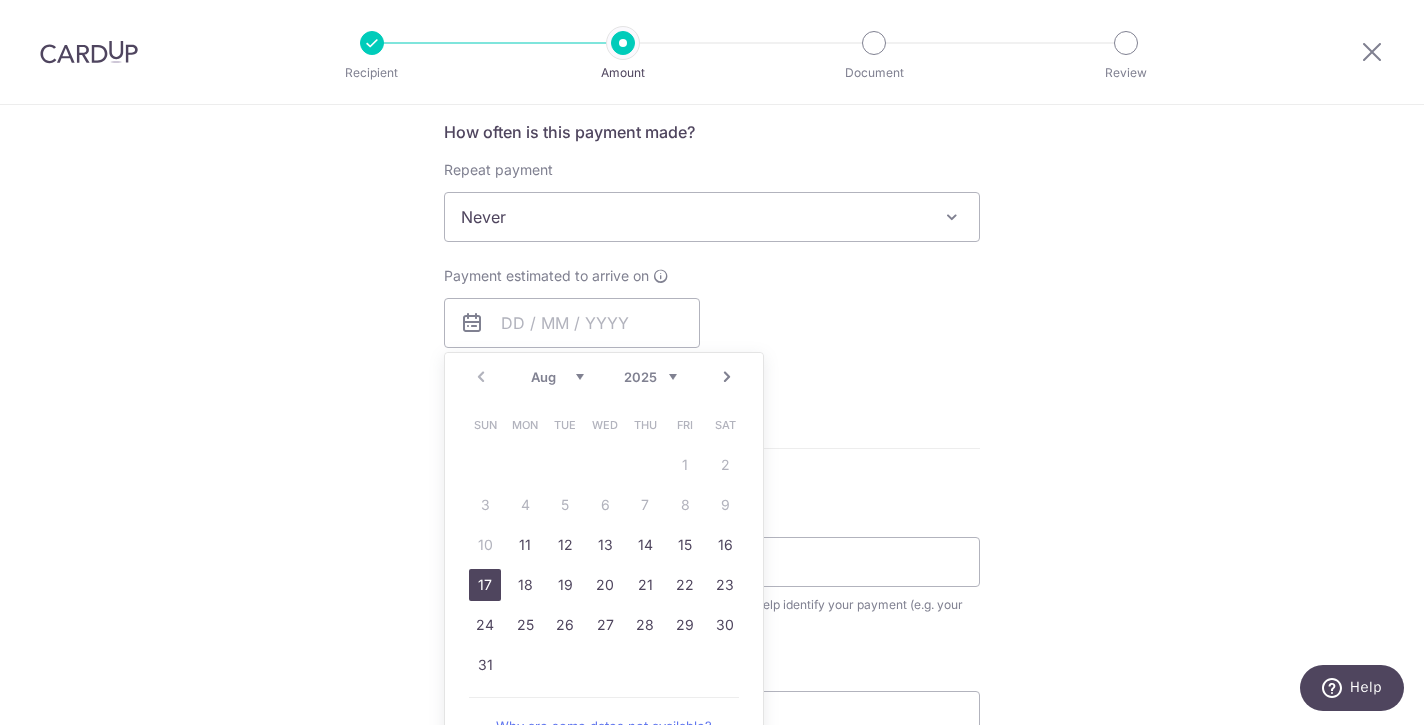 click on "17" at bounding box center [485, 585] 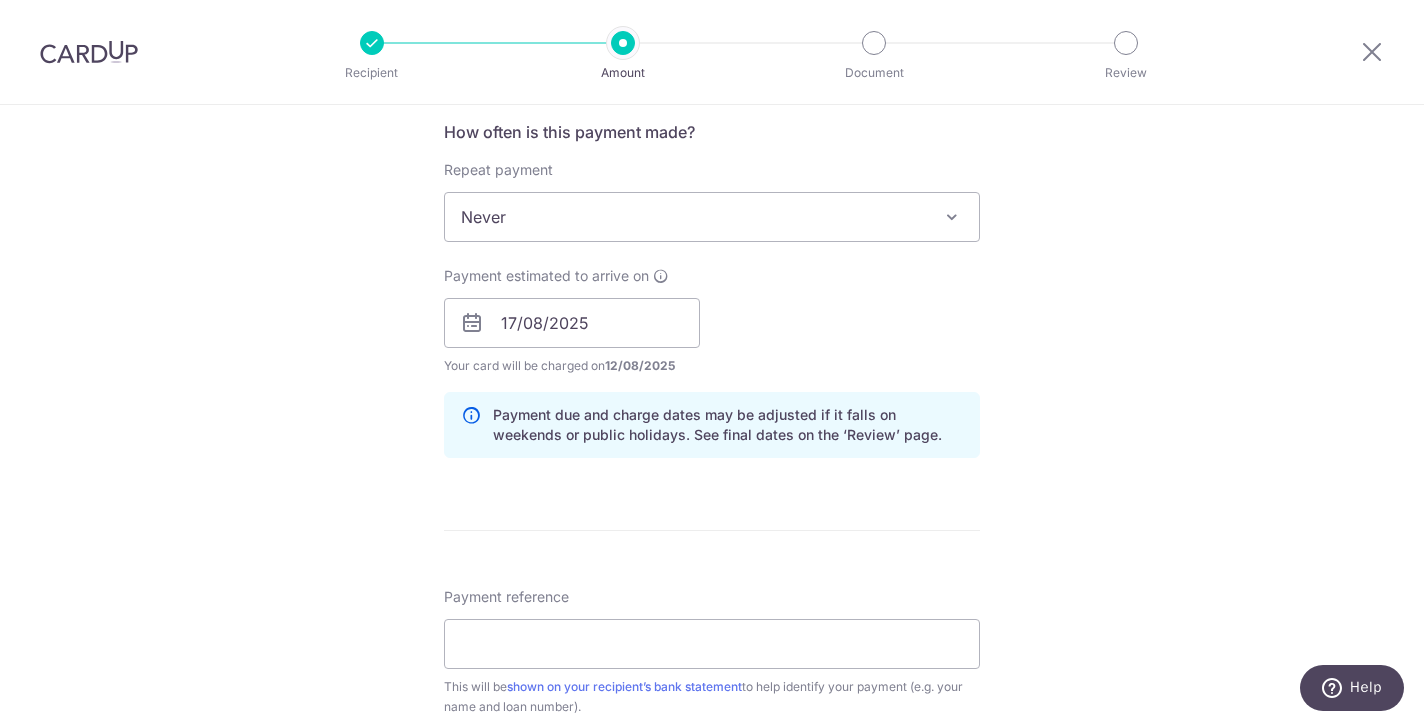 click at bounding box center [472, 323] 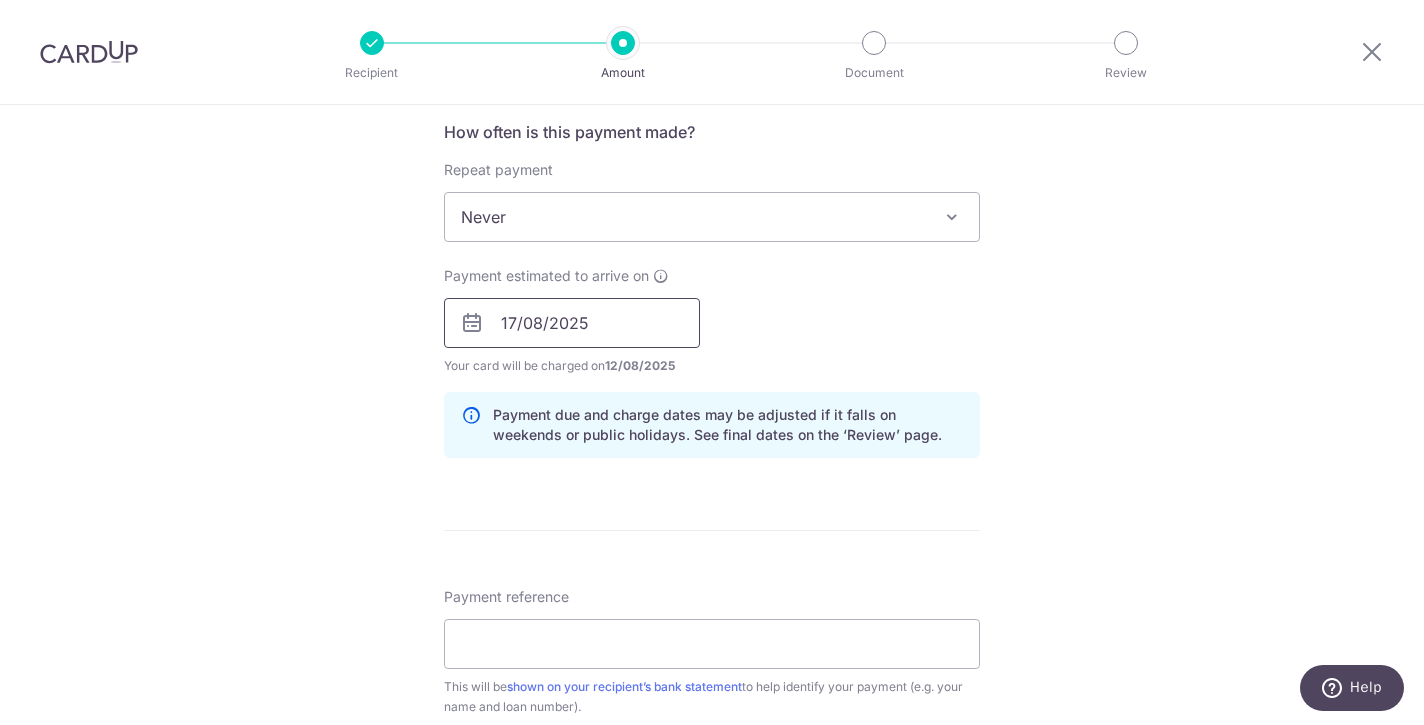 click on "17/08/2025" at bounding box center [572, 323] 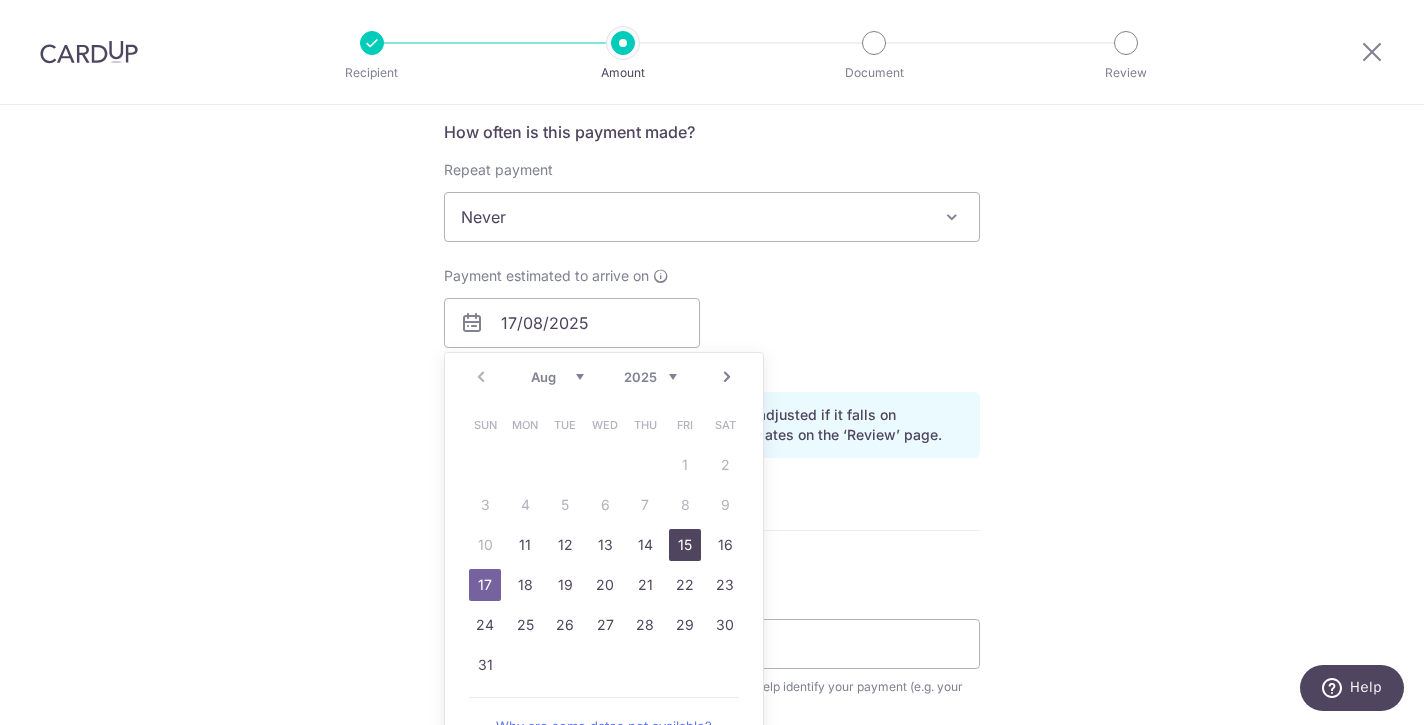 click on "15" at bounding box center (685, 545) 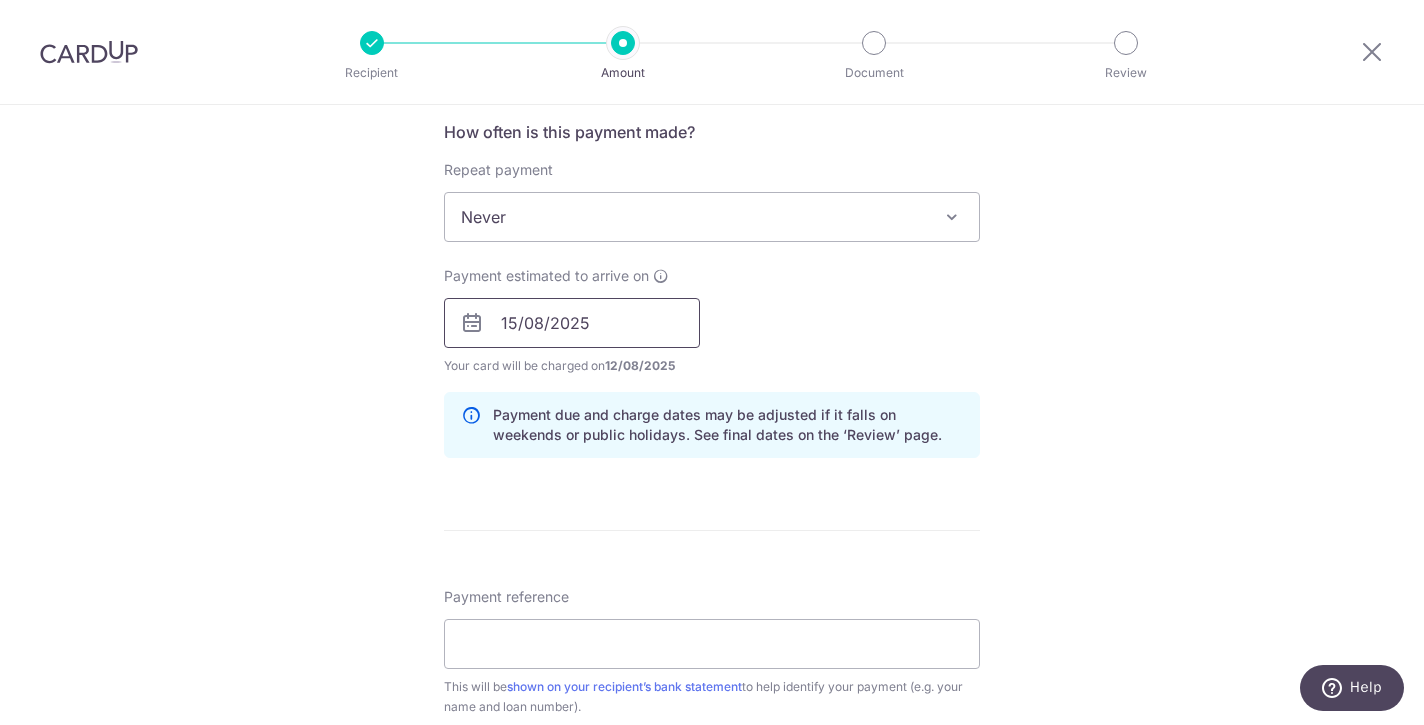 click on "15/08/2025" at bounding box center (572, 323) 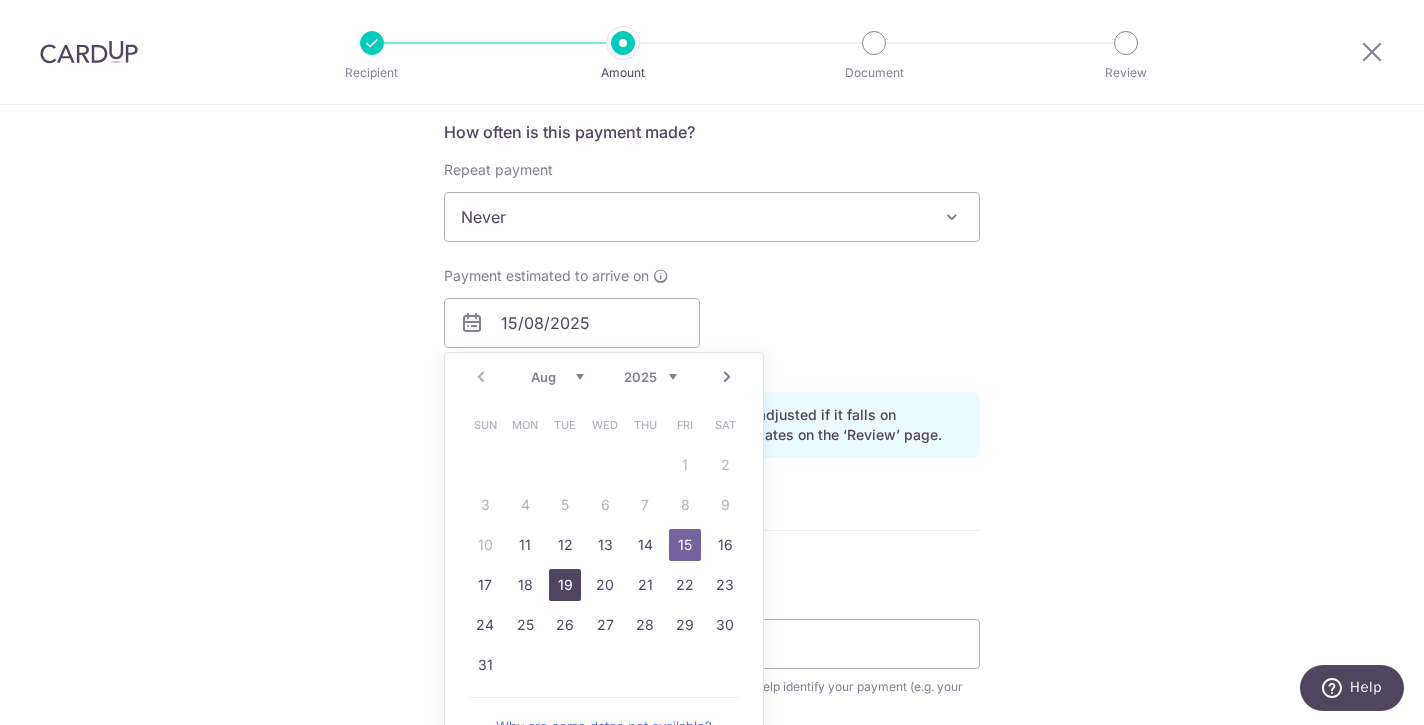 click on "19" at bounding box center (565, 585) 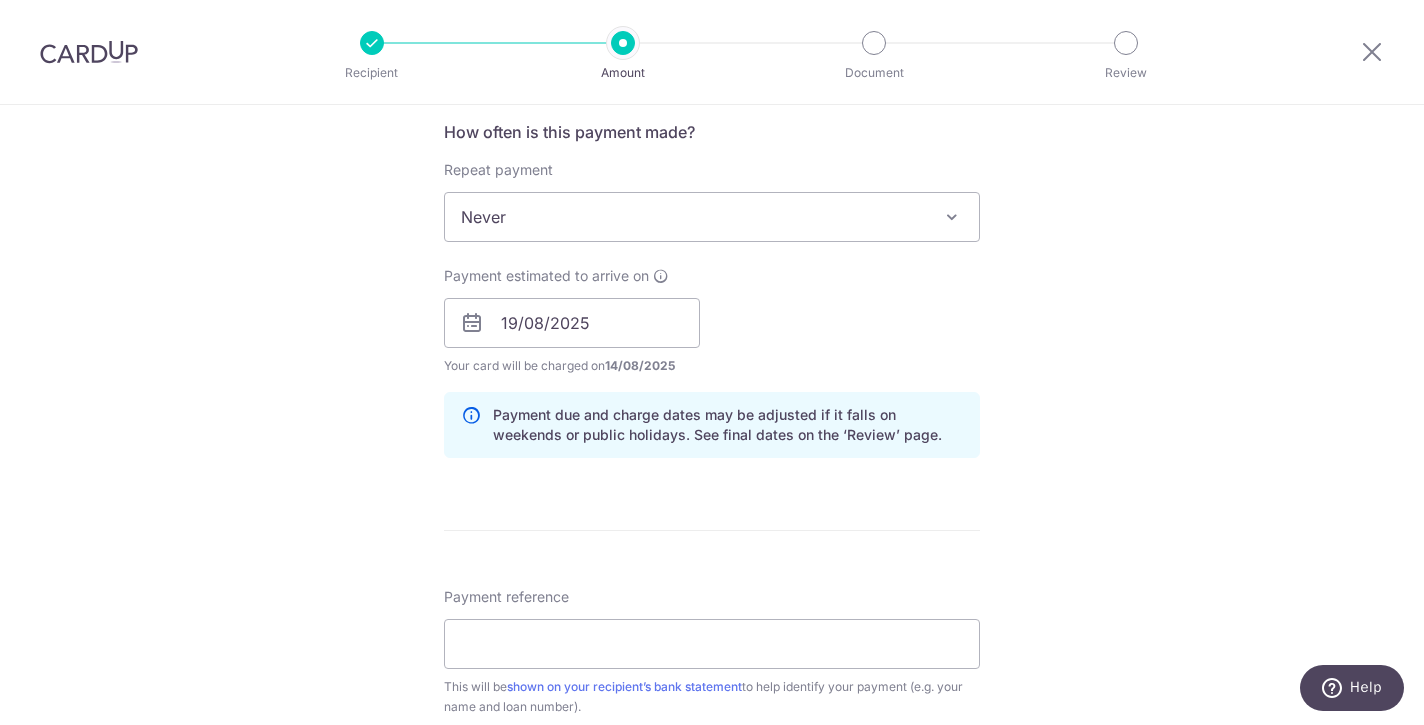 click on "Payment estimated to arrive on
19/08/2025
Prev Next Jan Feb Mar Apr May Jun Jul Aug Sep Oct Nov Dec 2024 2025 2026 2027 2028 2029 2030 2031 2032 2033 2034 2035 Sun Mon Tue Wed Thu Fri Sat           1 2 3 4 5 6 7 8 9 10 11 12 13 14 15 16 17 18 19 20 21 22 23 24 25 26 27 28 29 30 31
Your card will be charged on  14/08/2025  for the first payment
* If your payment is funded by  9:00am SGT on Thursday 07/08/2025
07/08/2025
No. of Payments" at bounding box center [712, 321] 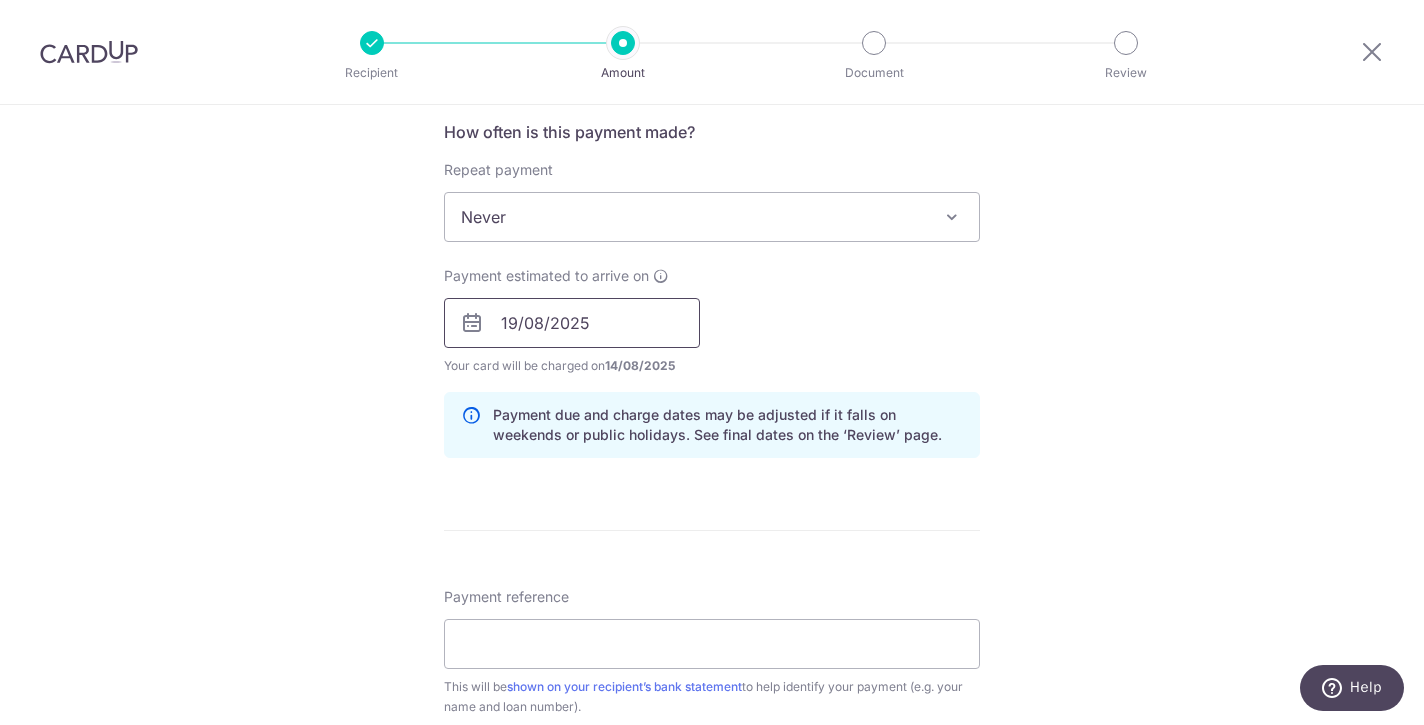 click on "19/08/2025" at bounding box center (572, 323) 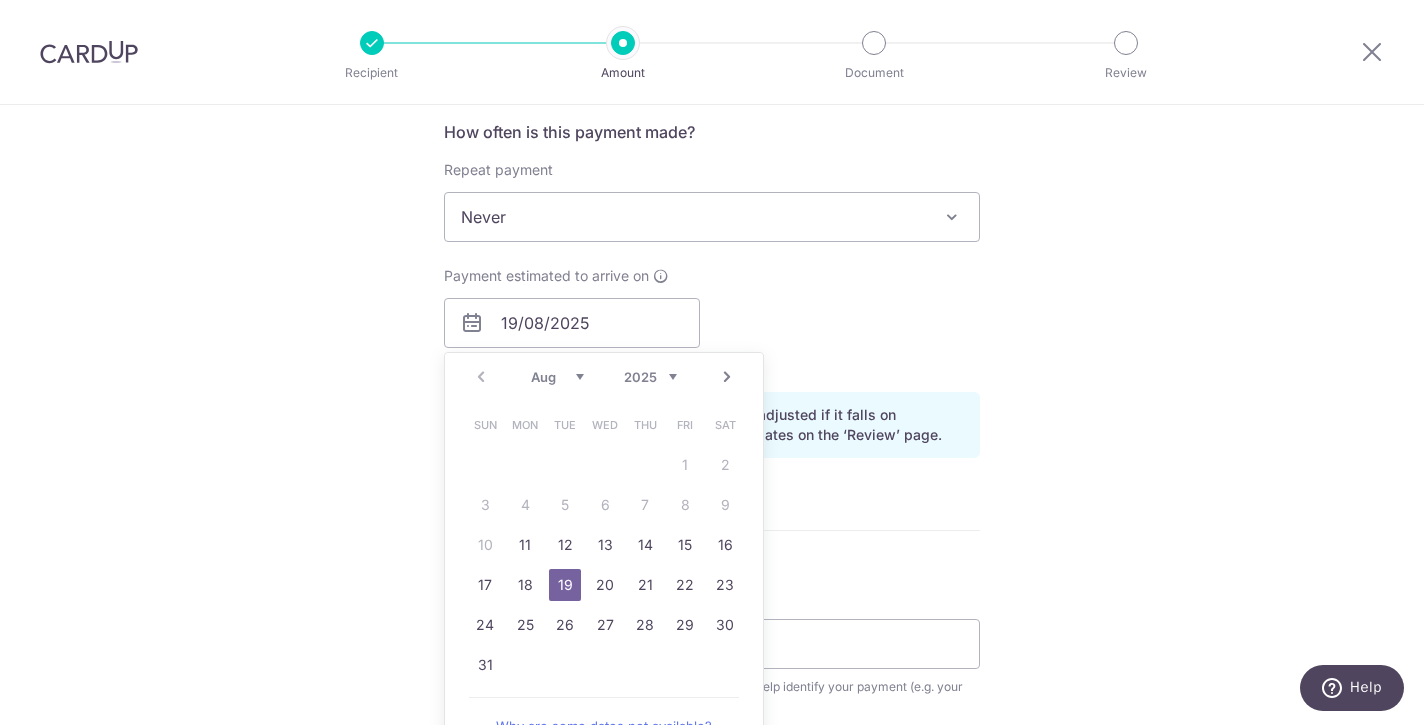 click on "Payment estimated to arrive on
19/08/2025
Prev Next Aug Sep Oct Nov Dec 2025 2026 2027 2028 2029 2030 2031 2032 2033 2034 2035 Sun Mon Tue Wed Thu Fri Sat           1 2 3 4 5 6 7 8 9 10 11 12 13 14 15 16 17 18 19 20 21 22 23 24 25 26 27 28 29 30 31             Why are some dates not available?
Your card will be charged on  14/08/2025  for the first payment
* If your payment is funded by  9:00am SGT on Thursday 07/08/2025
07/08/2025
No. of Payments" at bounding box center (712, 321) 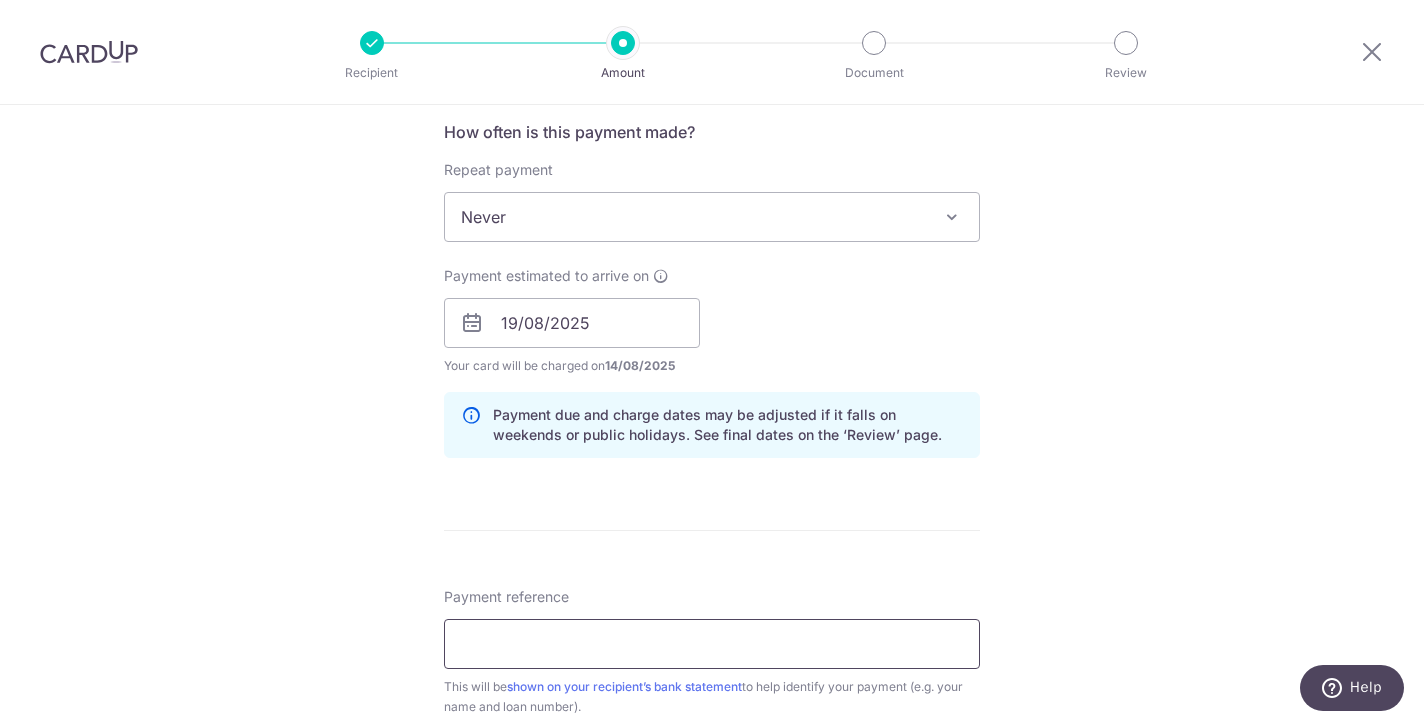 click on "Payment reference" at bounding box center [712, 644] 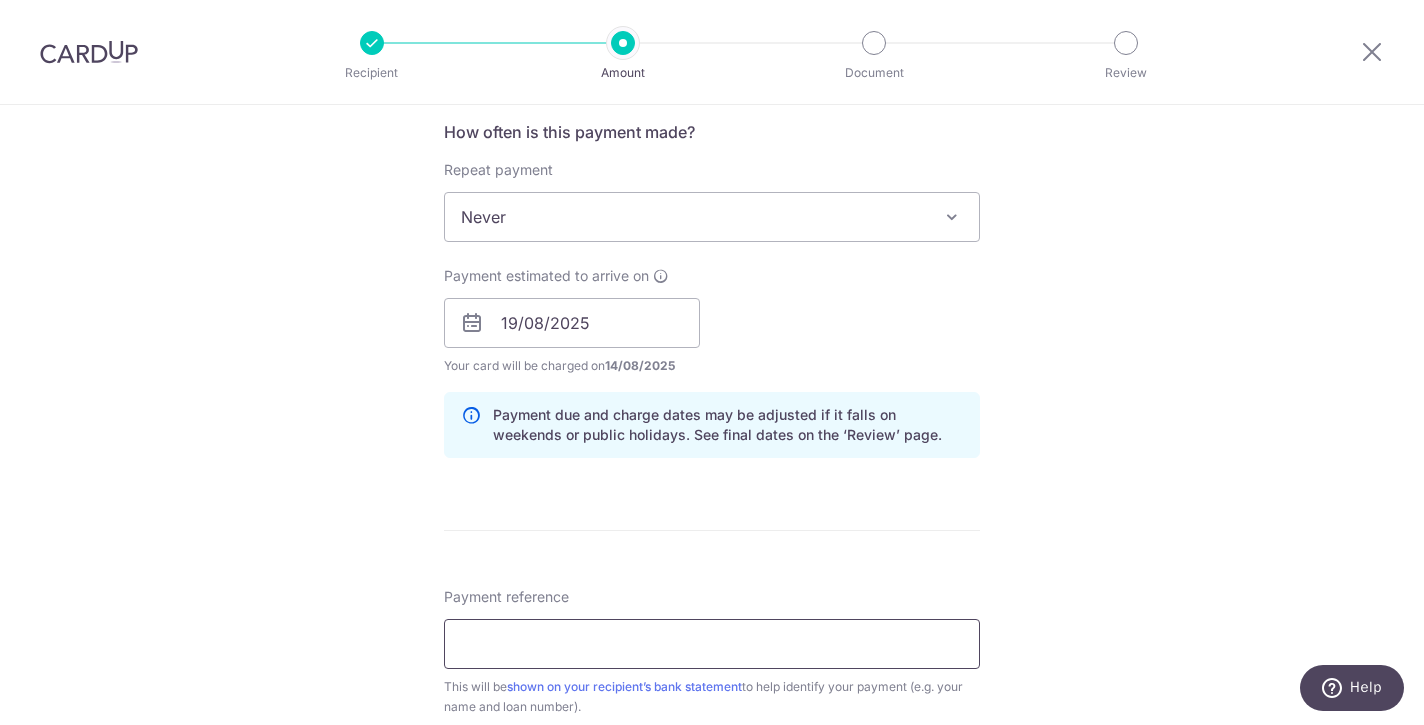 paste on "600000499513" 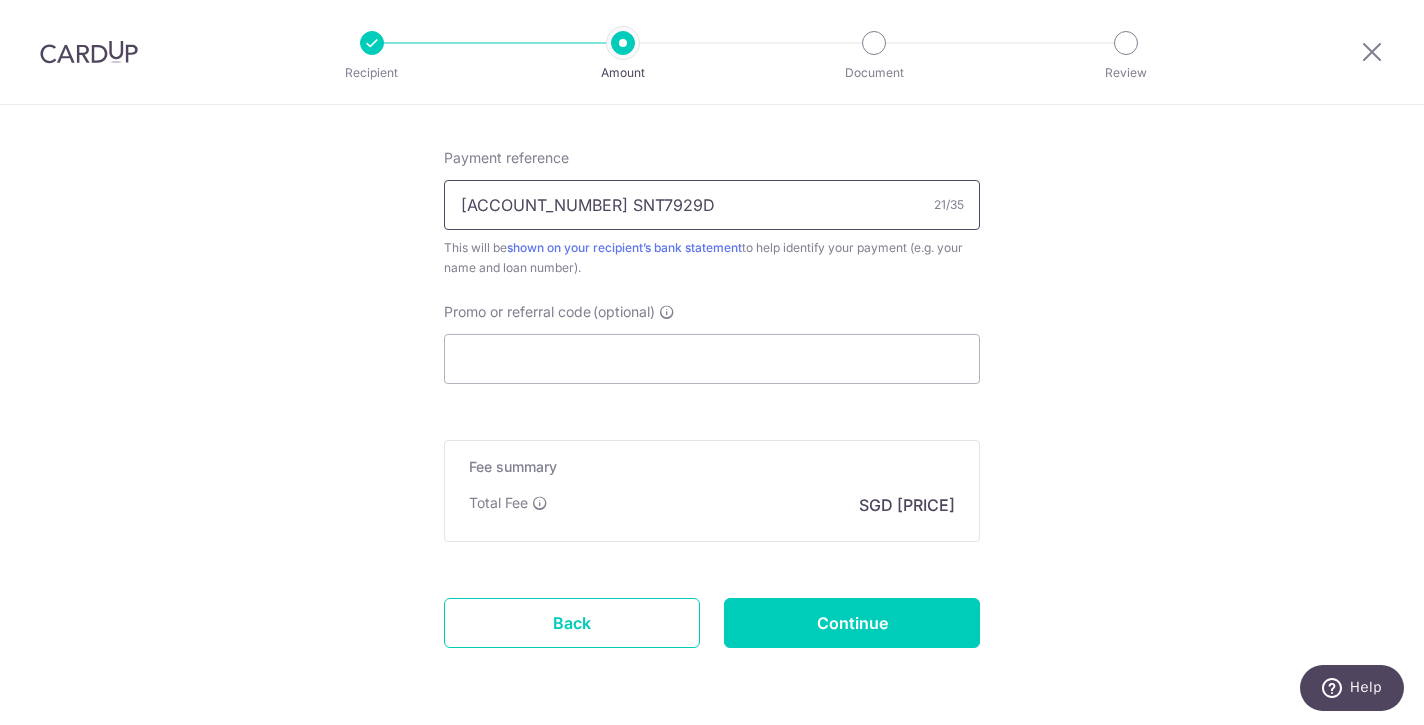 scroll, scrollTop: 1209, scrollLeft: 0, axis: vertical 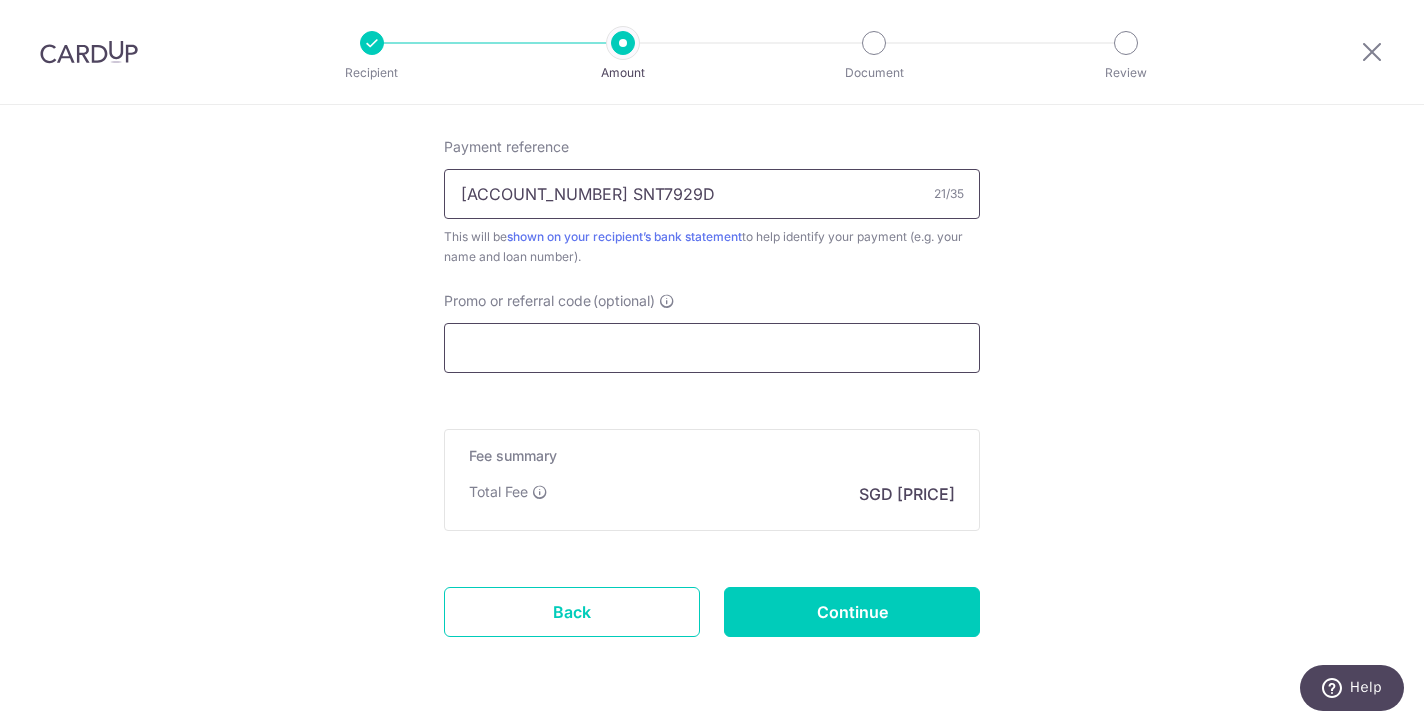 type on "[ID] [ID]" 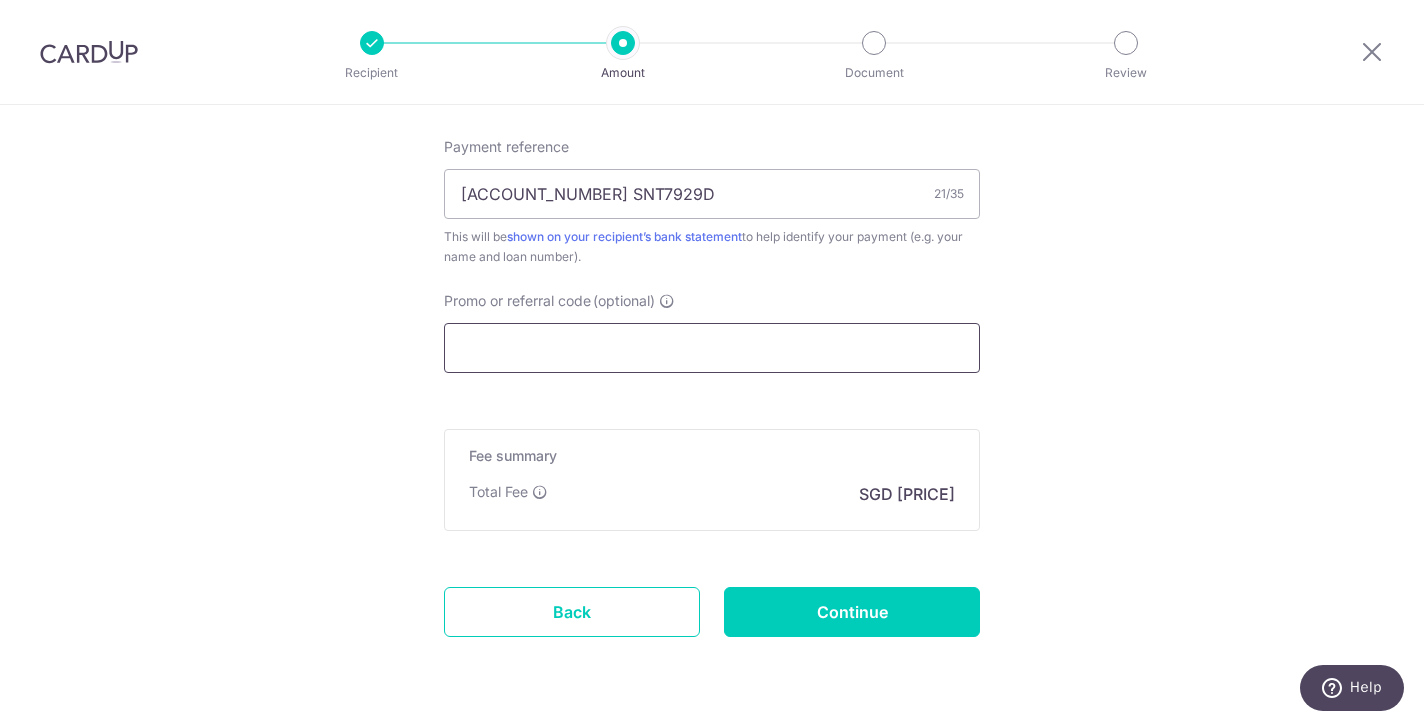 click on "Promo or referral code
(optional)" at bounding box center [712, 348] 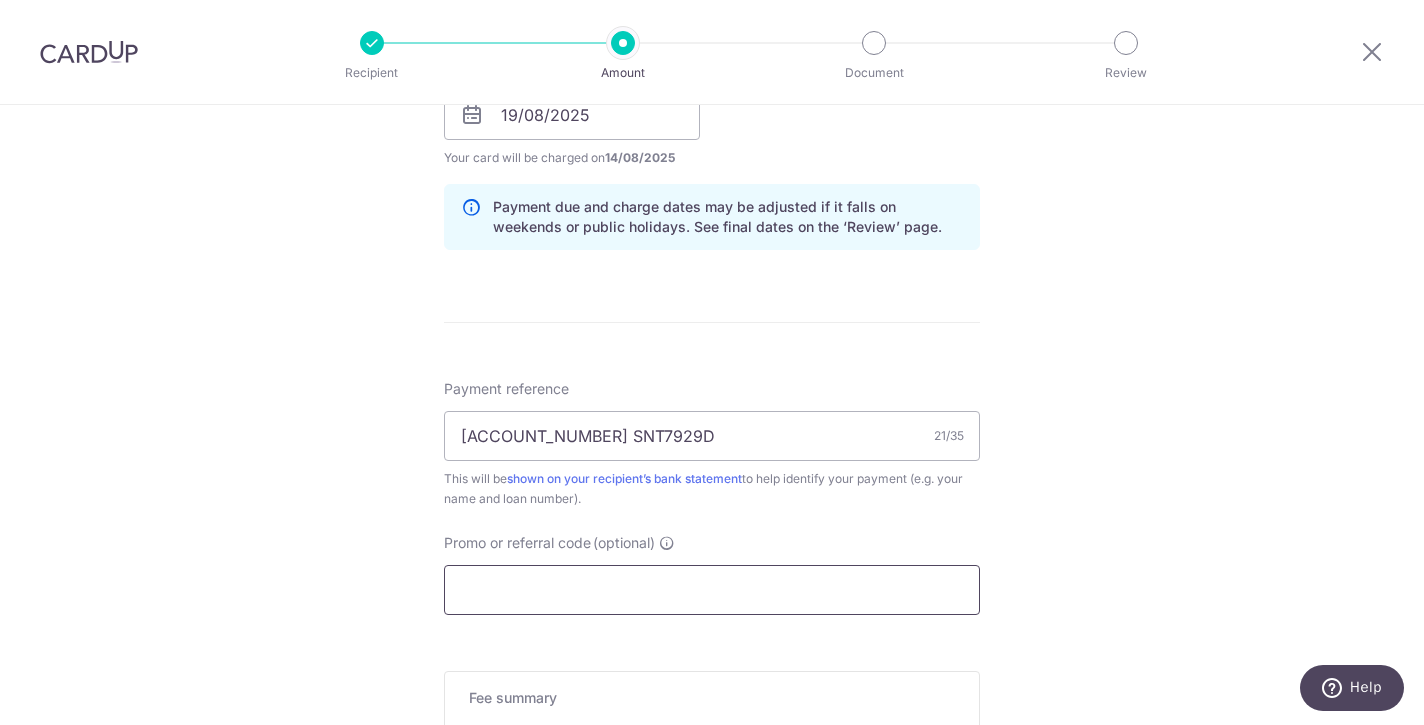 scroll, scrollTop: 812, scrollLeft: 0, axis: vertical 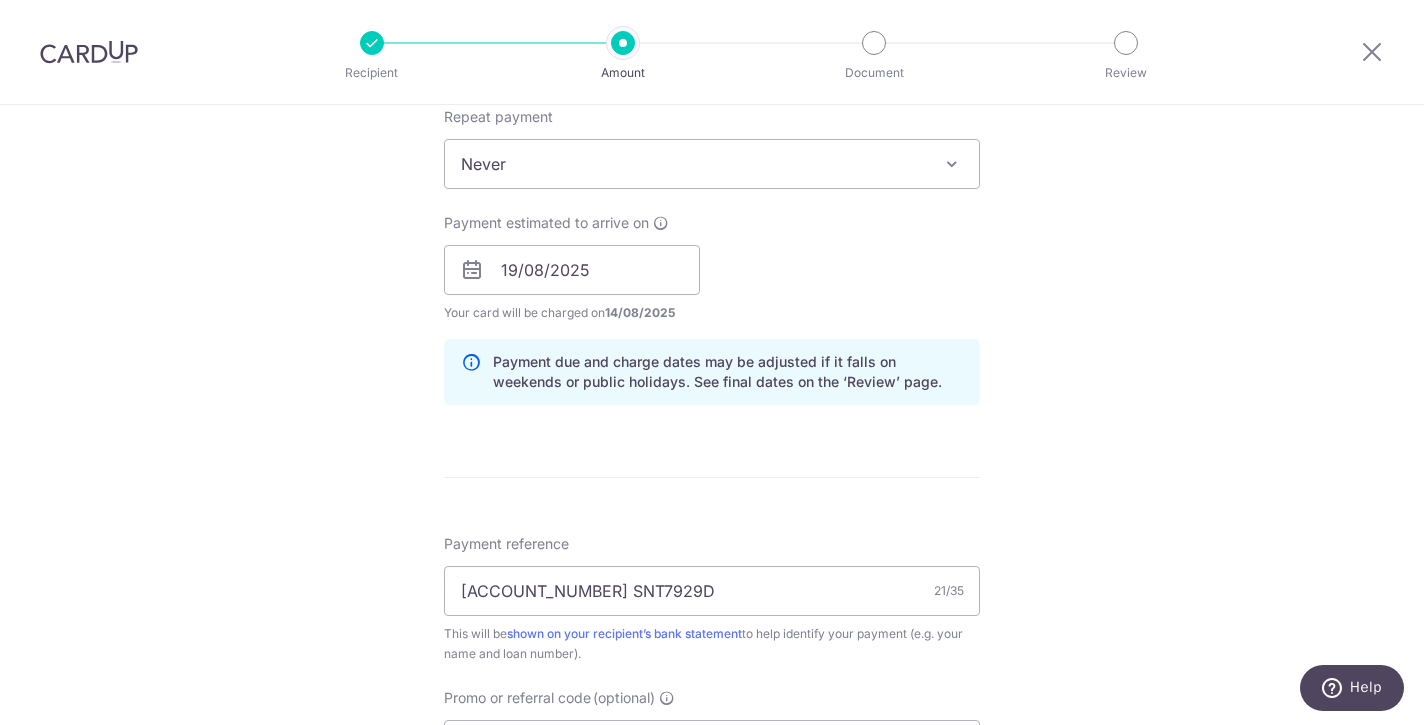 click on "Never" at bounding box center [712, 164] 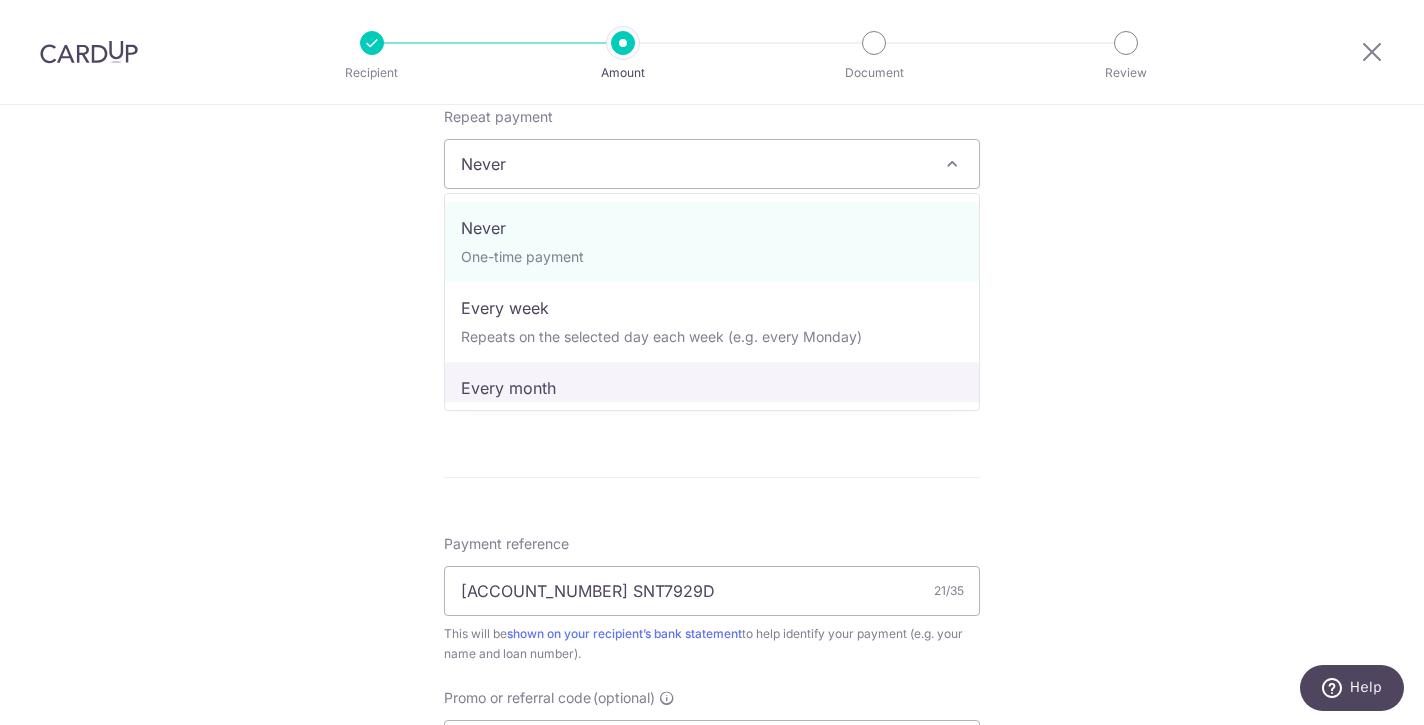 select on "3" 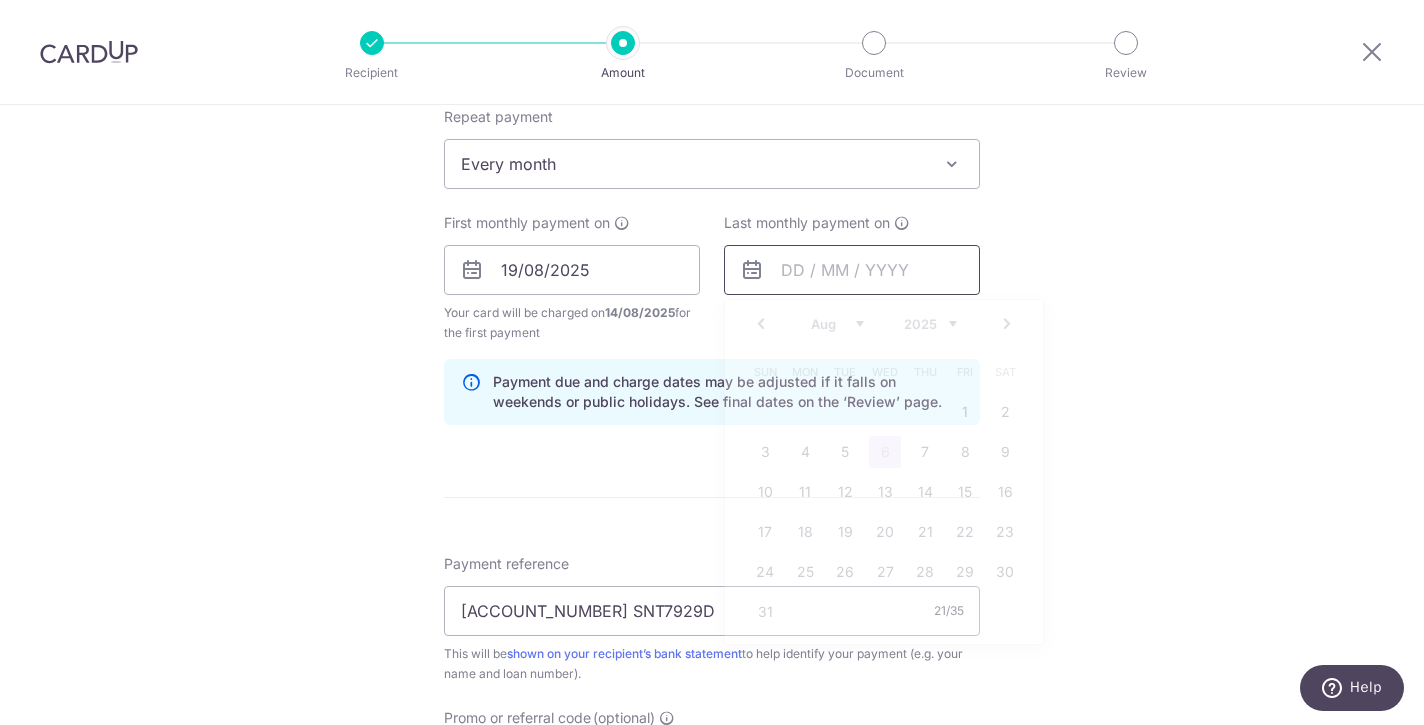 click at bounding box center (852, 270) 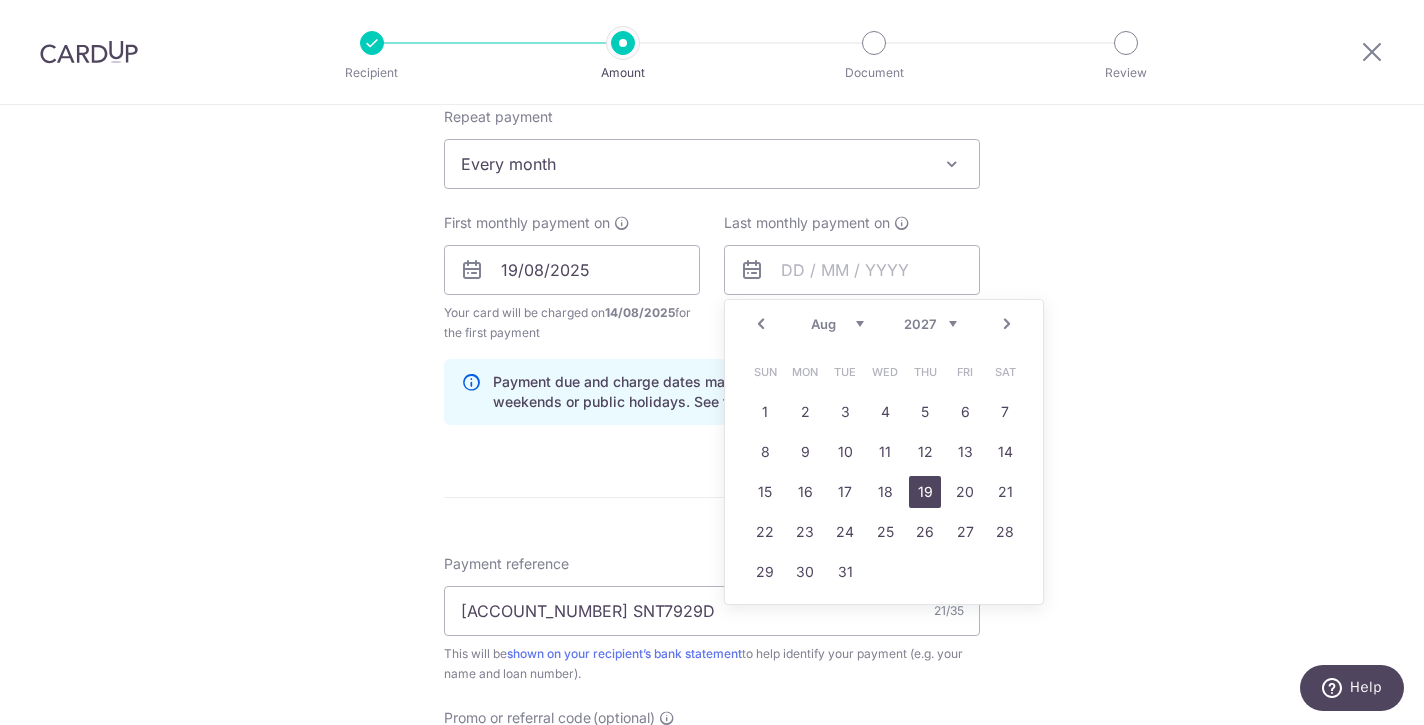 click on "19" at bounding box center (925, 492) 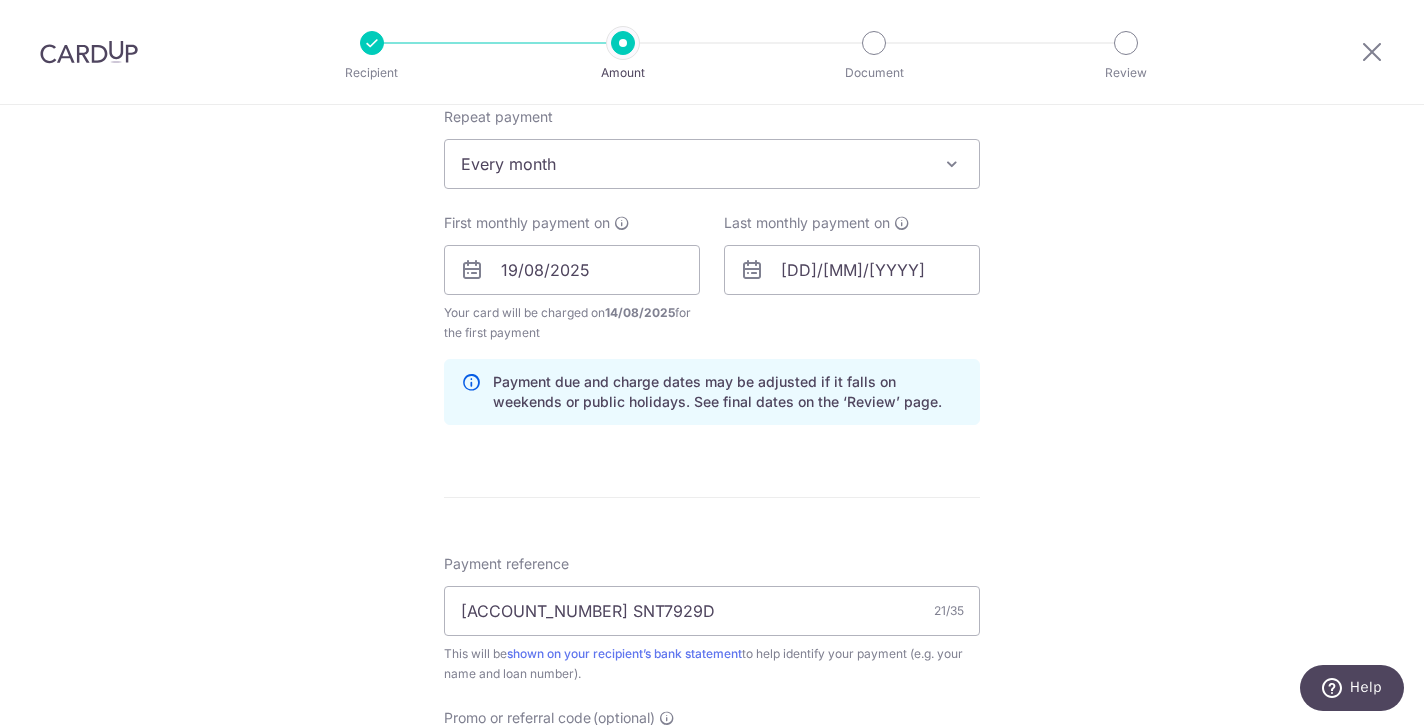 click on "Tell us more about your payment
Enter payment amount
SGD
2,519.00
2519.00
Select Card
**** 0805
Add credit card
Your Cards
**** 0805
Secure 256-bit SSL
Text
New card details
Card
Secure 256-bit SSL" at bounding box center (712, 248) 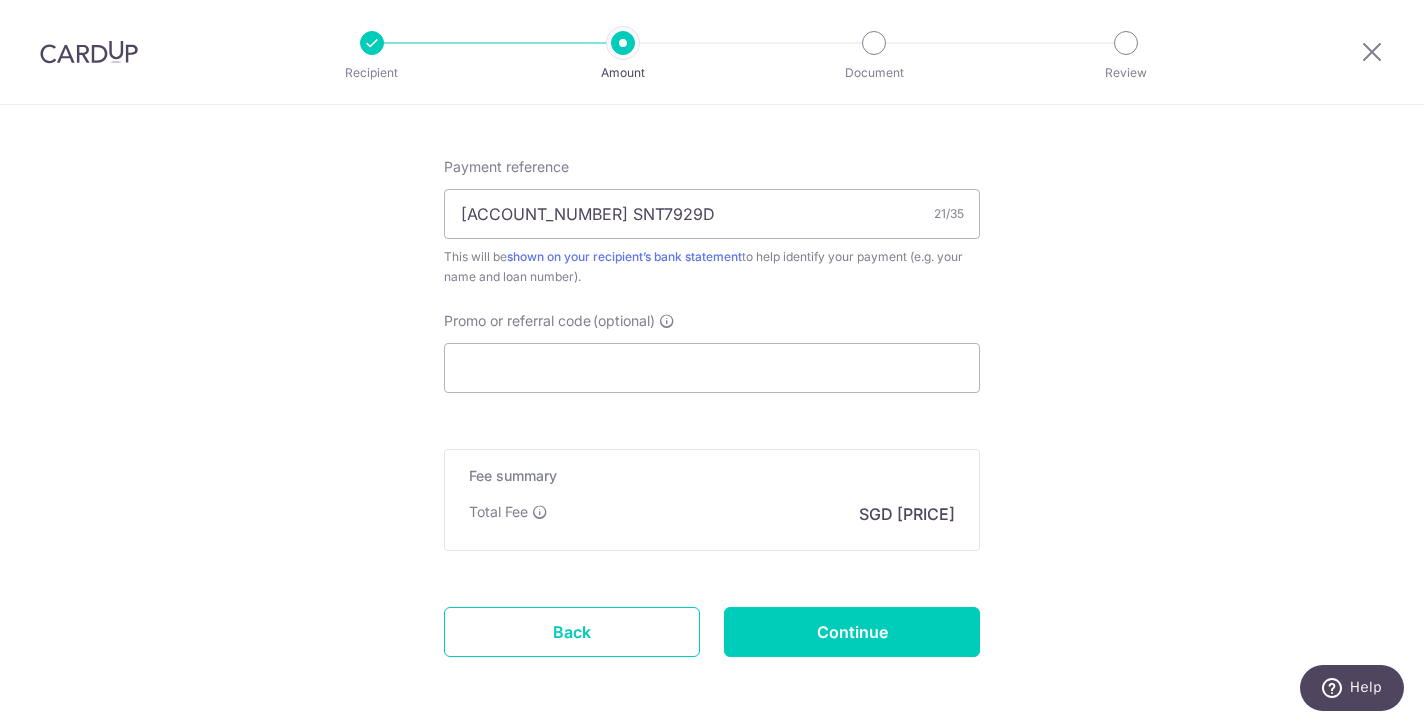 scroll, scrollTop: 1212, scrollLeft: 0, axis: vertical 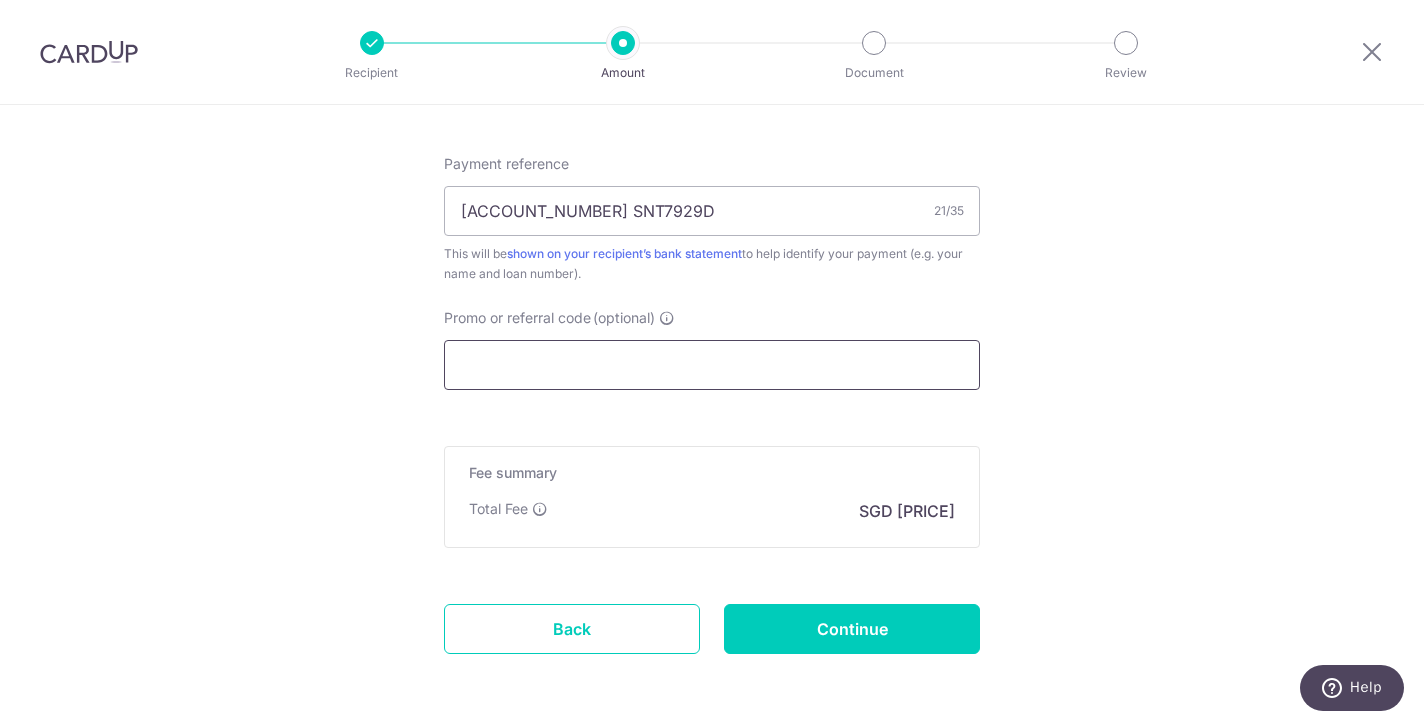 click on "Promo or referral code
(optional)" at bounding box center (712, 365) 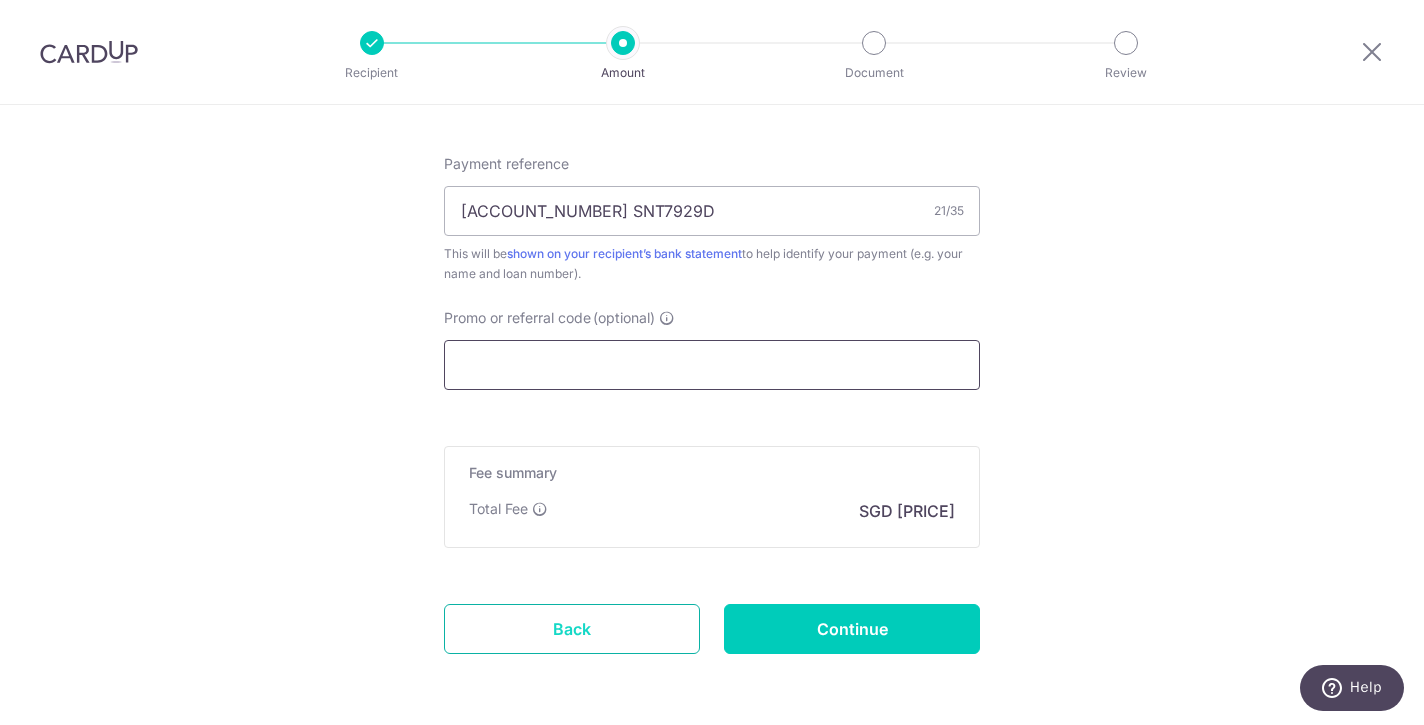 paste on "3NEWR4" 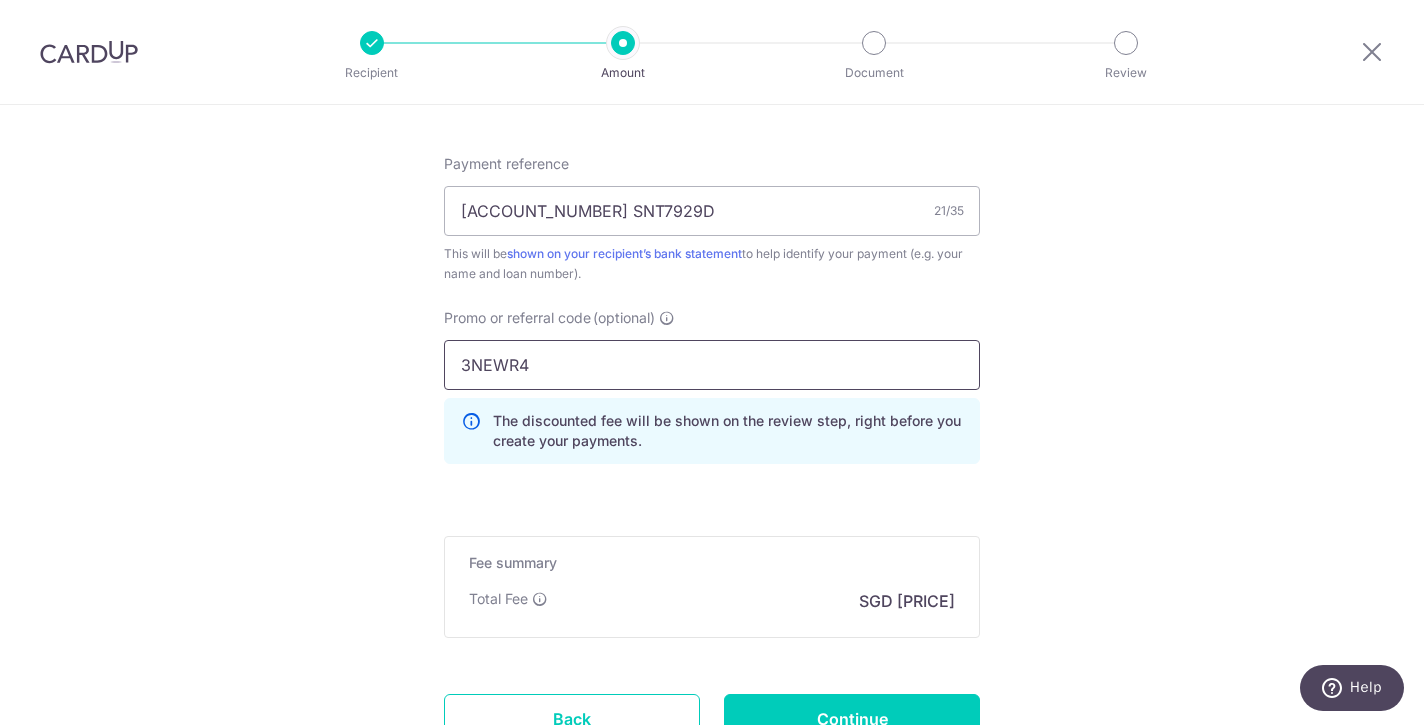 type on "3NEWR4" 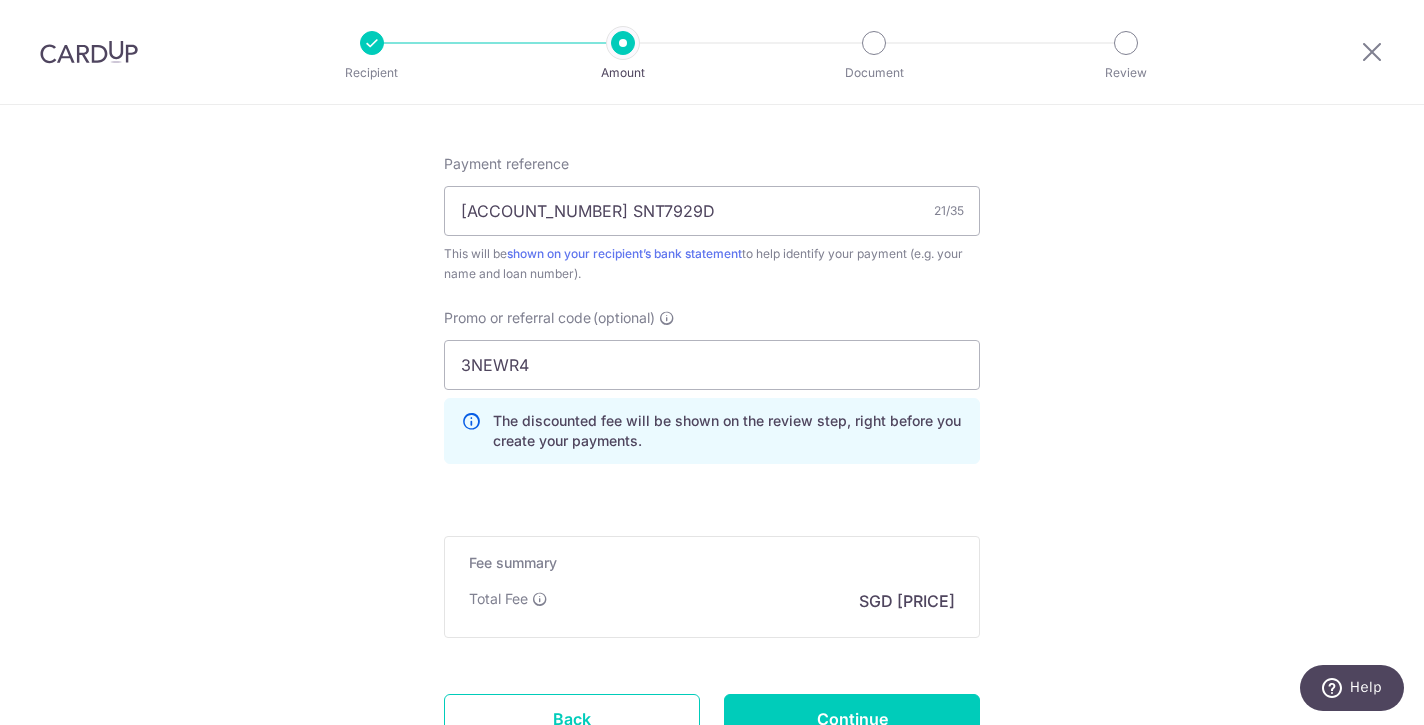 click on "Tell us more about your payment
Enter payment amount
SGD
2,519.00
2519.00
Select Card
**** 0805
Add credit card
Your Cards
**** 0805
Secure 256-bit SSL
Text
New card details
Card
Secure 256-bit SSL" at bounding box center [712, -107] 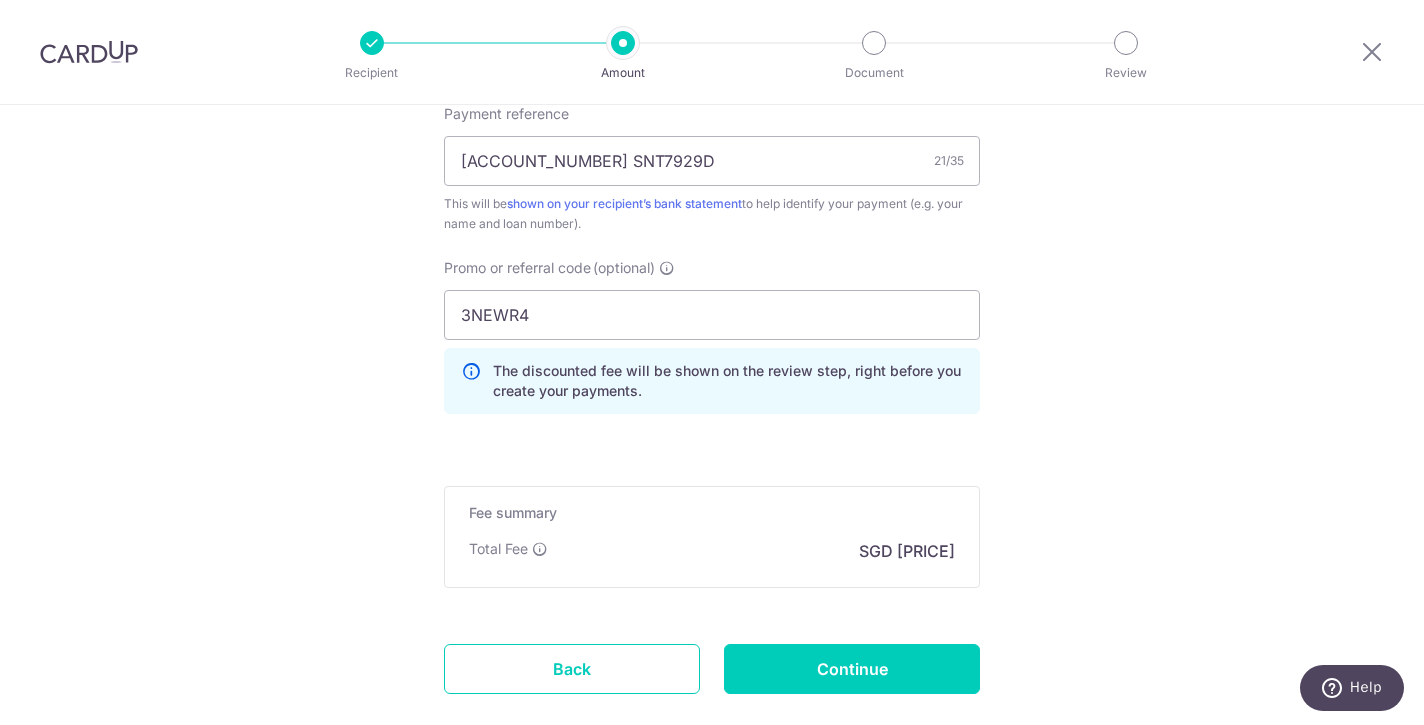 scroll, scrollTop: 1265, scrollLeft: 0, axis: vertical 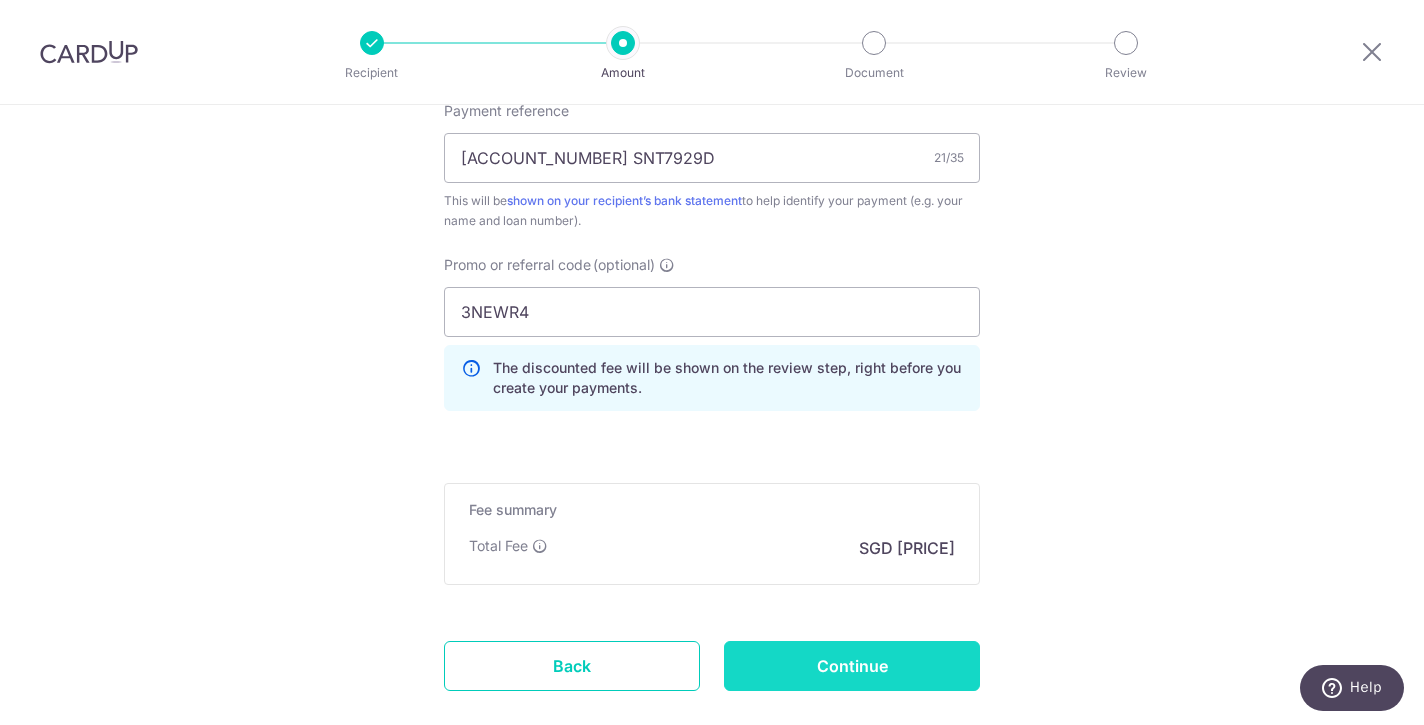 click on "Continue" at bounding box center [852, 666] 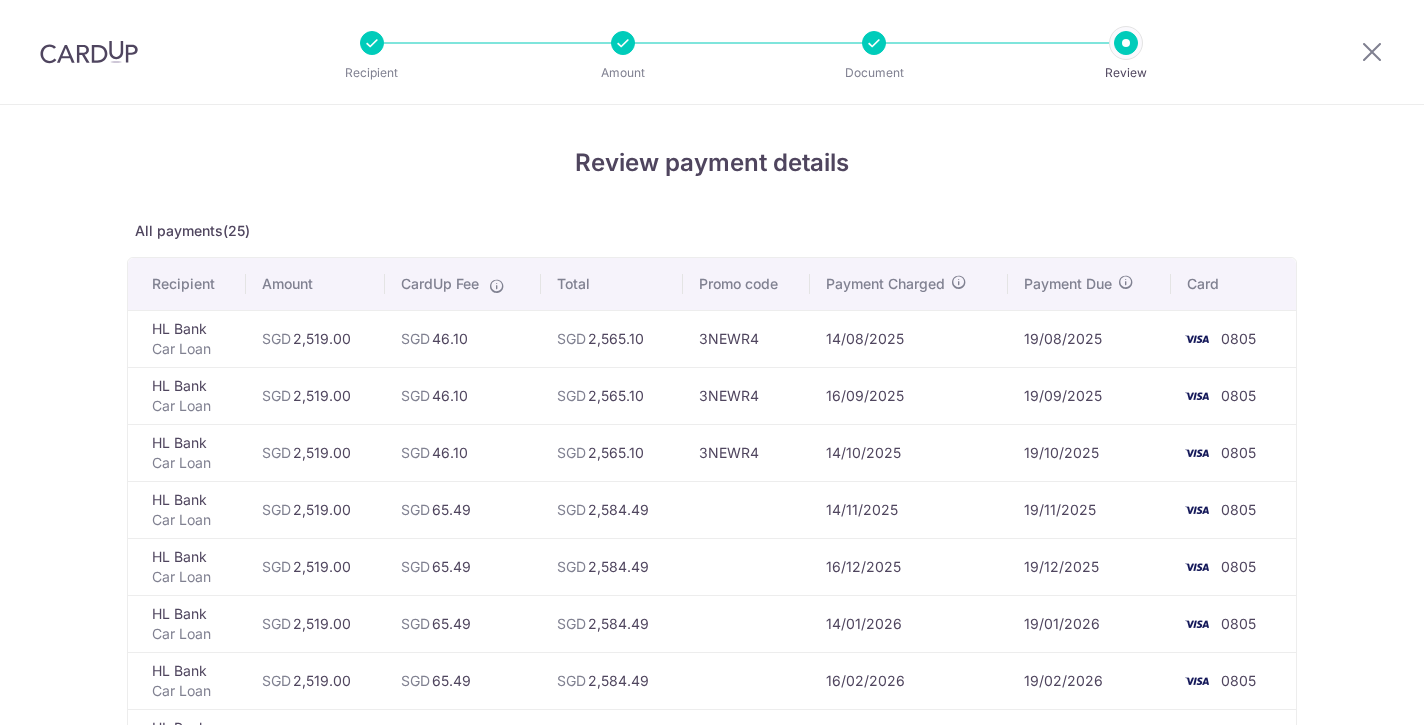 scroll, scrollTop: 0, scrollLeft: 0, axis: both 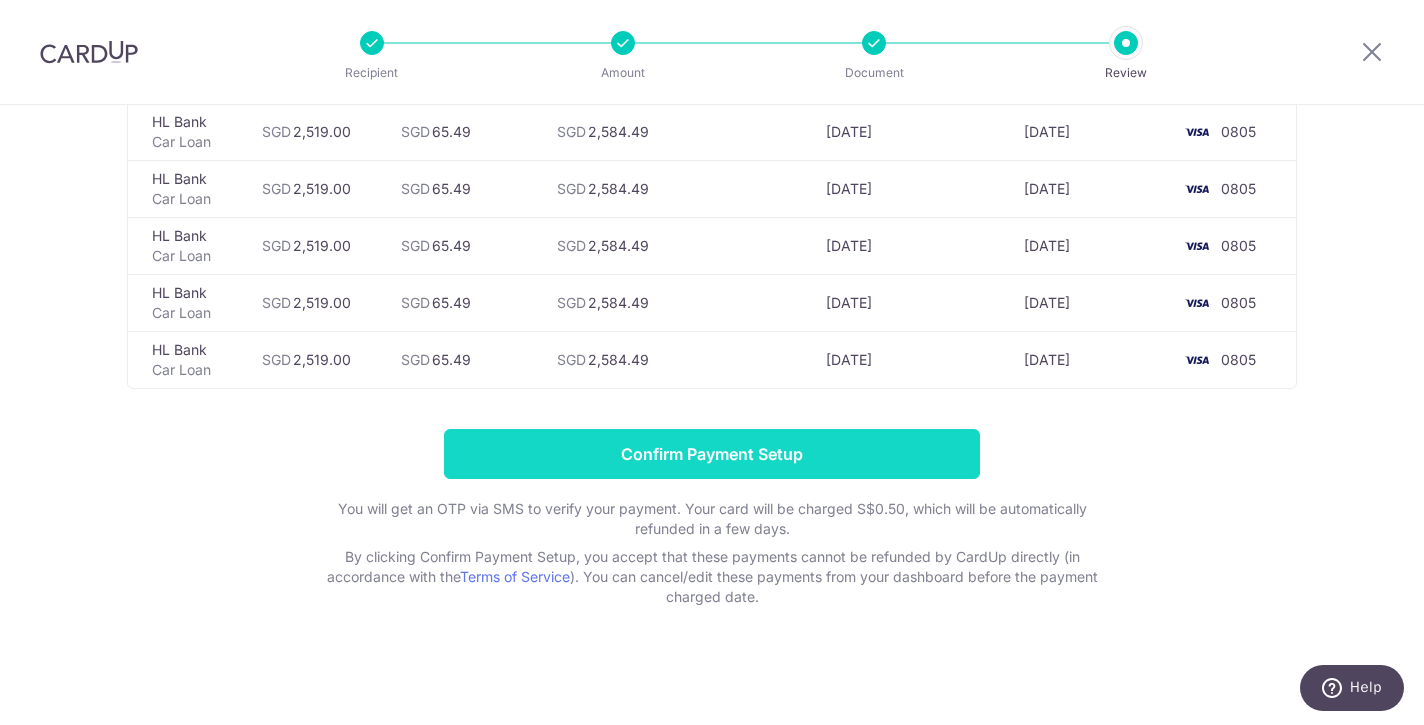 click on "Confirm Payment Setup" at bounding box center [712, 454] 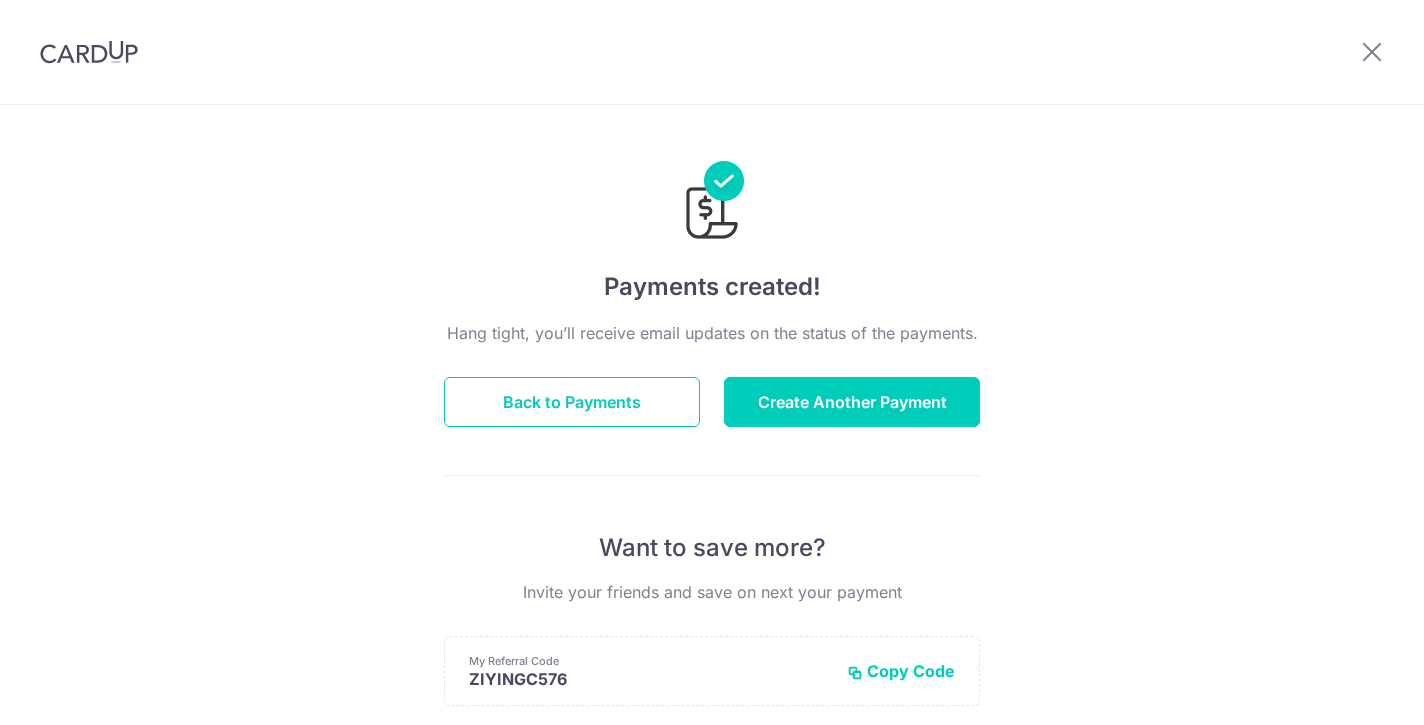 scroll, scrollTop: 0, scrollLeft: 0, axis: both 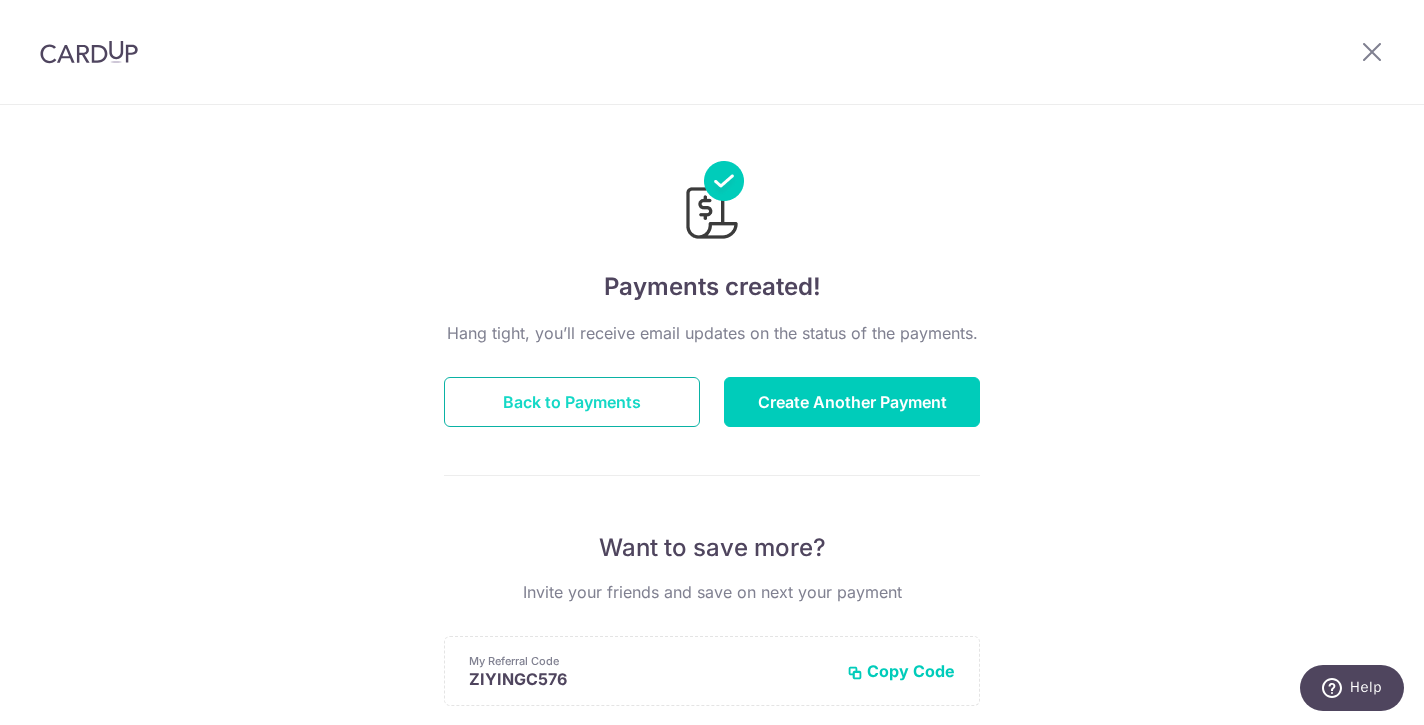 click on "Back to Payments" at bounding box center [572, 402] 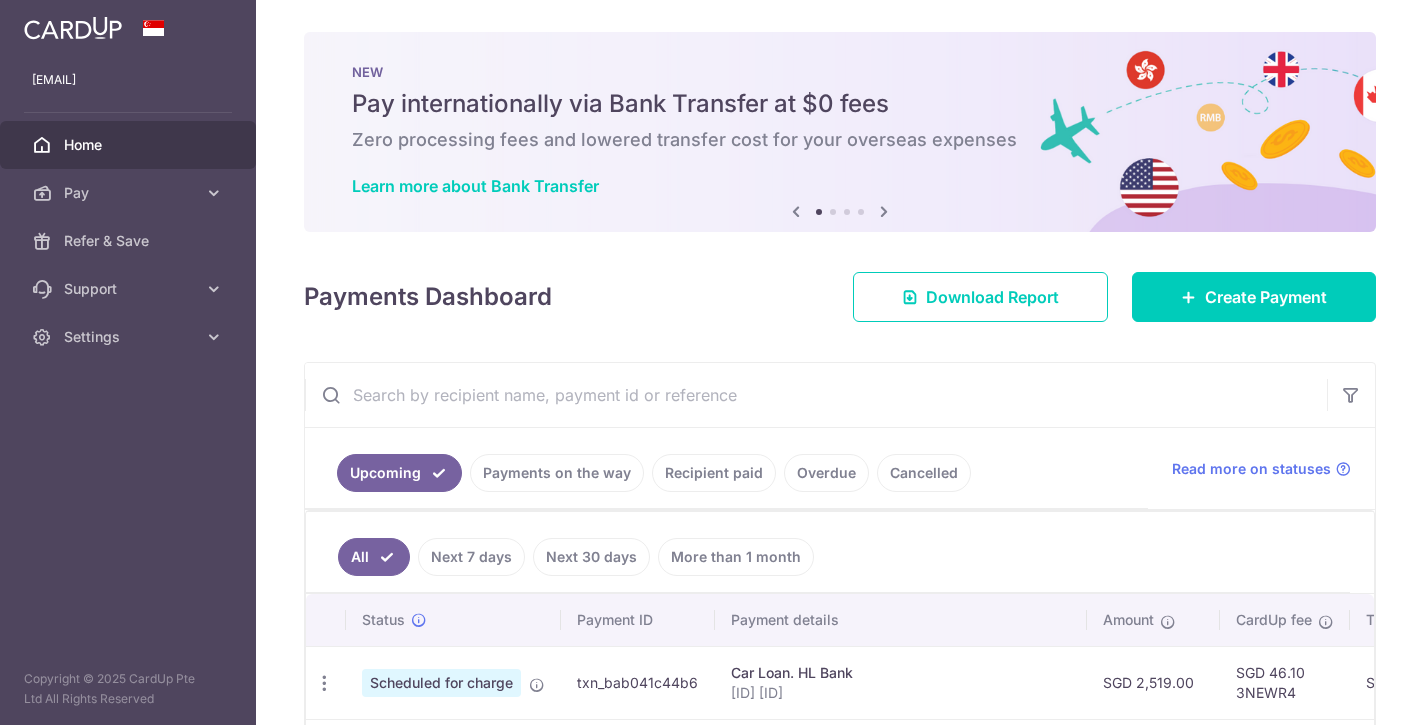 scroll, scrollTop: 0, scrollLeft: 0, axis: both 